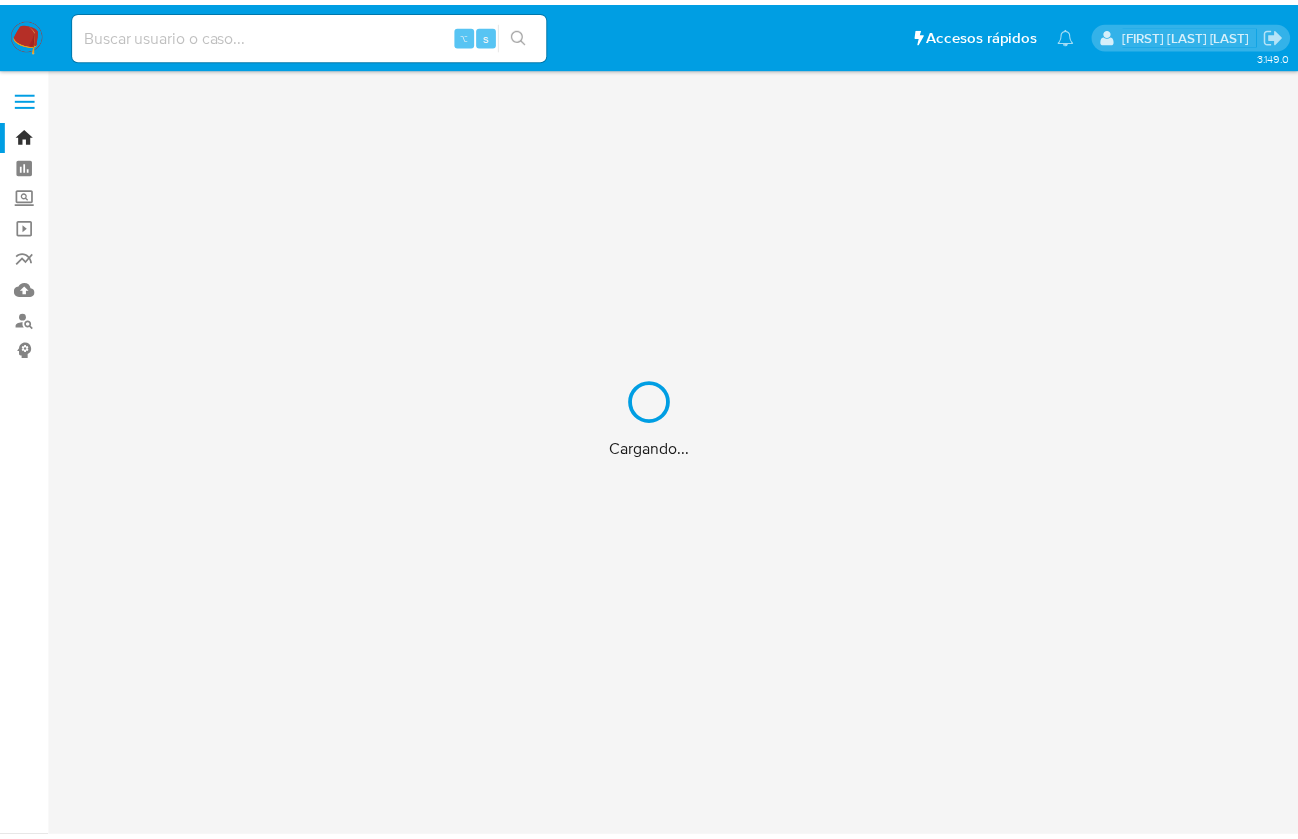 scroll, scrollTop: 0, scrollLeft: 0, axis: both 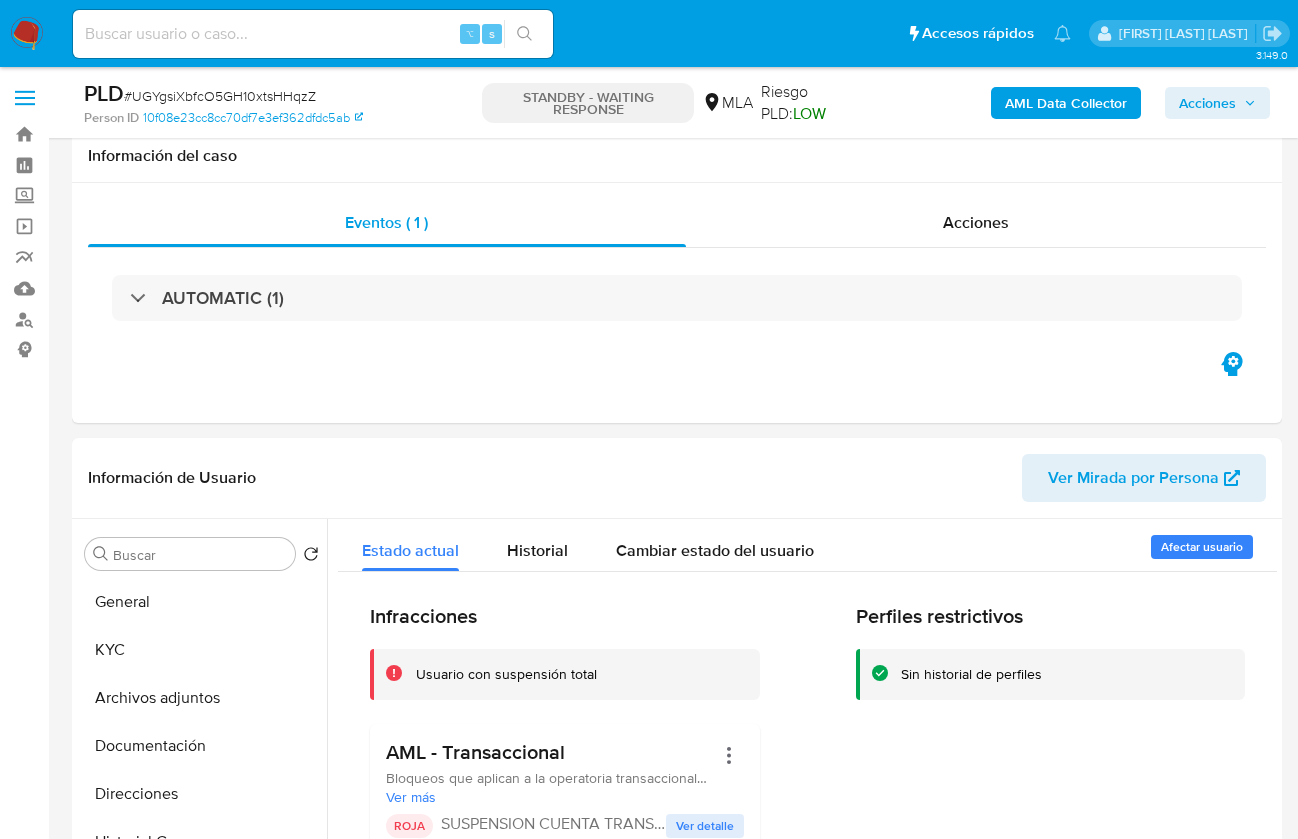 select on "10" 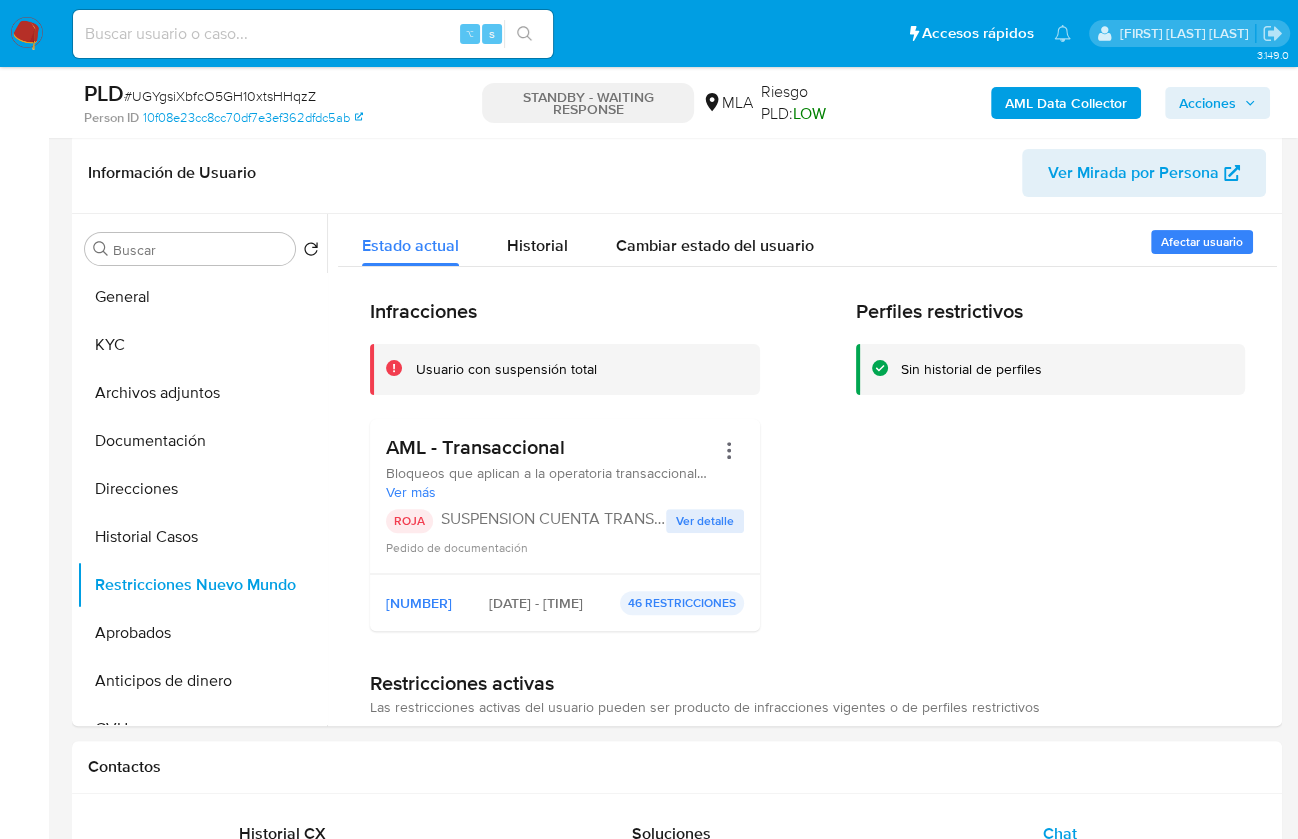 scroll, scrollTop: 1546, scrollLeft: 0, axis: vertical 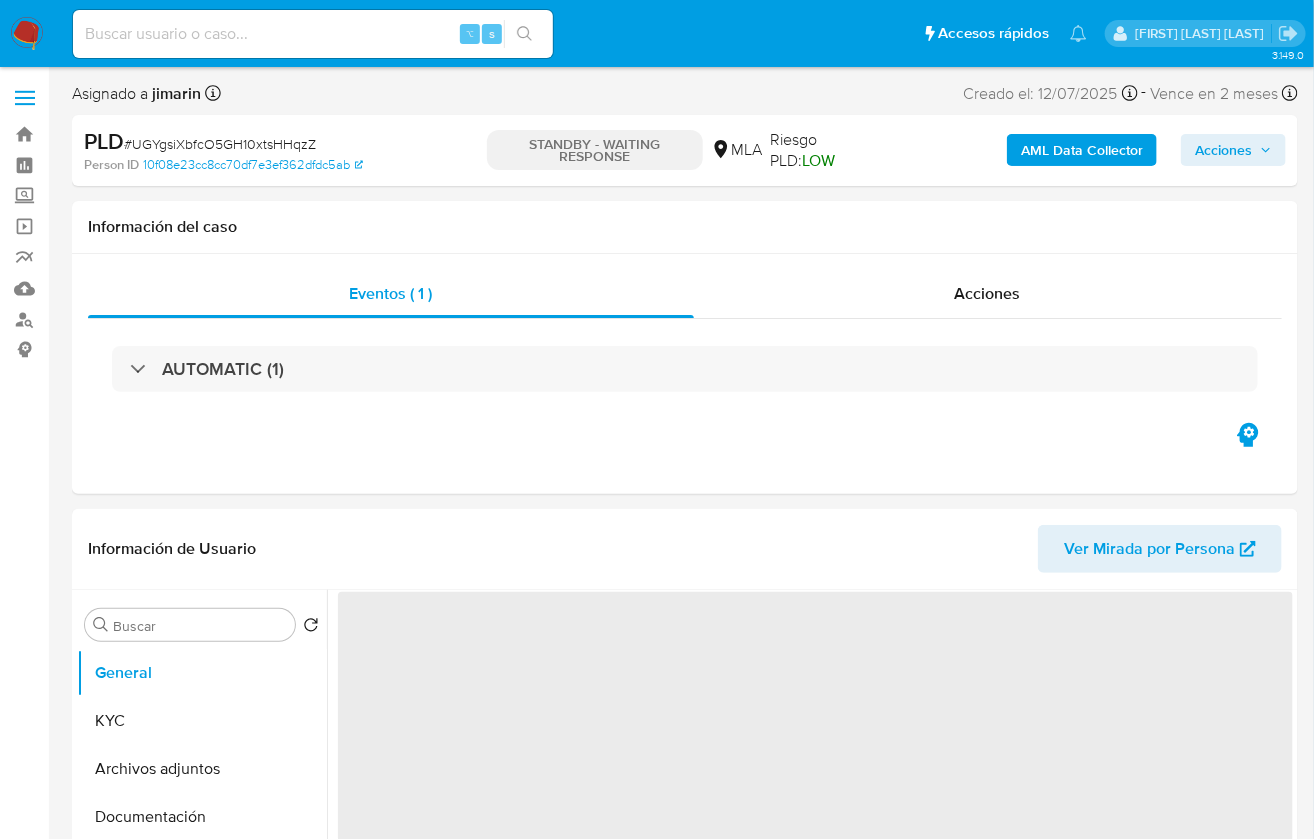 select on "10" 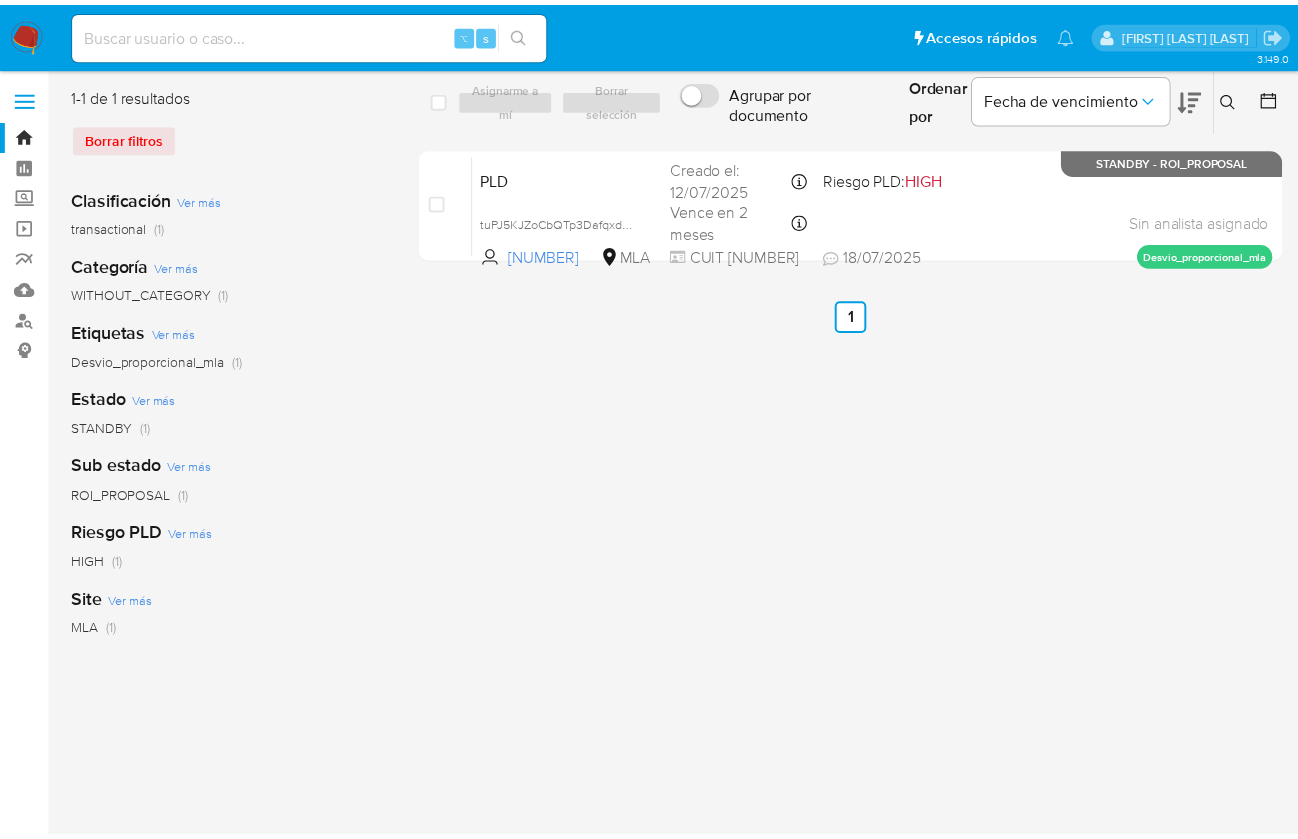 scroll, scrollTop: 0, scrollLeft: 0, axis: both 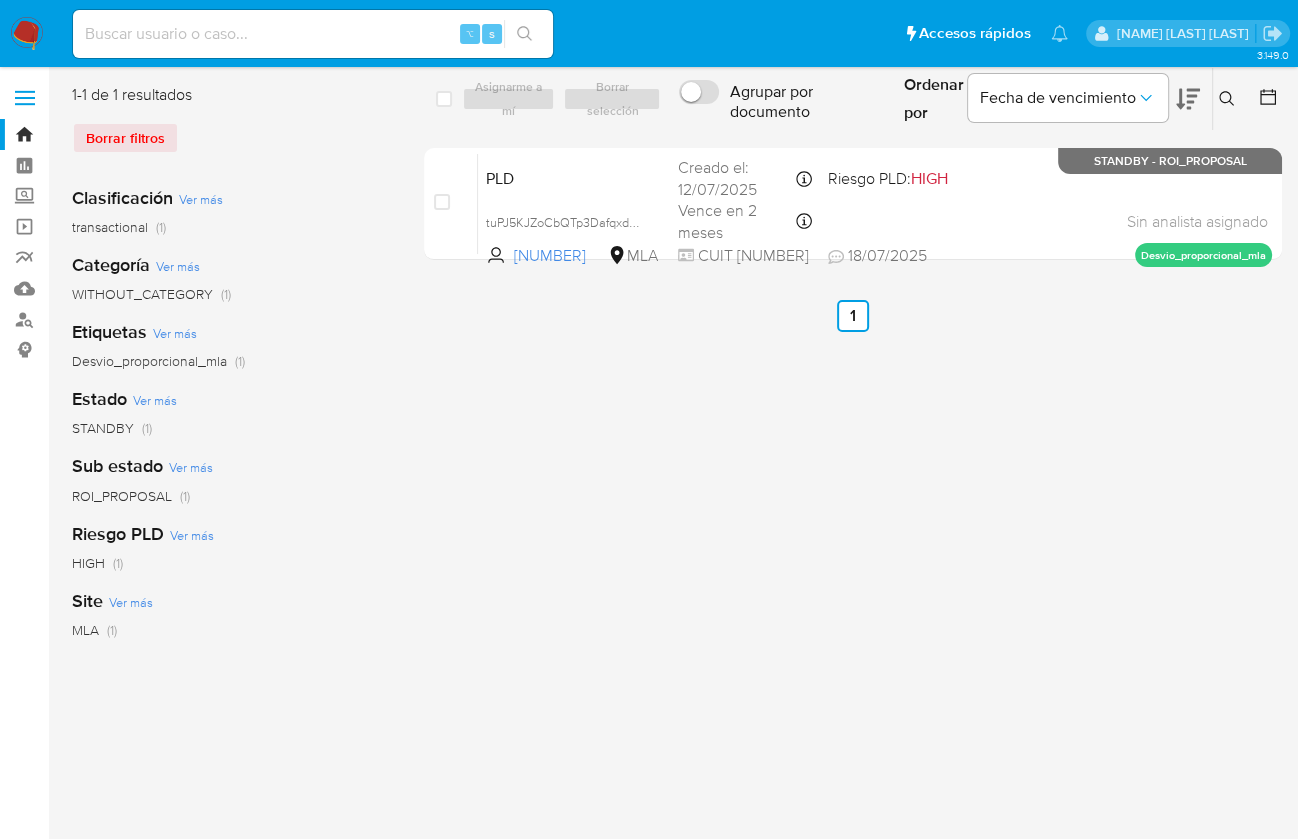 click 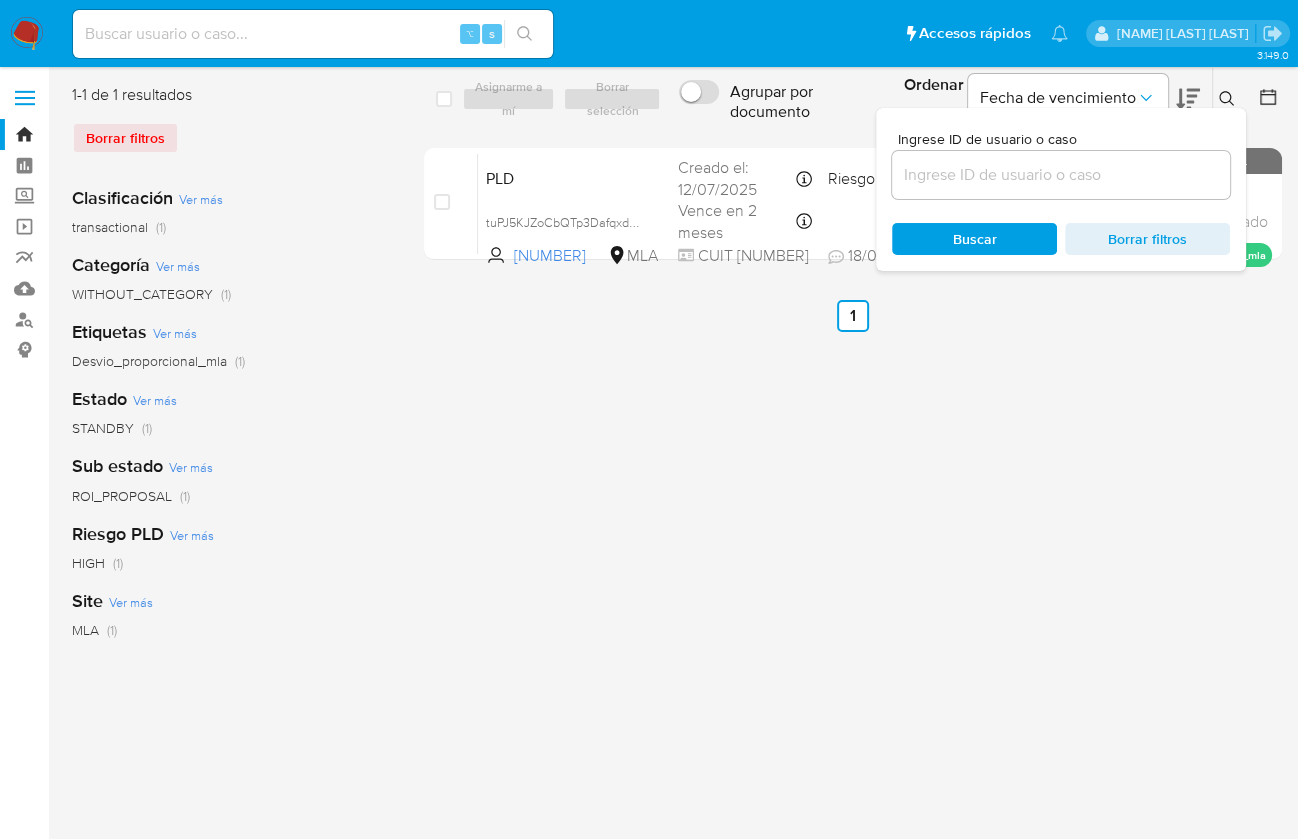 click at bounding box center [1061, 175] 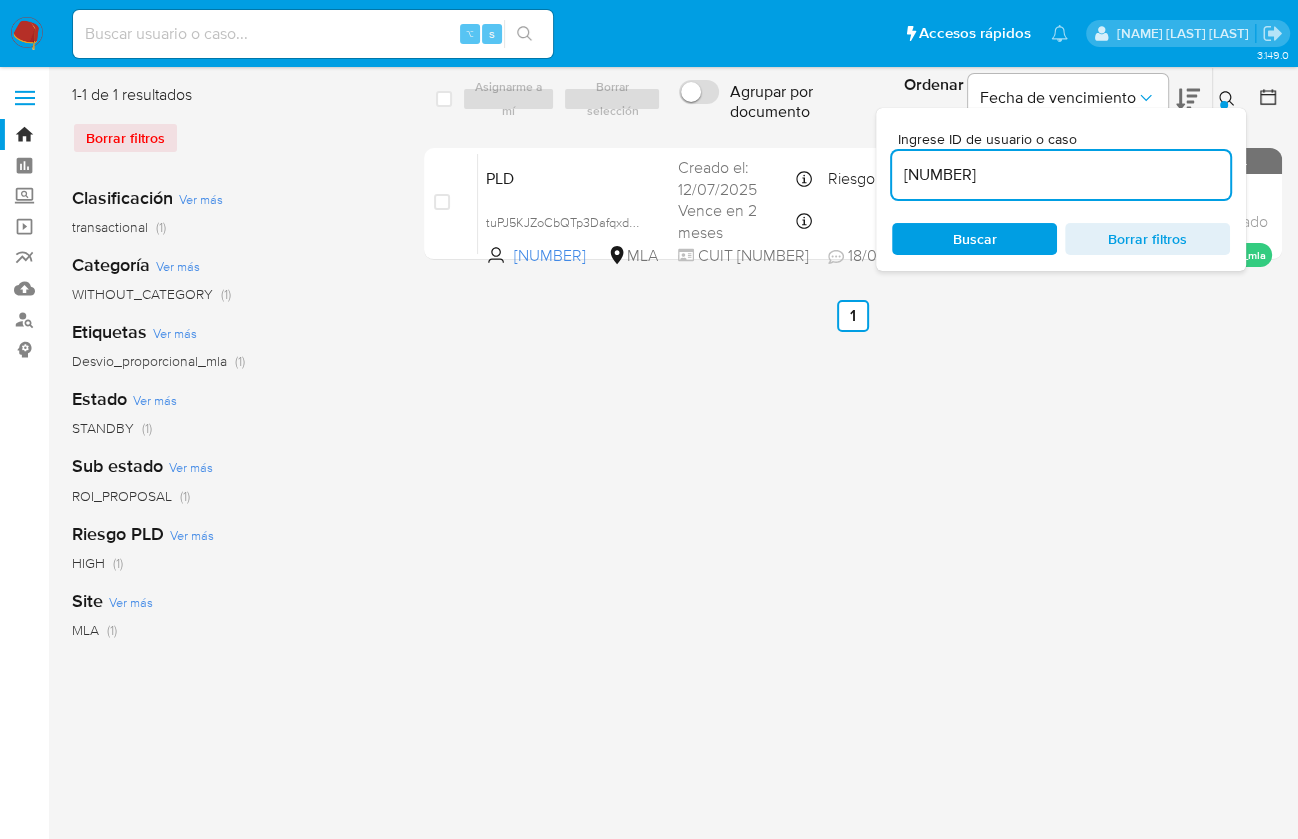 type on "2430524352" 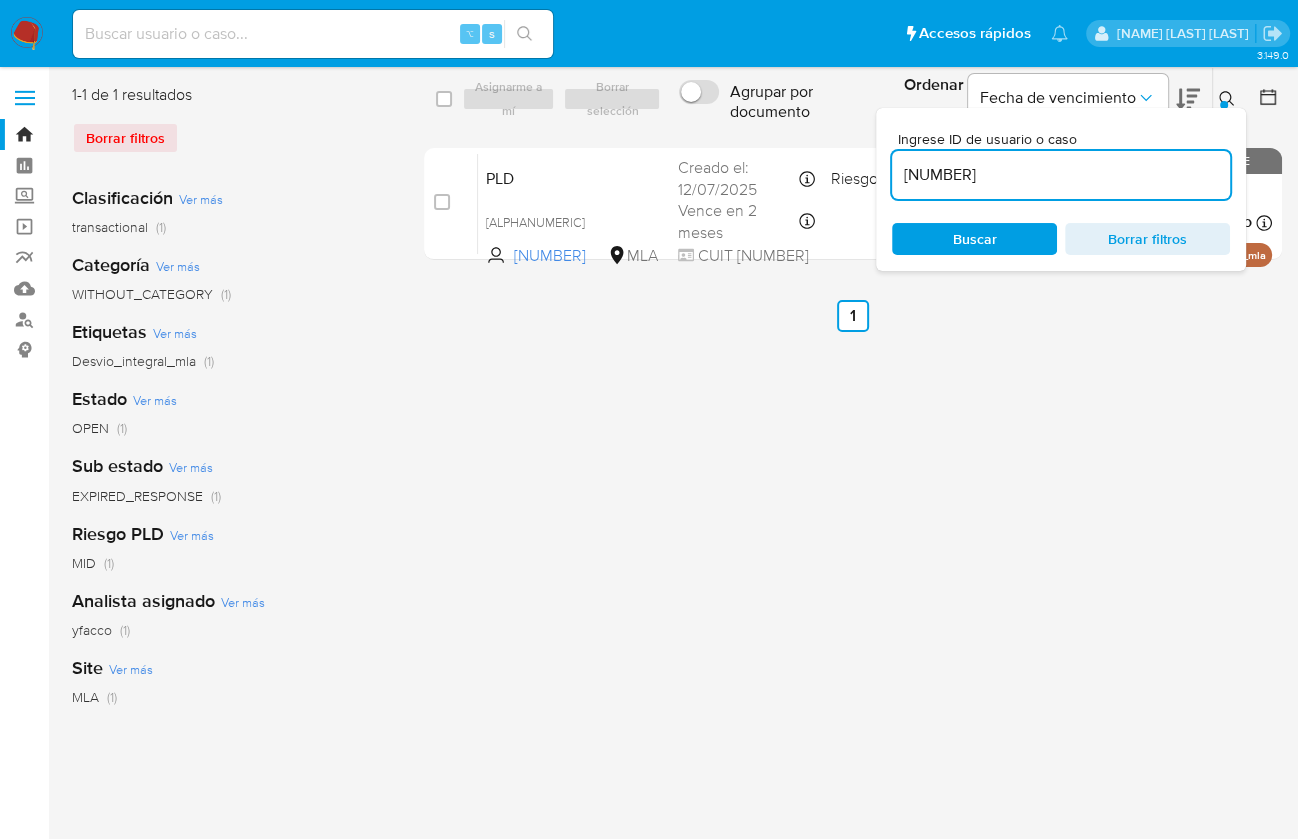 click on "Ingrese ID de usuario o caso 2430524352 Buscar Borrar filtros" at bounding box center [1061, 189] 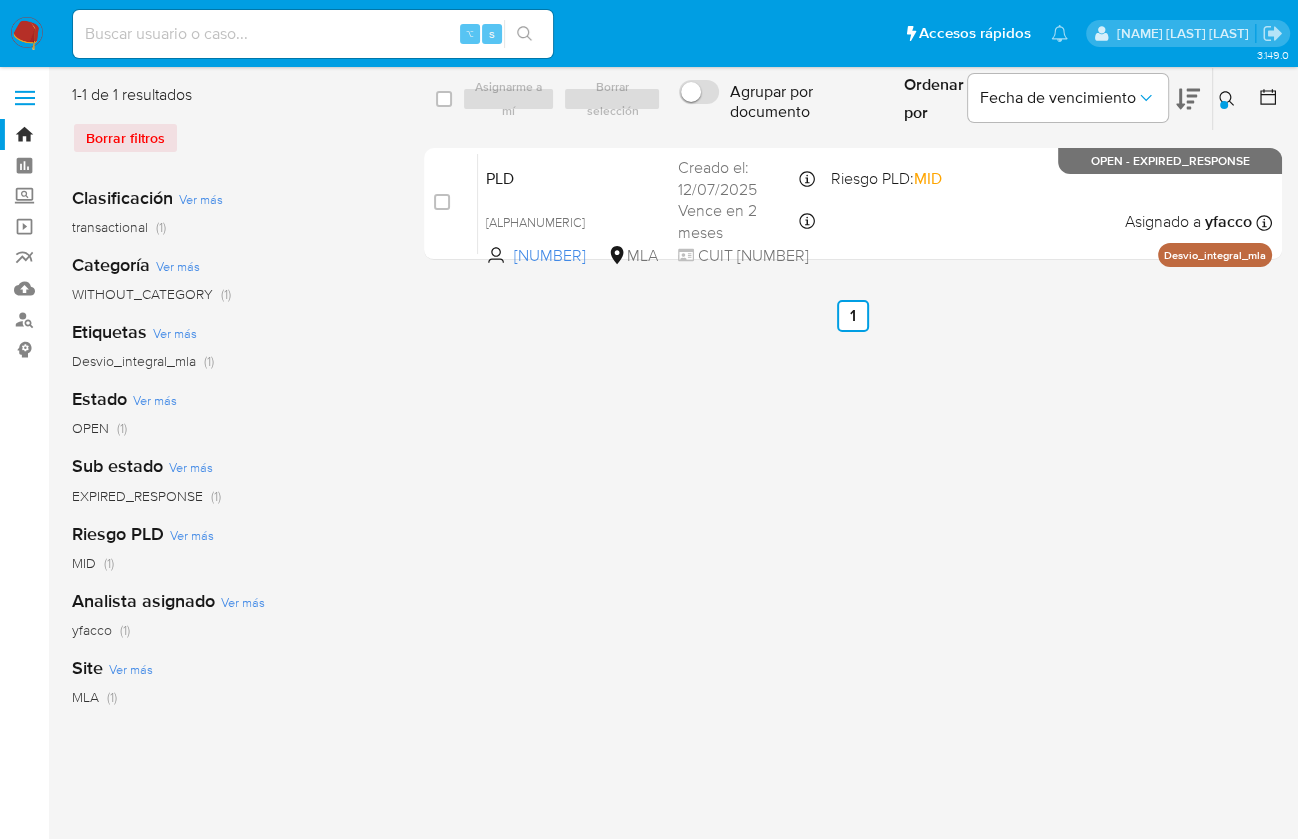 drag, startPoint x: 440, startPoint y: 201, endPoint x: 484, endPoint y: 146, distance: 70.434364 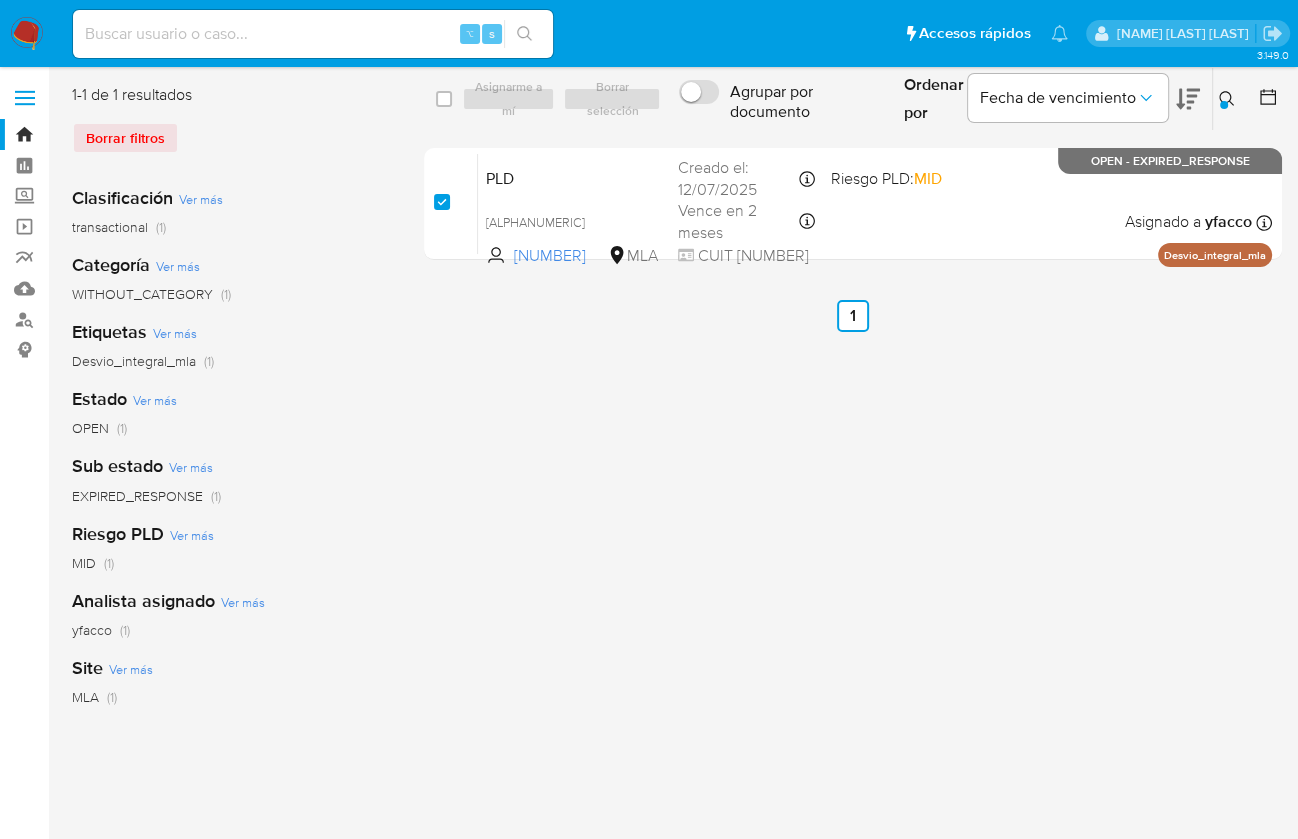 checkbox on "true" 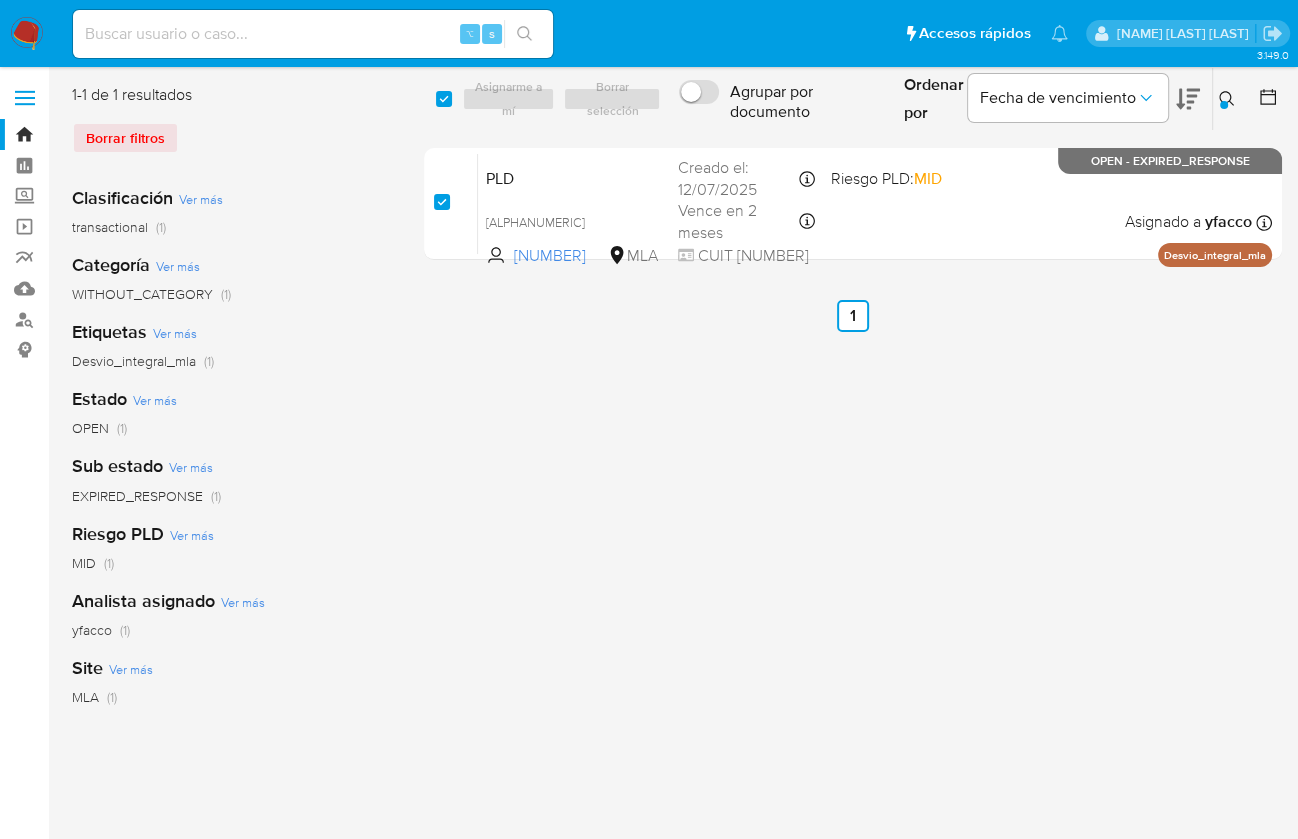 checkbox on "true" 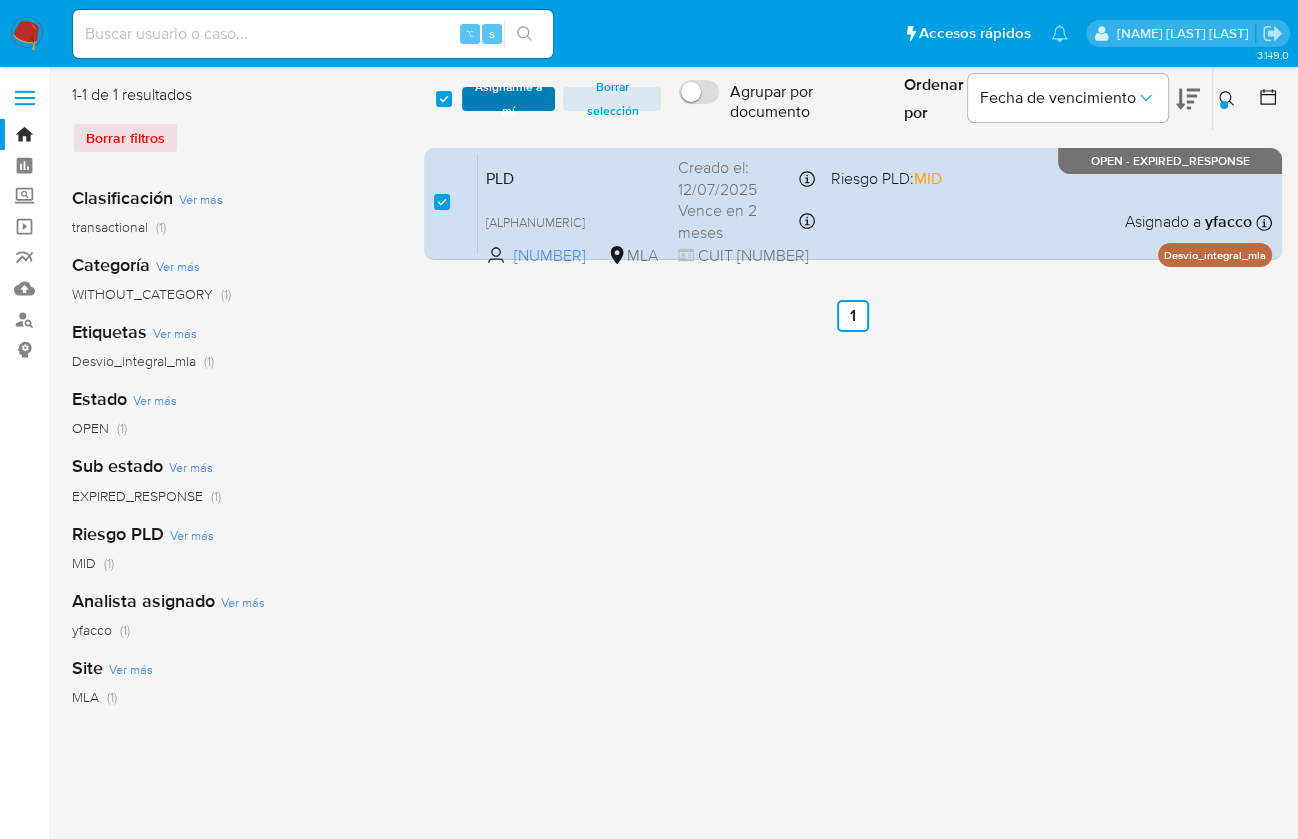click on "Asignarme a mí" at bounding box center [509, 99] 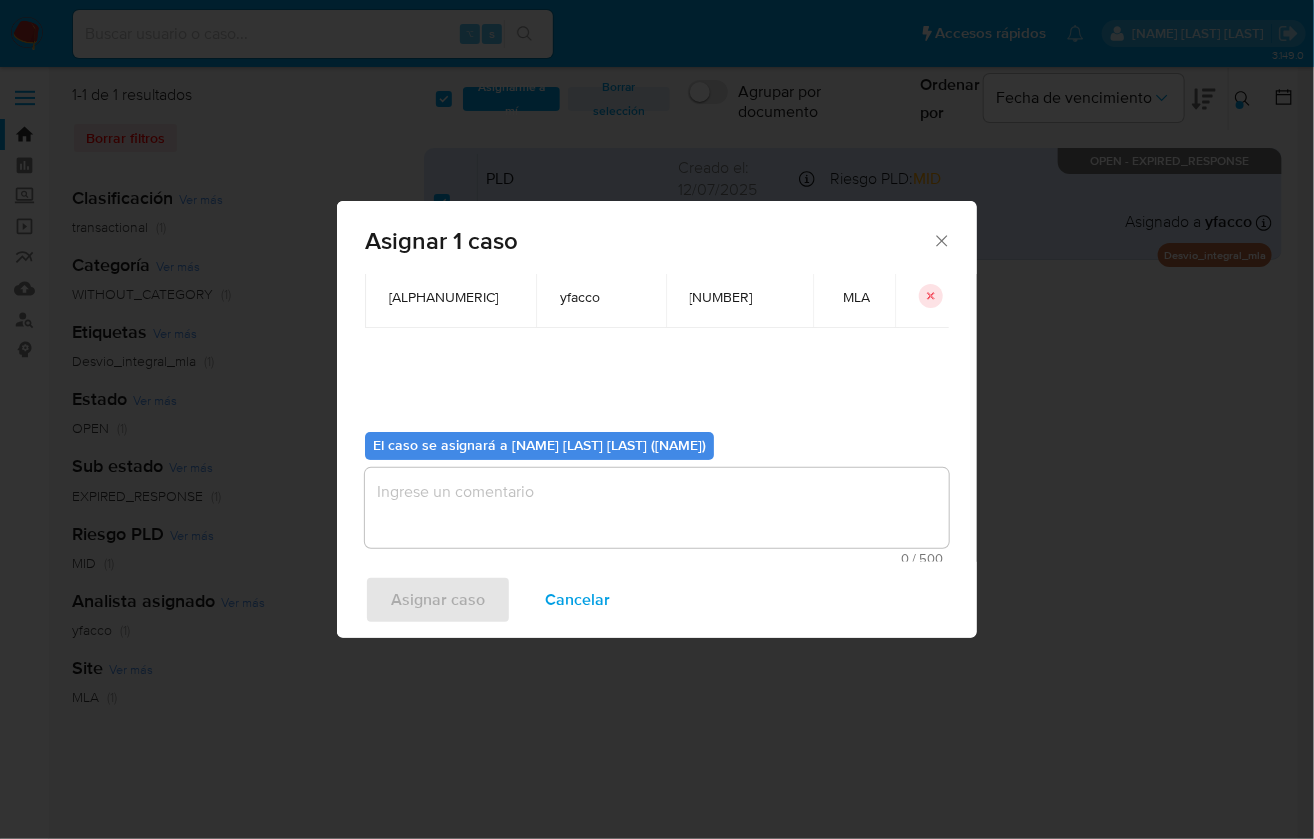 scroll, scrollTop: 102, scrollLeft: 0, axis: vertical 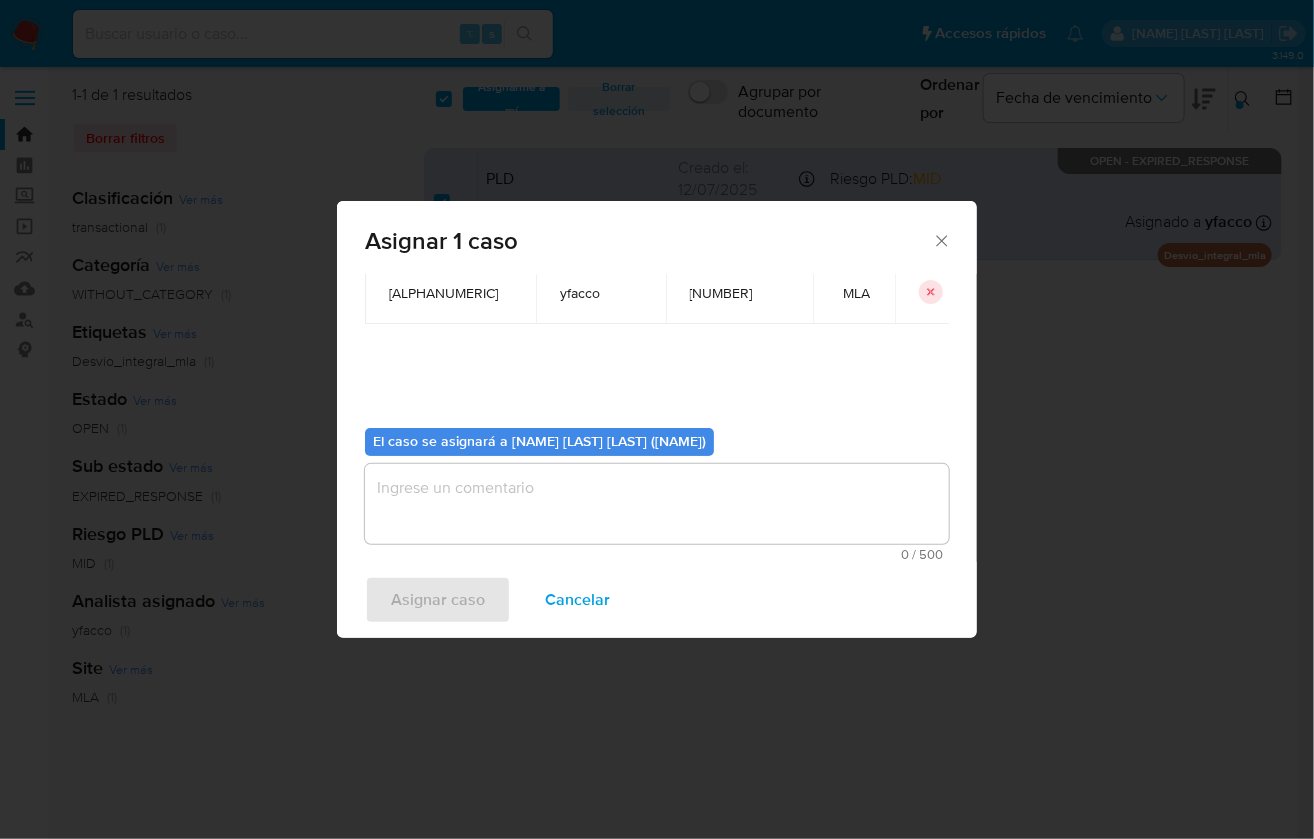 click at bounding box center [657, 504] 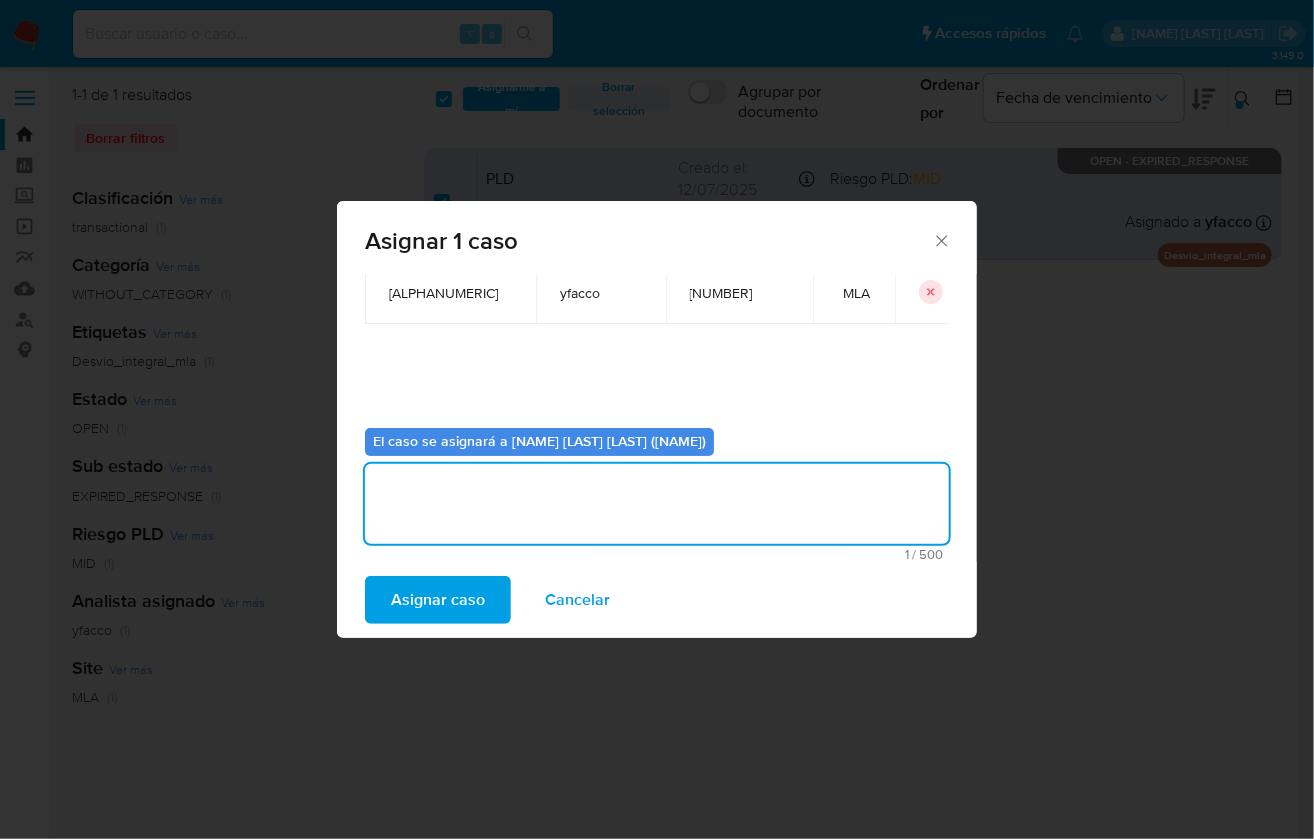 click on "Asignar caso" at bounding box center (438, 600) 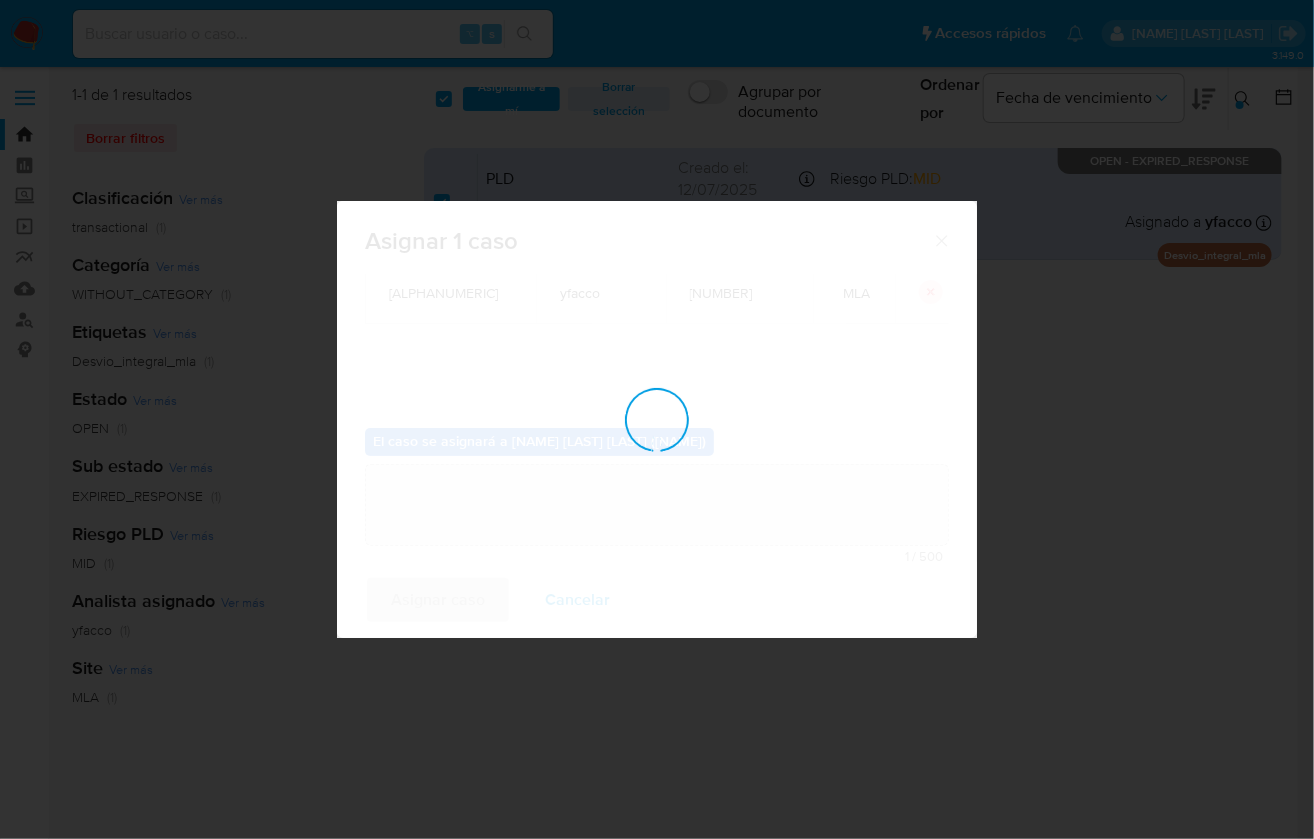 type 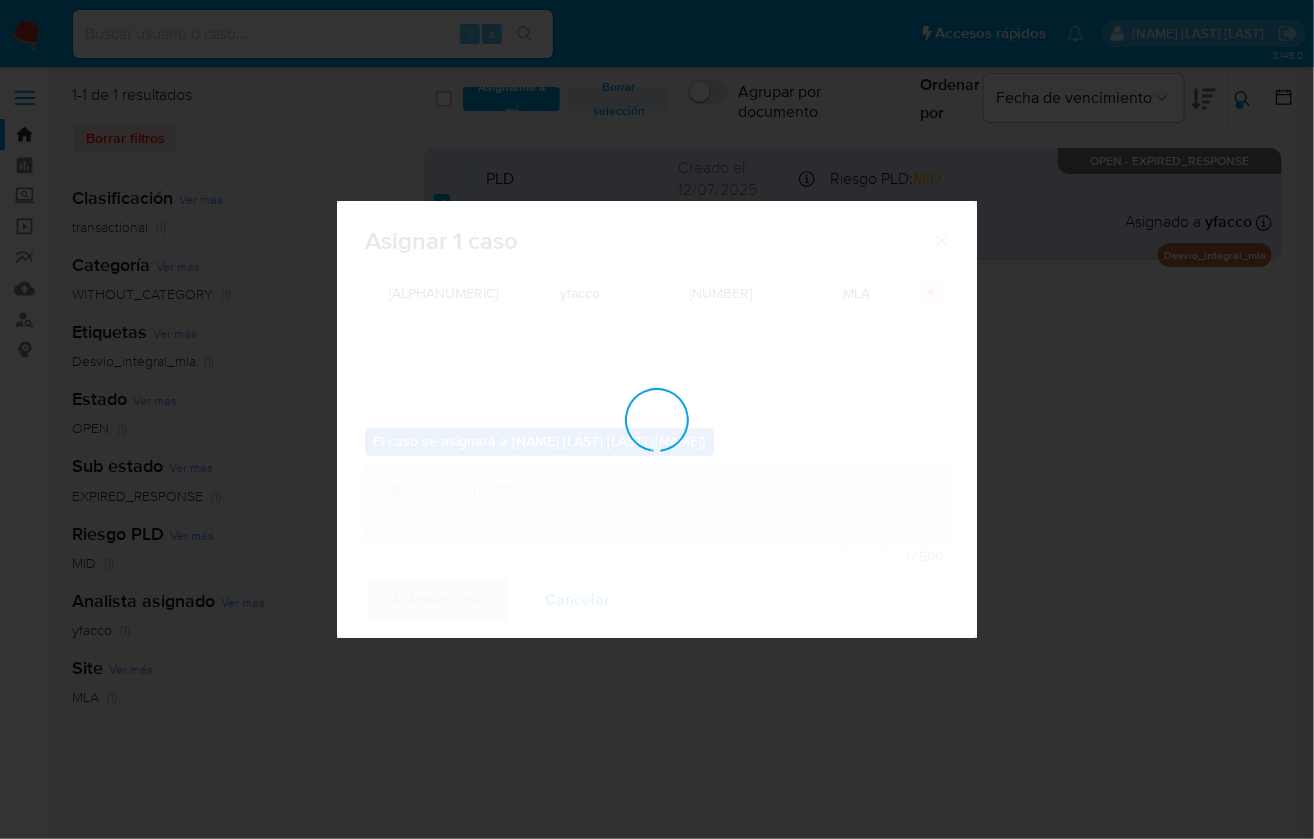 checkbox on "false" 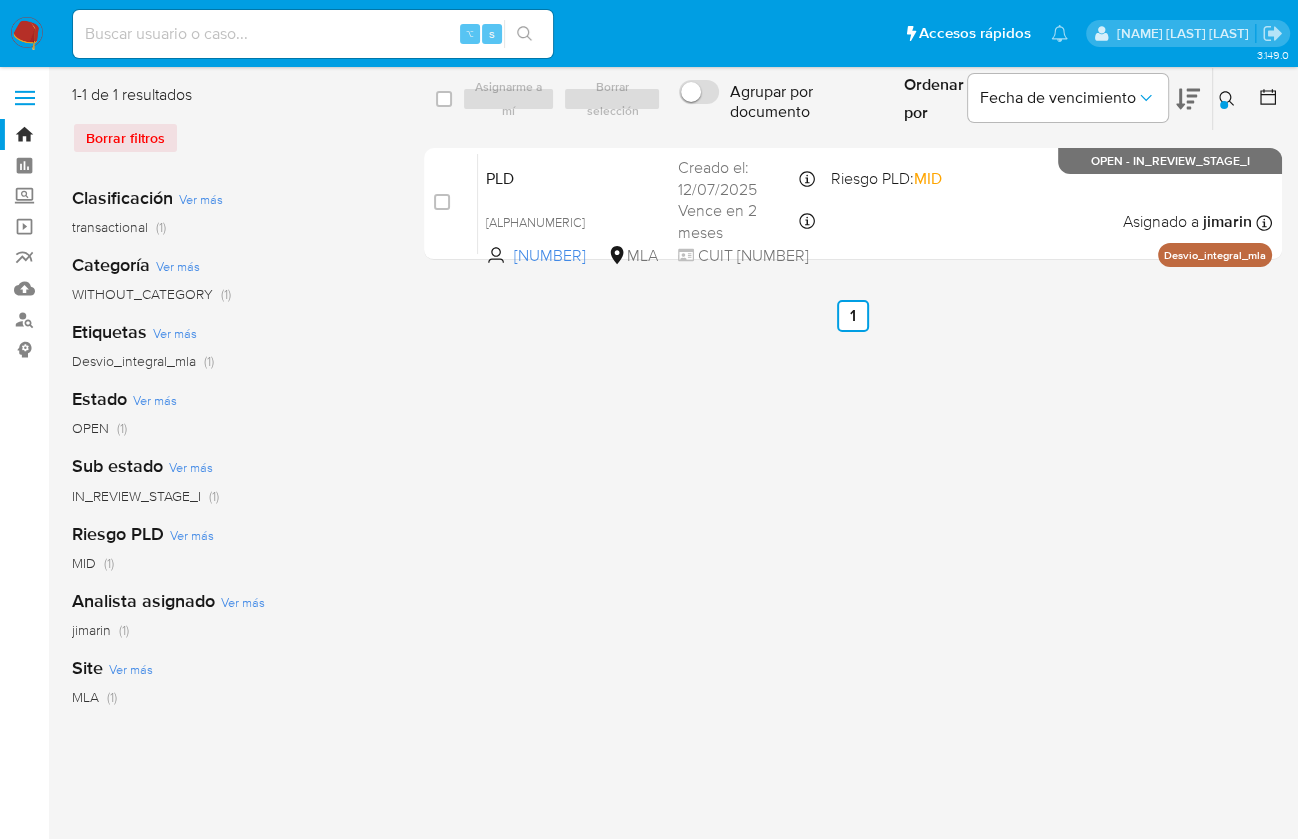 click 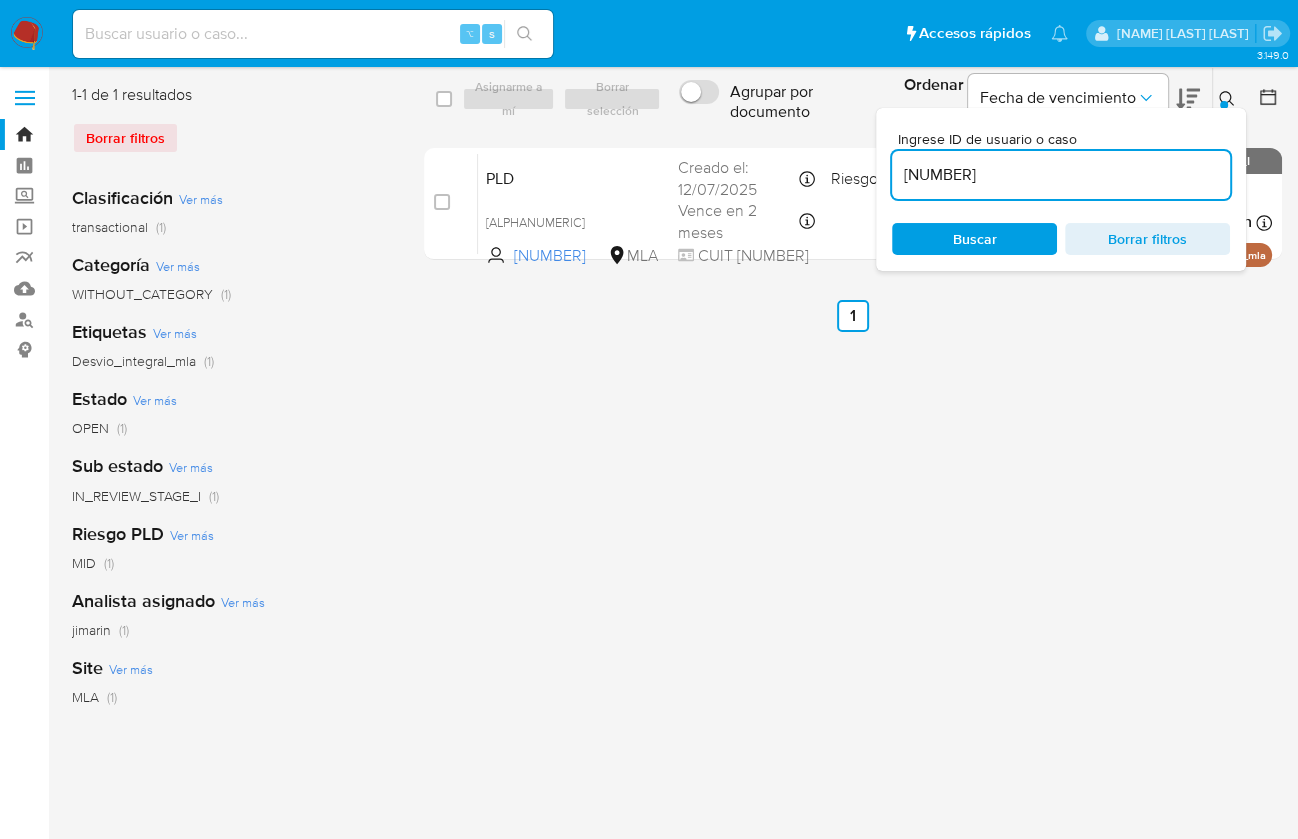 click on "2430524352" at bounding box center [1061, 175] 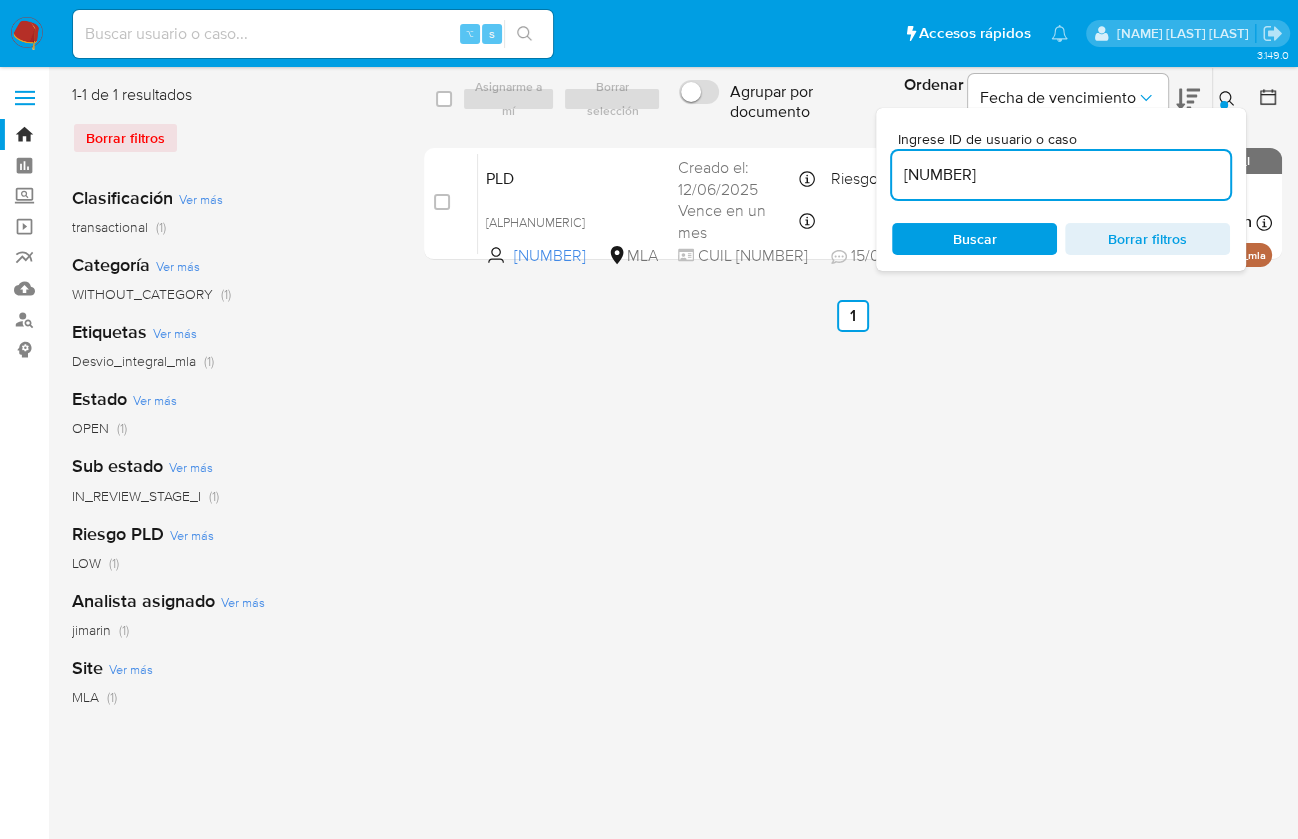 click on "Ingrese ID de usuario o caso 326279089 Buscar Borrar filtros" at bounding box center [1229, 99] 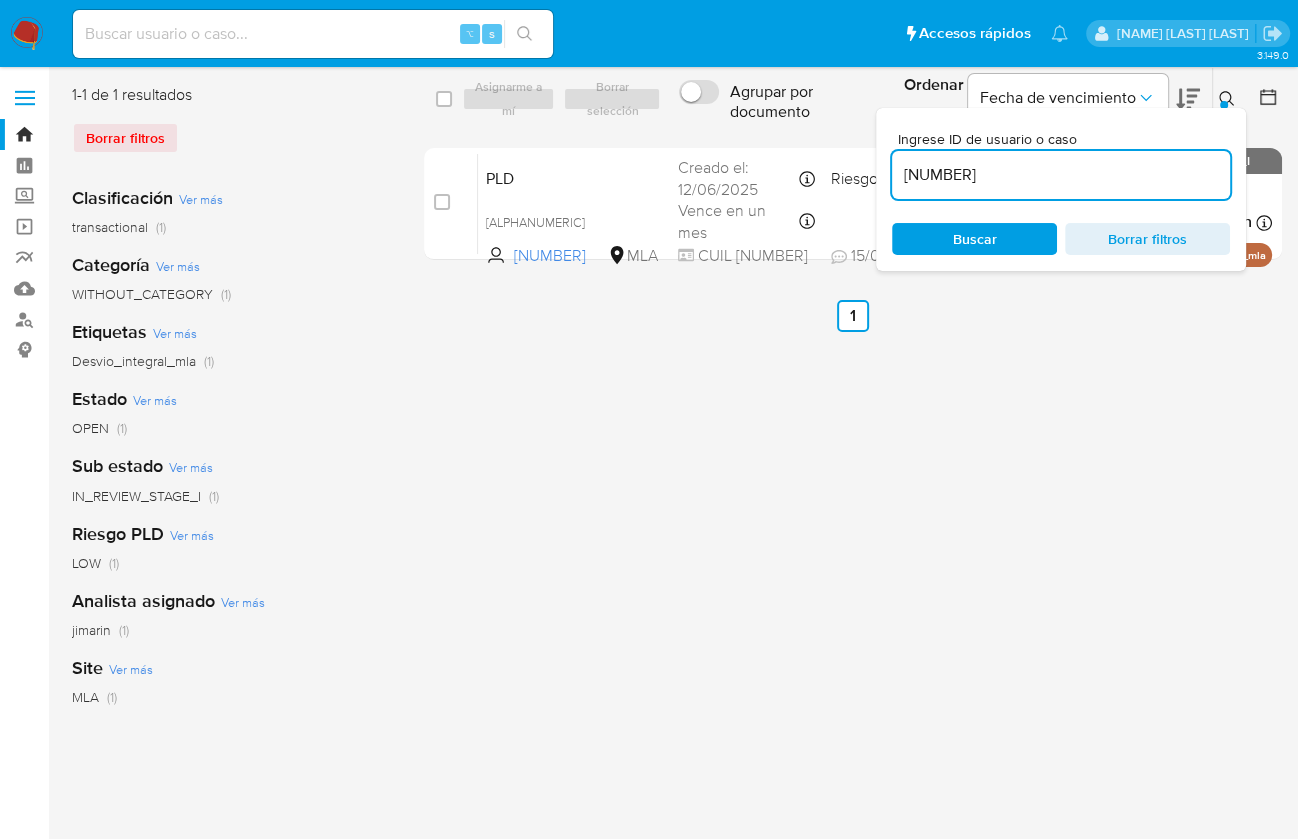 click 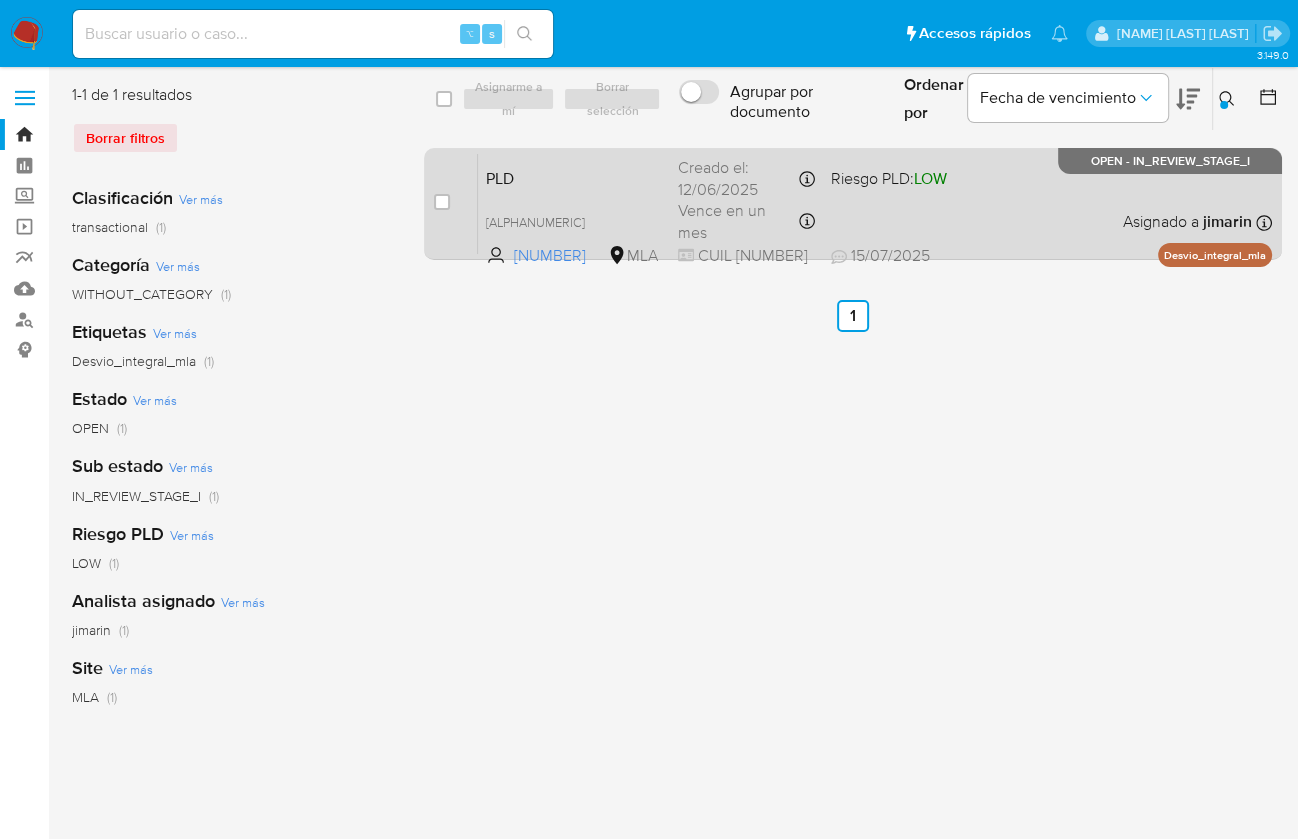 click on "PLD ZzAhIxwZsx8GPeQIXg5H0FTL 326279089 MLA Riesgo PLD:  LOW Creado el: 12/06/2025   Creado el: 12/06/2025 03:19:51 Vence en un mes   Vence el 10/09/2025 03:19:52 CUIL   23294638539 15/07/2025   15/07/2025 22:26 Asignado a   jimarin   Asignado el: 18/06/2025 14:18:43 Desvio_integral_mla OPEN - IN_REVIEW_STAGE_I" at bounding box center [875, 203] 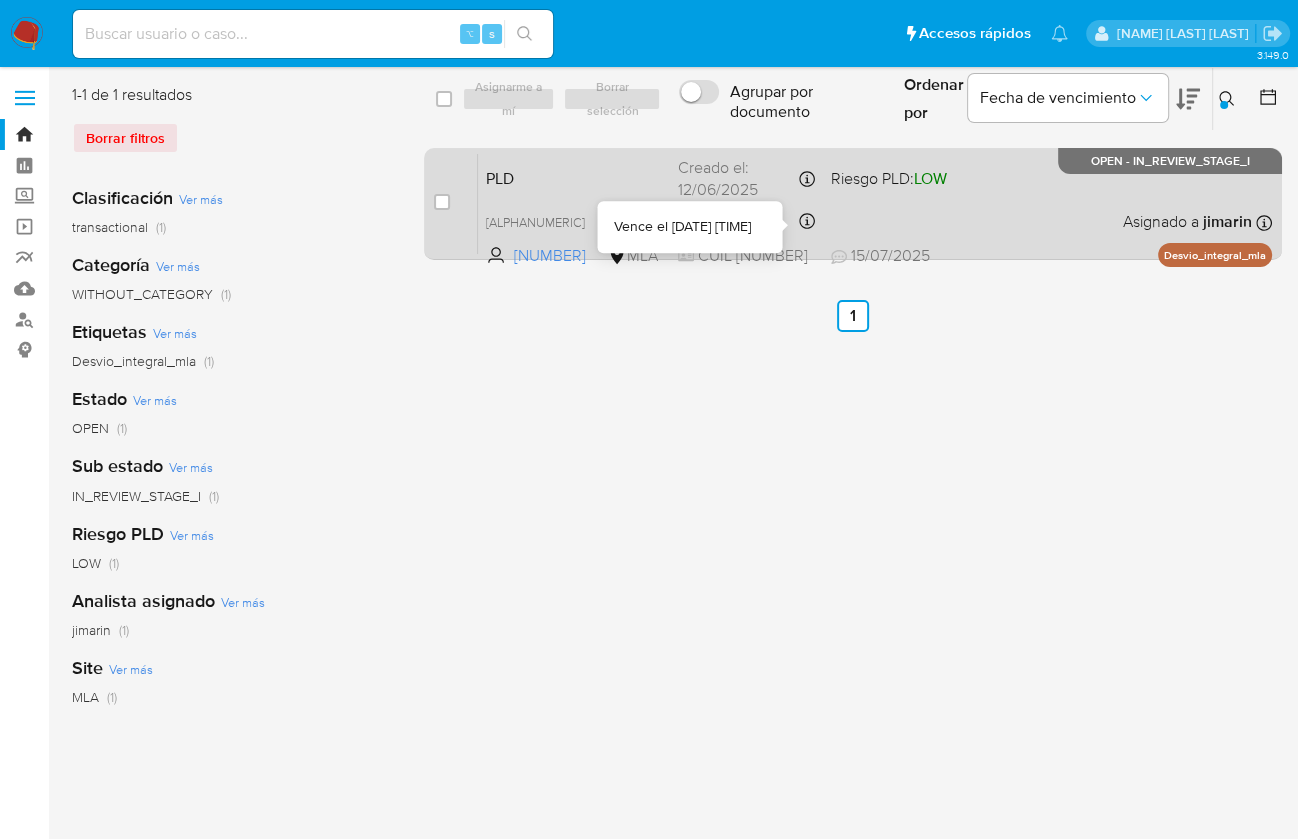 click on "PLD ZzAhIxwZsx8GPeQIXg5H0FTL 326279089 MLA Riesgo PLD:  LOW Creado el: 12/06/2025   Creado el: 12/06/2025 03:19:51 Vence en un mes   Vence el 10/09/2025 03:19:52 CUIL   23294638539 15/07/2025   15/07/2025 22:26 Asignado a   jimarin   Asignado el: 18/06/2025 14:18:43 Desvio_integral_mla OPEN - IN_REVIEW_STAGE_I" at bounding box center [875, 203] 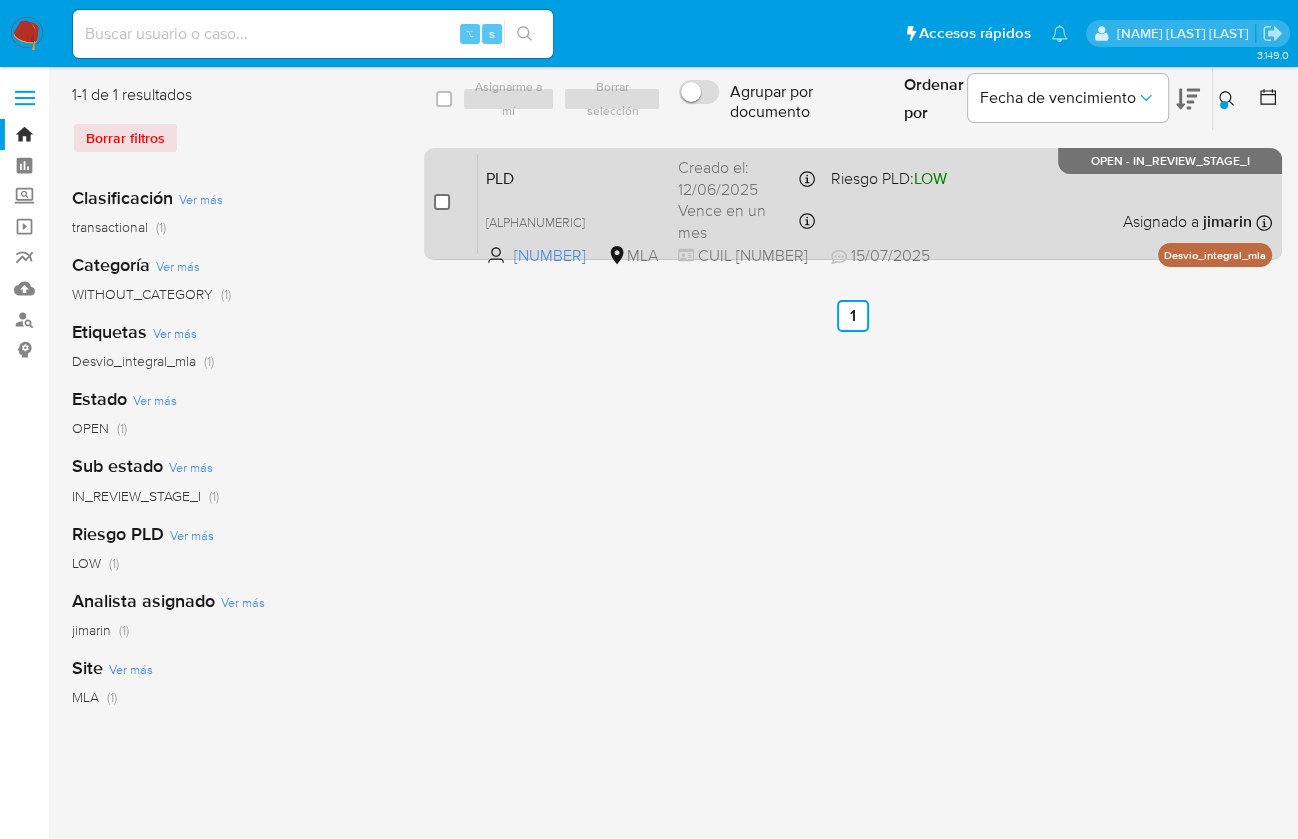click at bounding box center (442, 202) 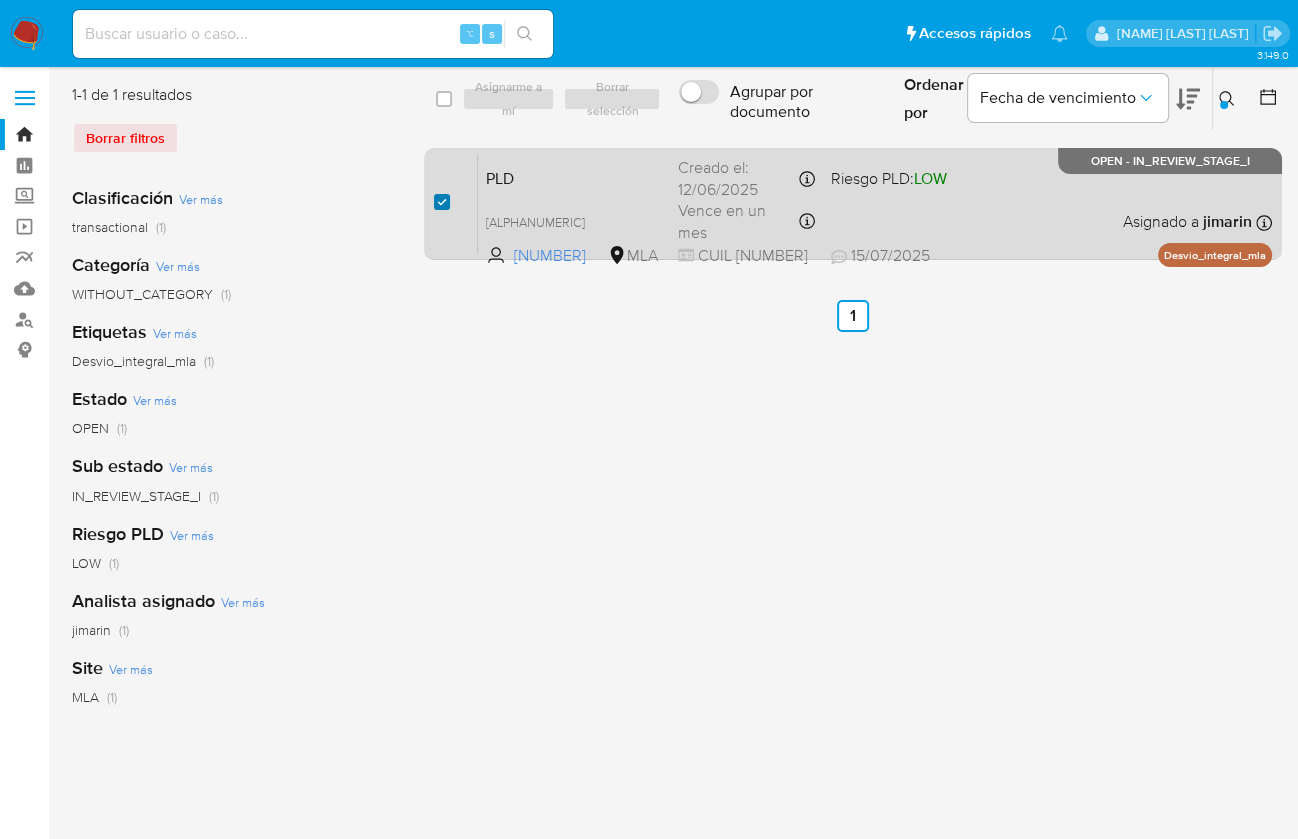 checkbox on "true" 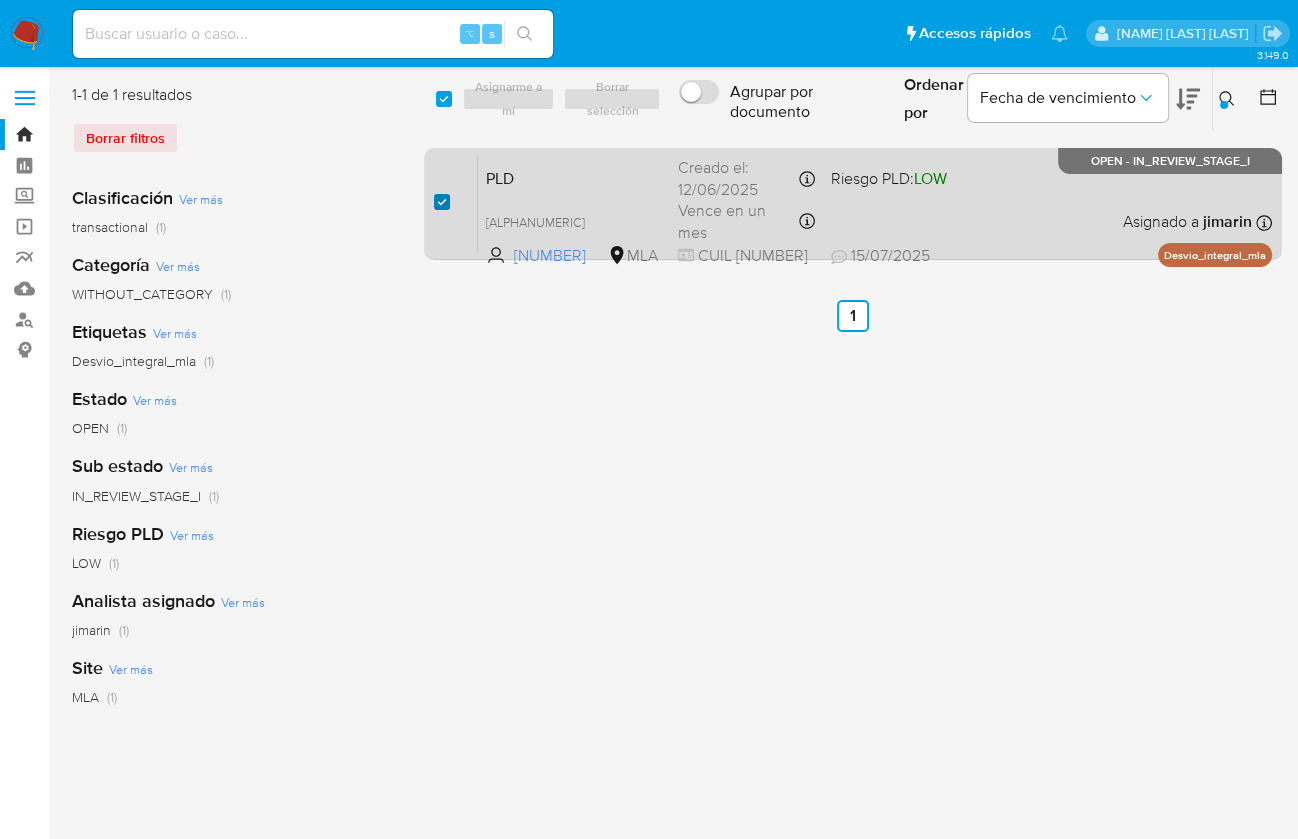 checkbox on "true" 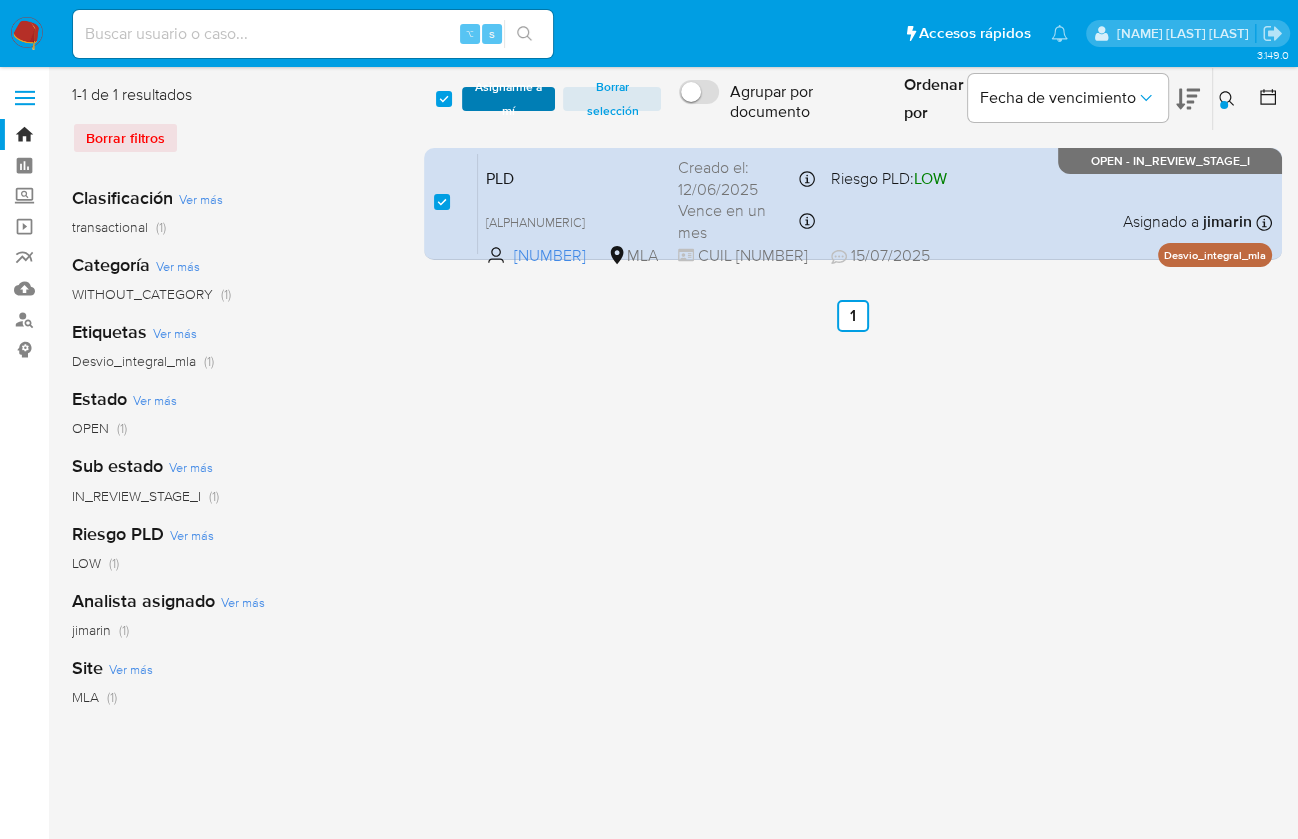 click on "Asignarme a mí" at bounding box center [509, 99] 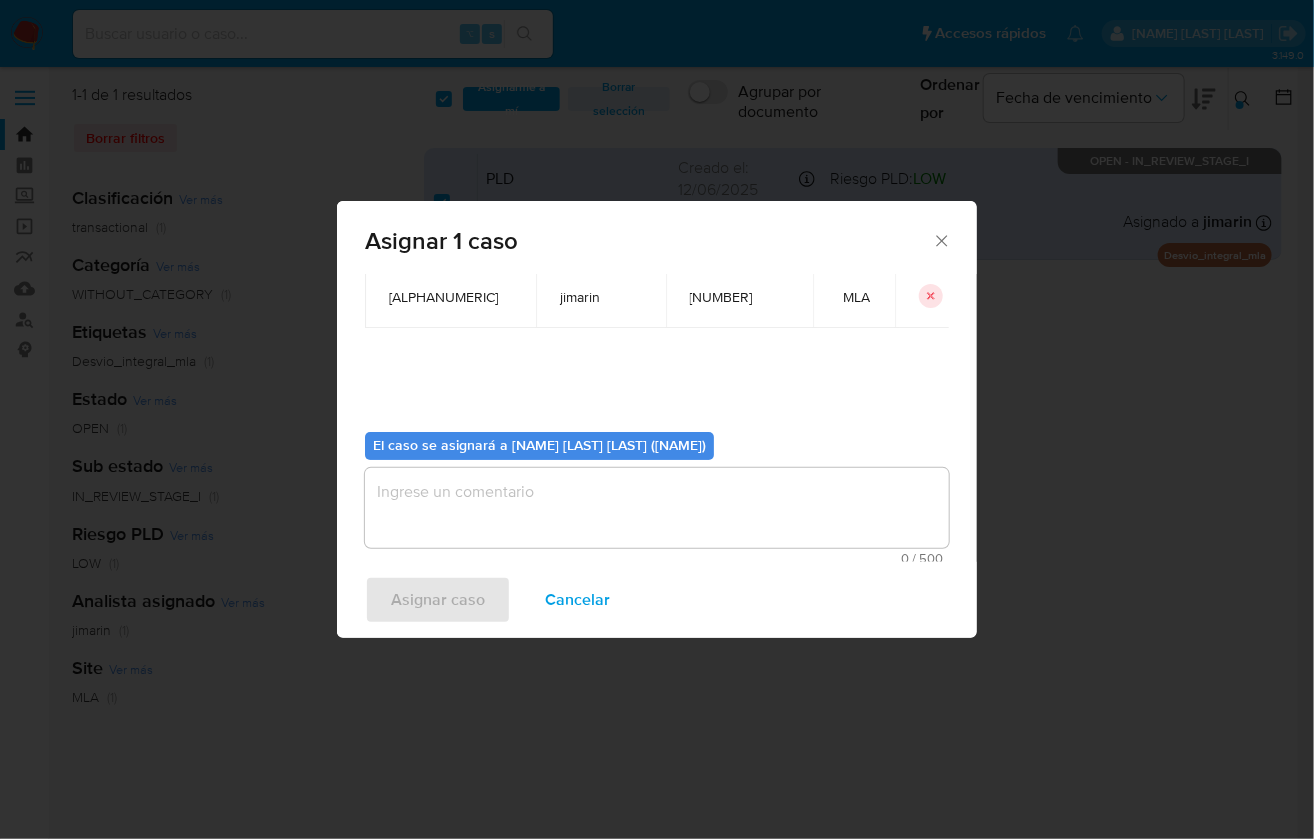scroll, scrollTop: 102, scrollLeft: 0, axis: vertical 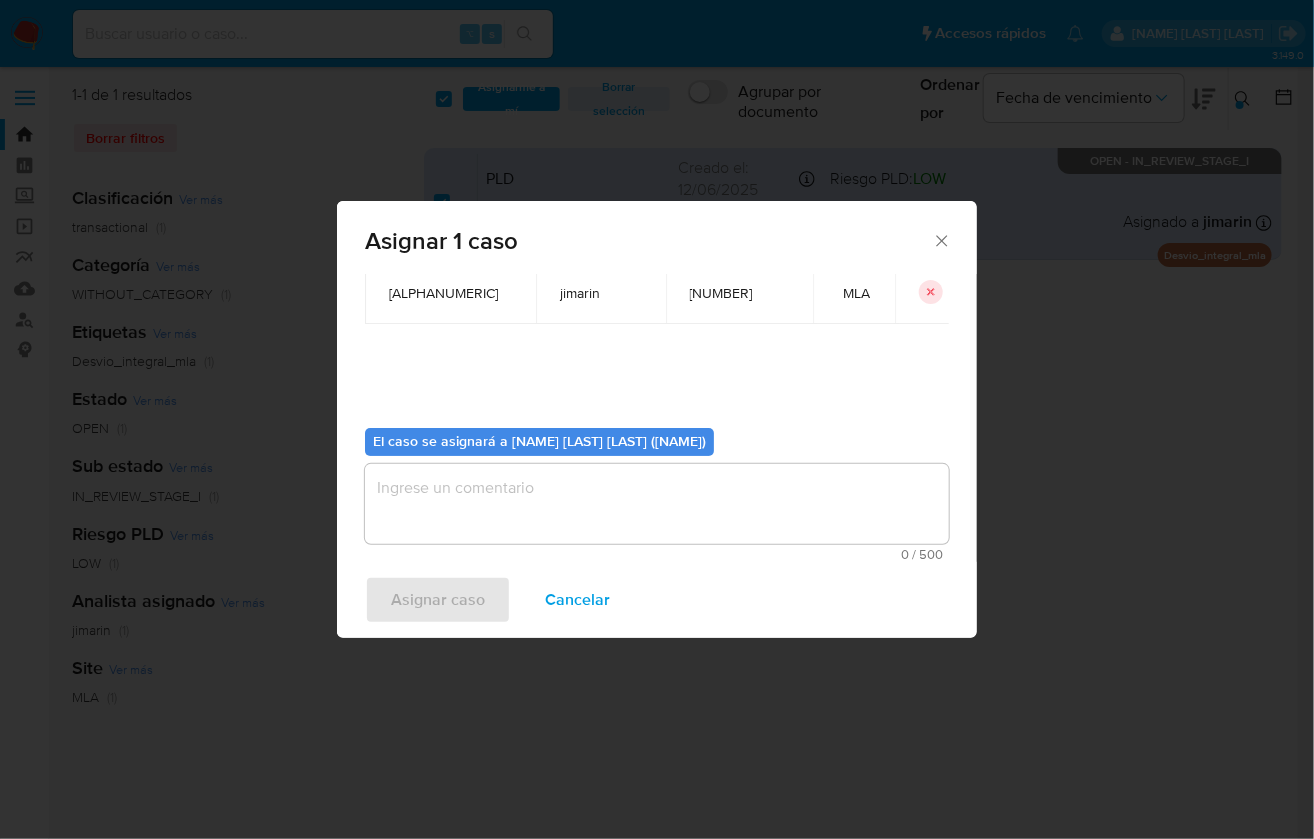 click at bounding box center [657, 504] 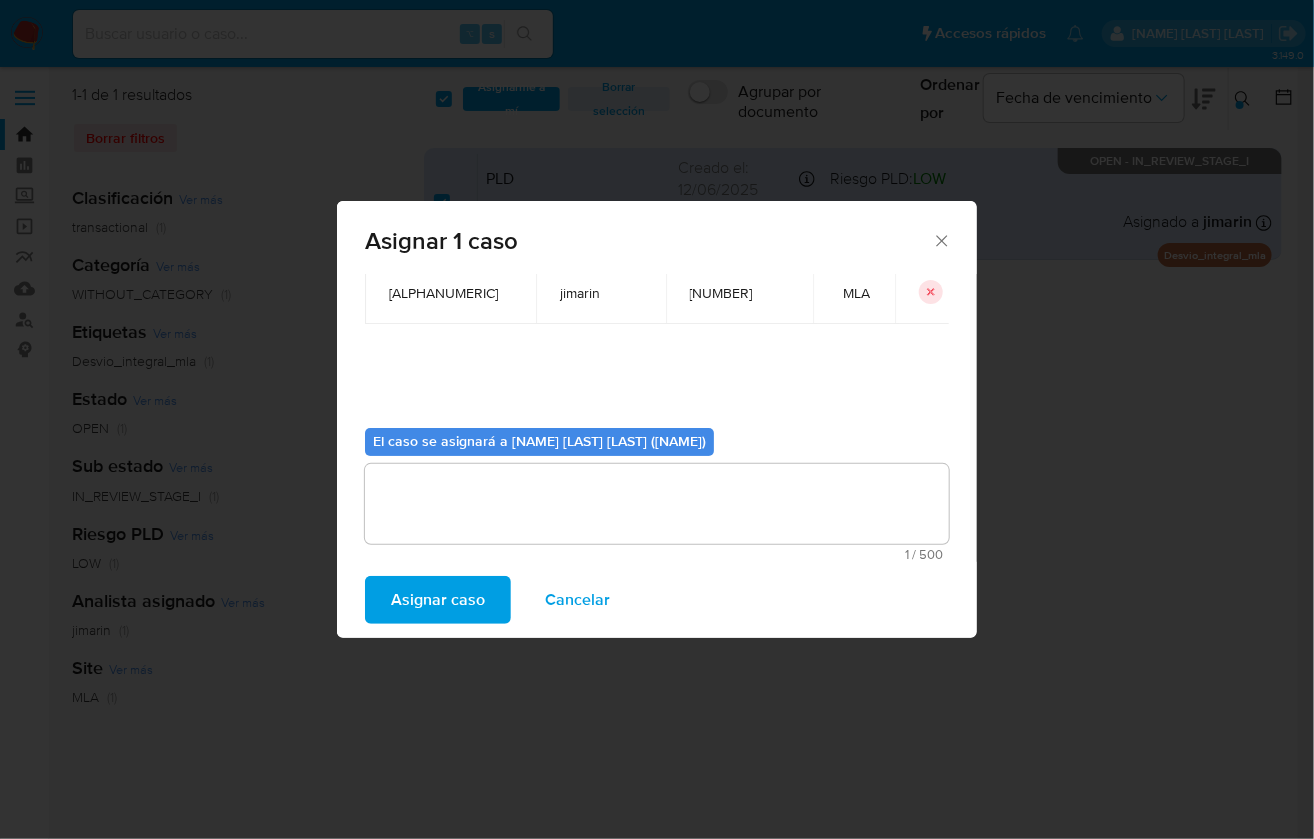 click on "Asignar caso" at bounding box center [438, 600] 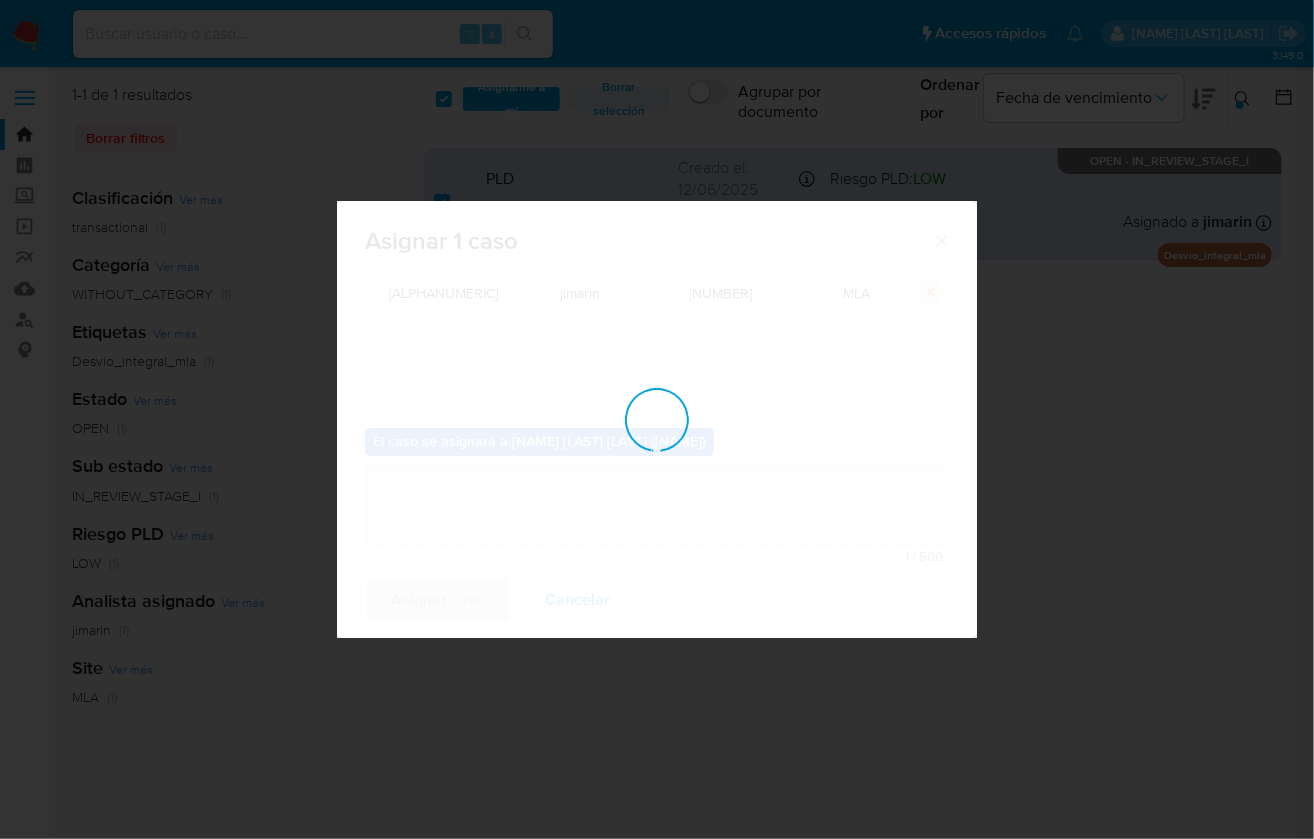 type 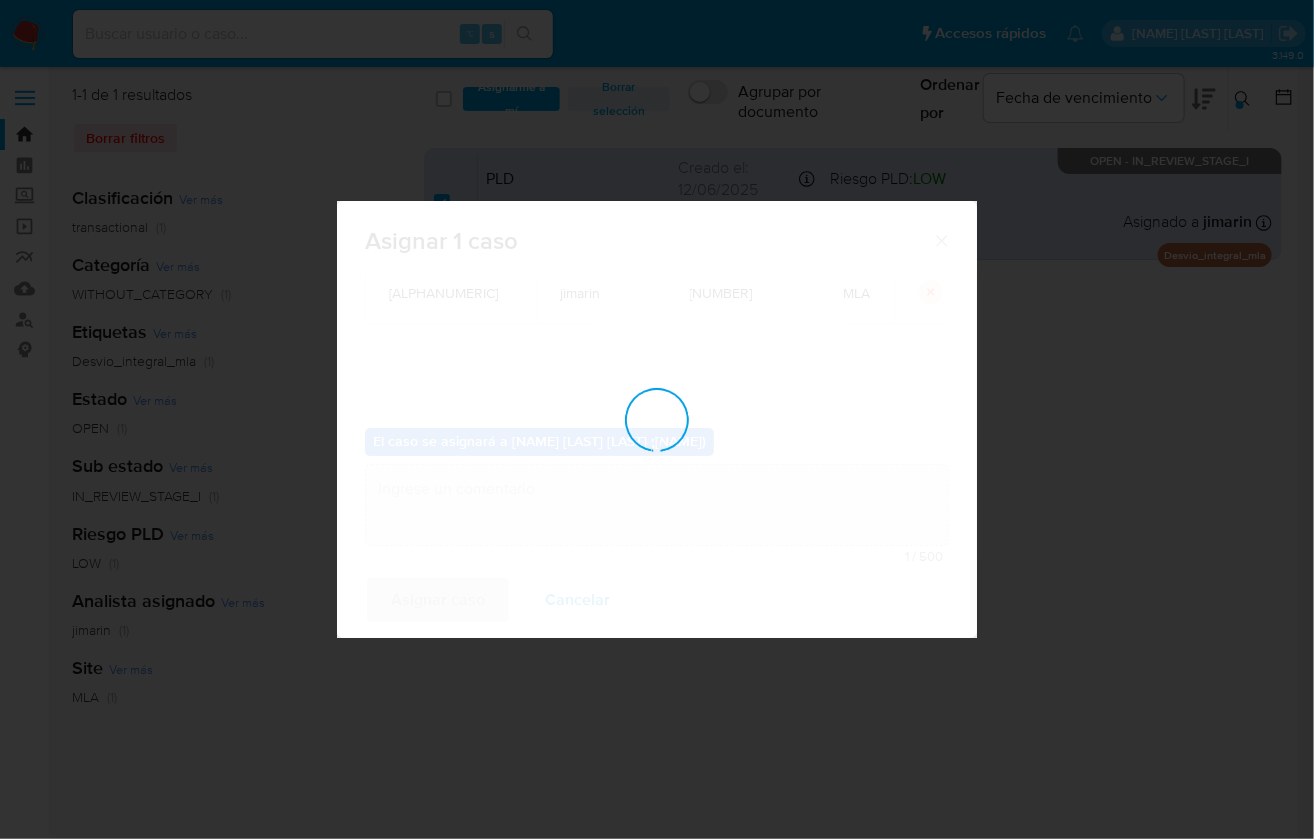 checkbox on "false" 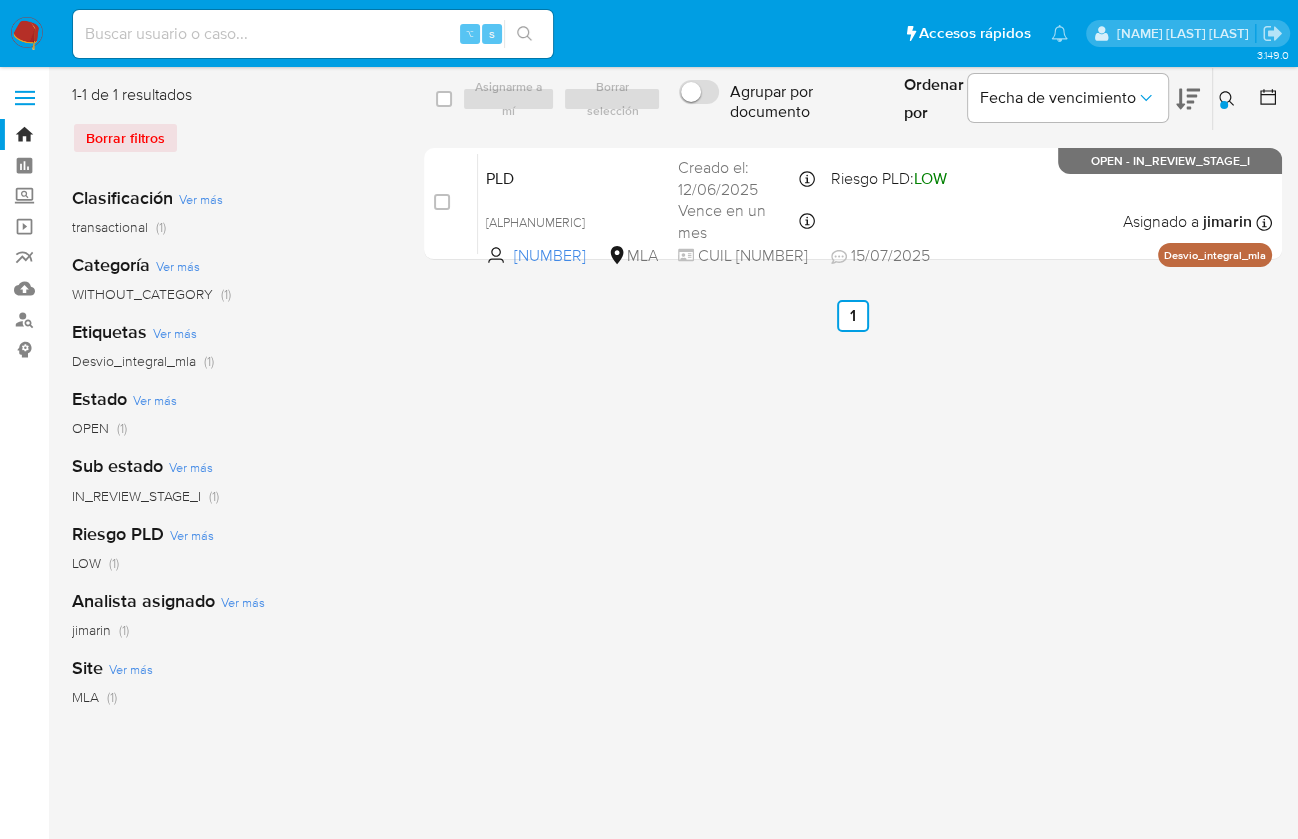 click on "select-all-cases-checkbox Asignarme a mí Borrar selección Agrupar por documento Ordenar por Fecha de vencimiento   No es posible ordenar los resultados mientras se encuentren agrupados. Ingrese ID de usuario o caso 326279089 Buscar Borrar filtros case-item-checkbox   No es posible asignar el caso PLD ZzAhIxwZsx8GPeQIXg5H0FTL 326279089 MLA Riesgo PLD:  LOW Creado el: 12/06/2025   Creado el: 12/06/2025 03:19:51 Vence en un mes   Vence el 10/09/2025 03:19:52 CUIL   23294638539 15/07/2025   15/07/2025 22:26 Asignado a   jimarin   Asignado el: 18/06/2025 14:18:43 Desvio_integral_mla OPEN - IN_REVIEW_STAGE_I  Anterior 1 Siguiente" at bounding box center [853, 515] 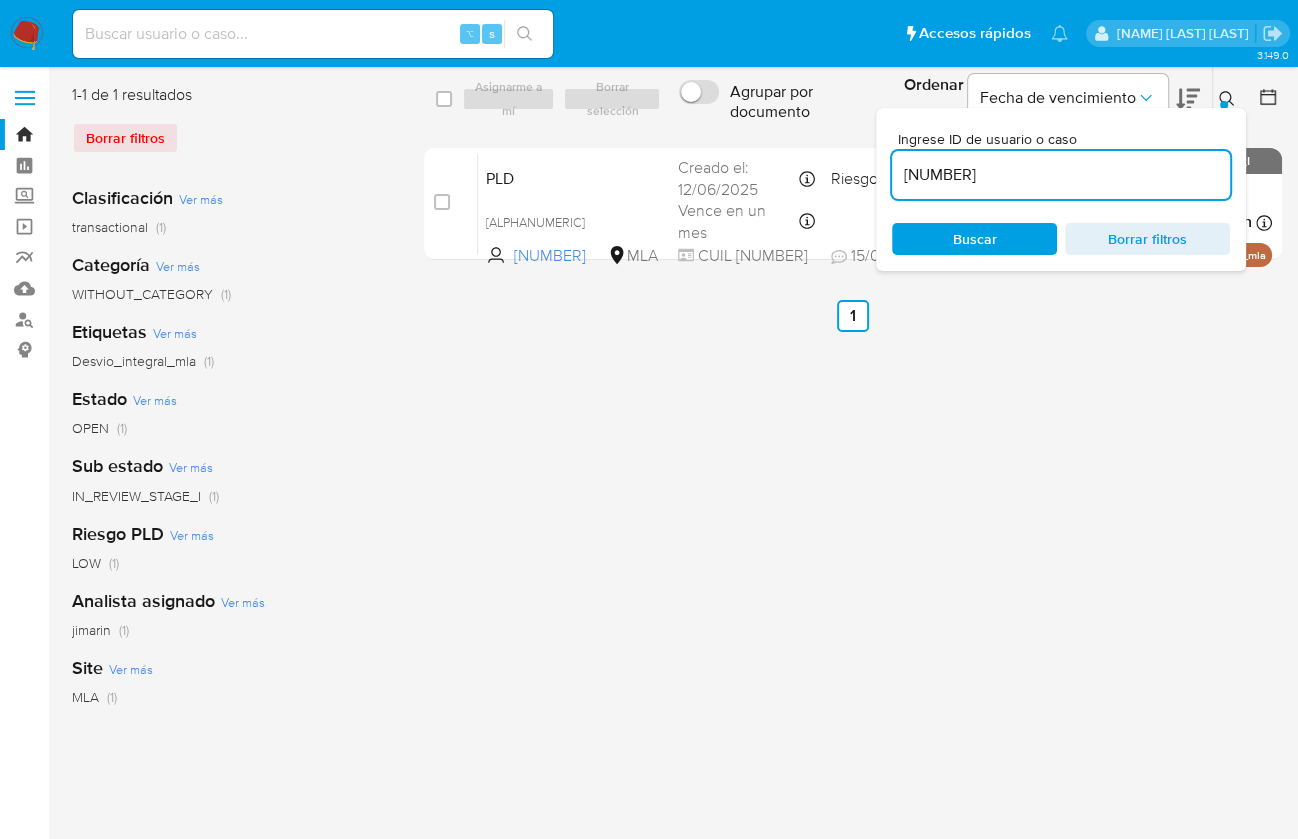 click on "[NUMBER]" at bounding box center (1061, 175) 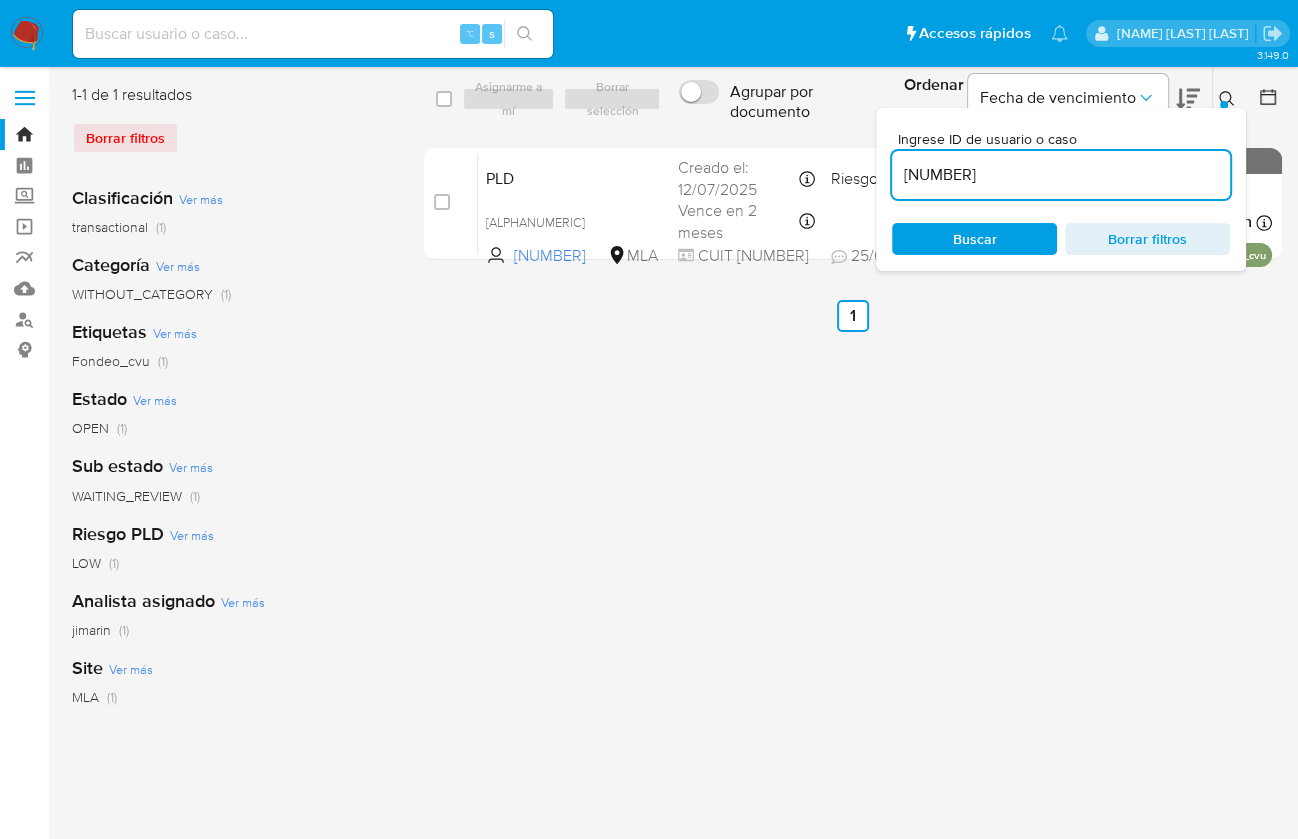 click 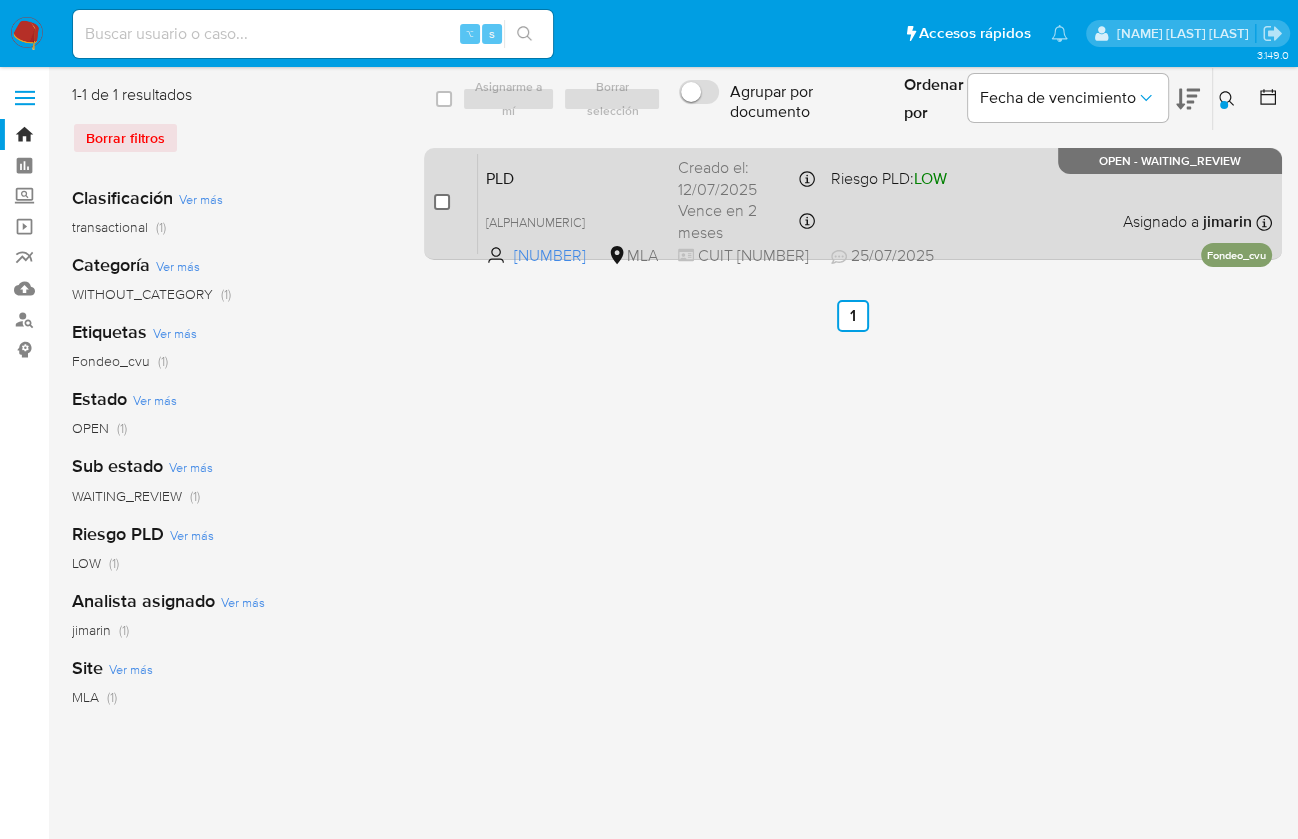 click at bounding box center (442, 202) 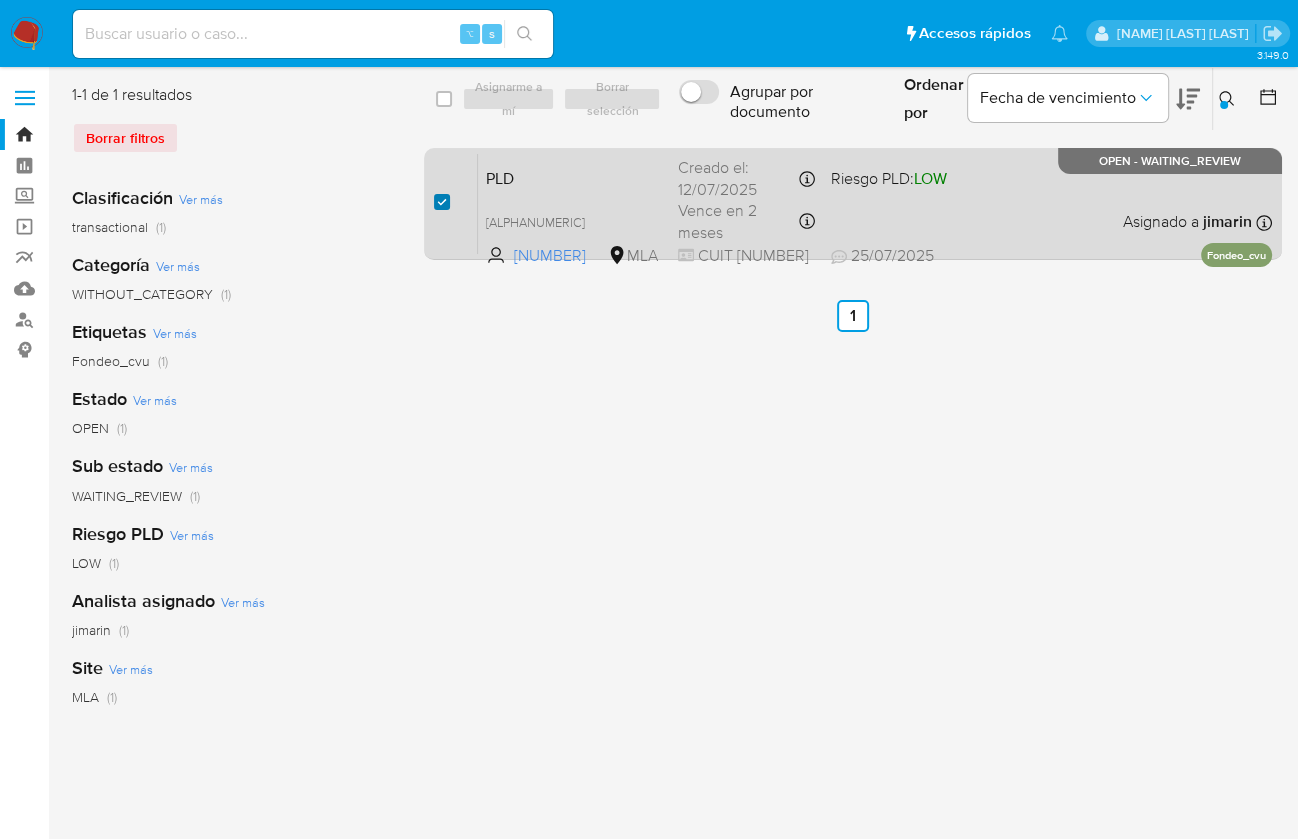 checkbox on "true" 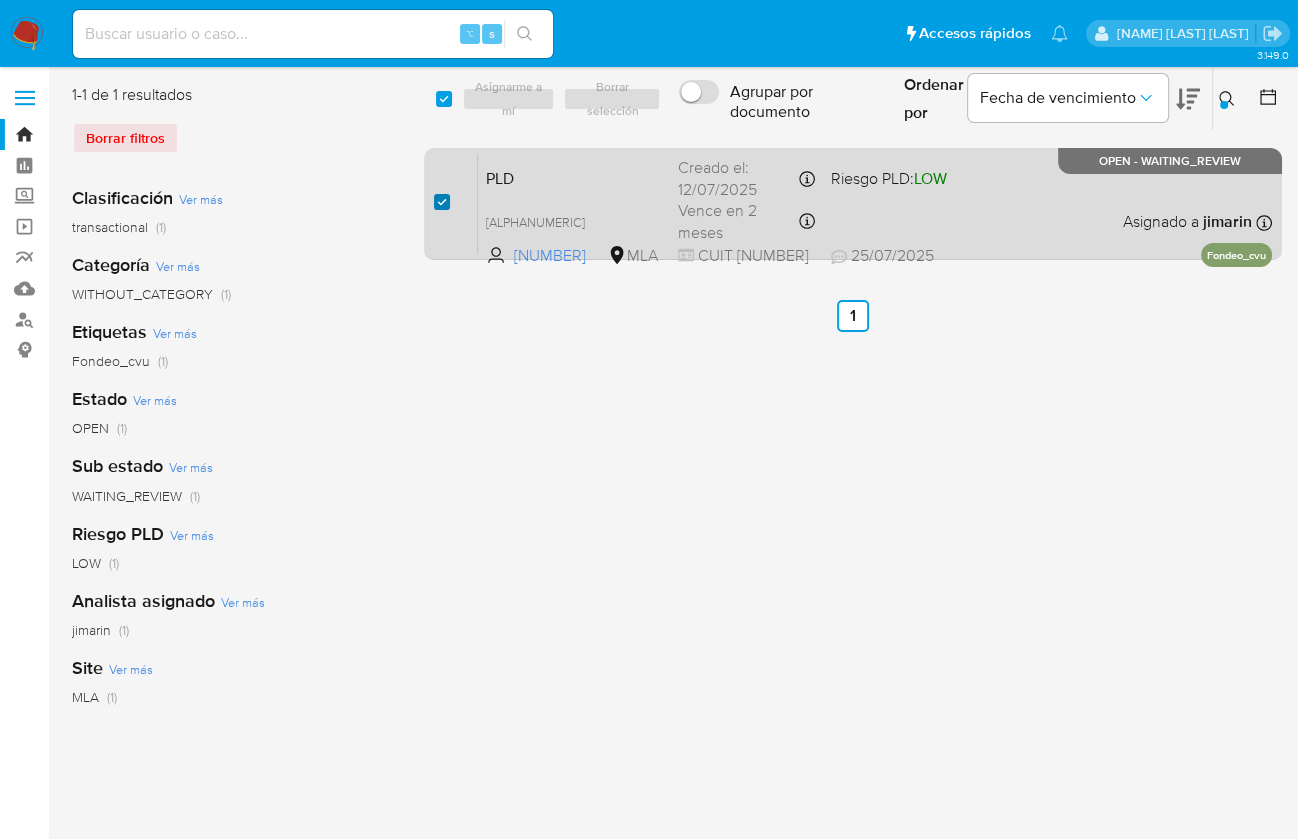 checkbox on "true" 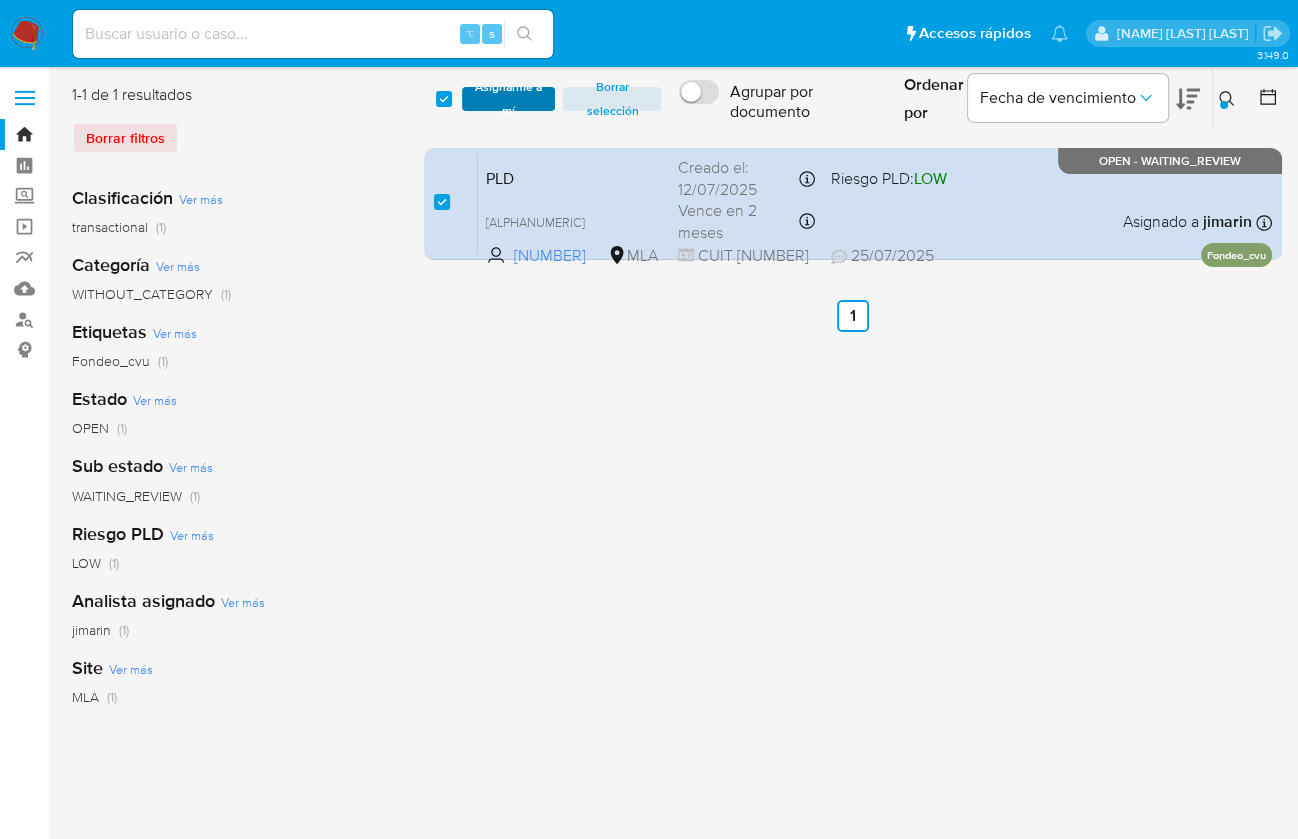 click on "Asignarme a mí" at bounding box center [509, 99] 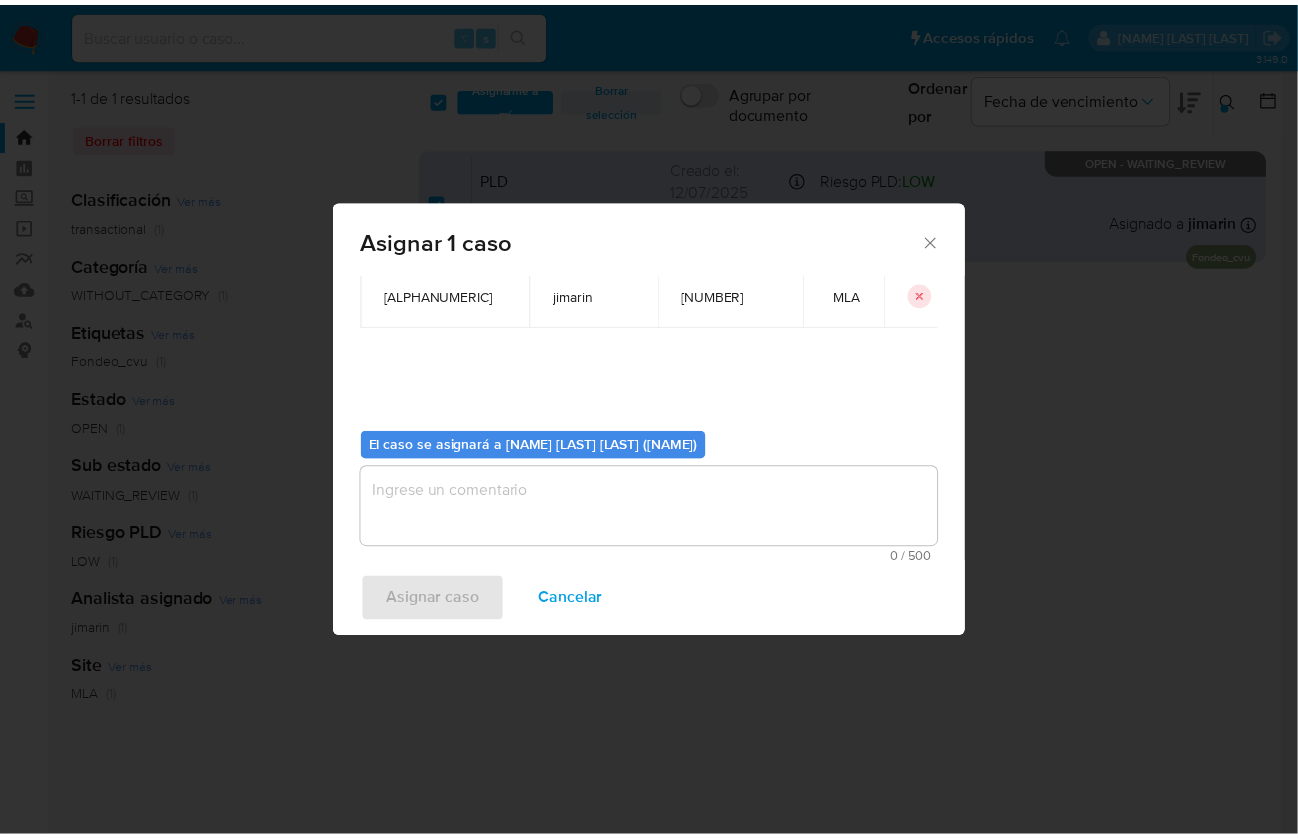 scroll, scrollTop: 102, scrollLeft: 0, axis: vertical 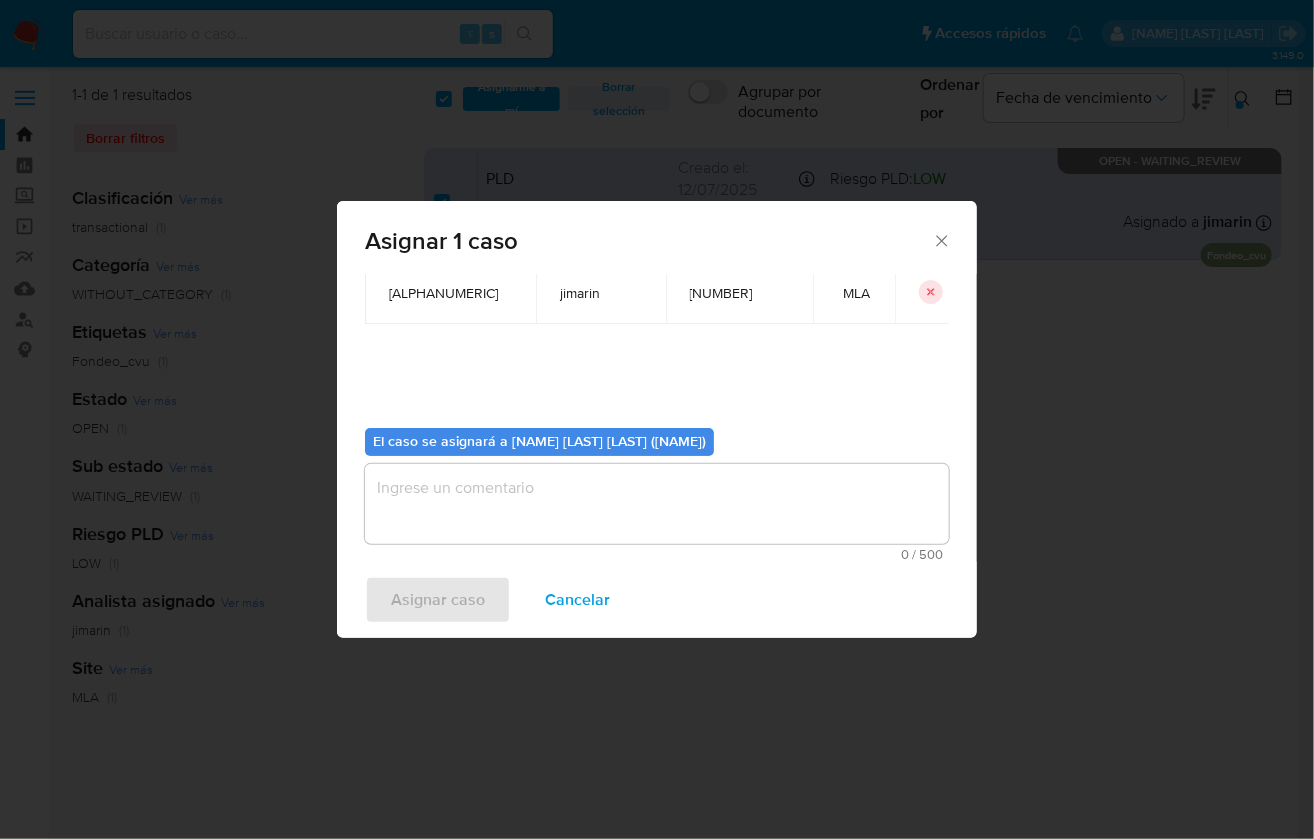 click at bounding box center (657, 504) 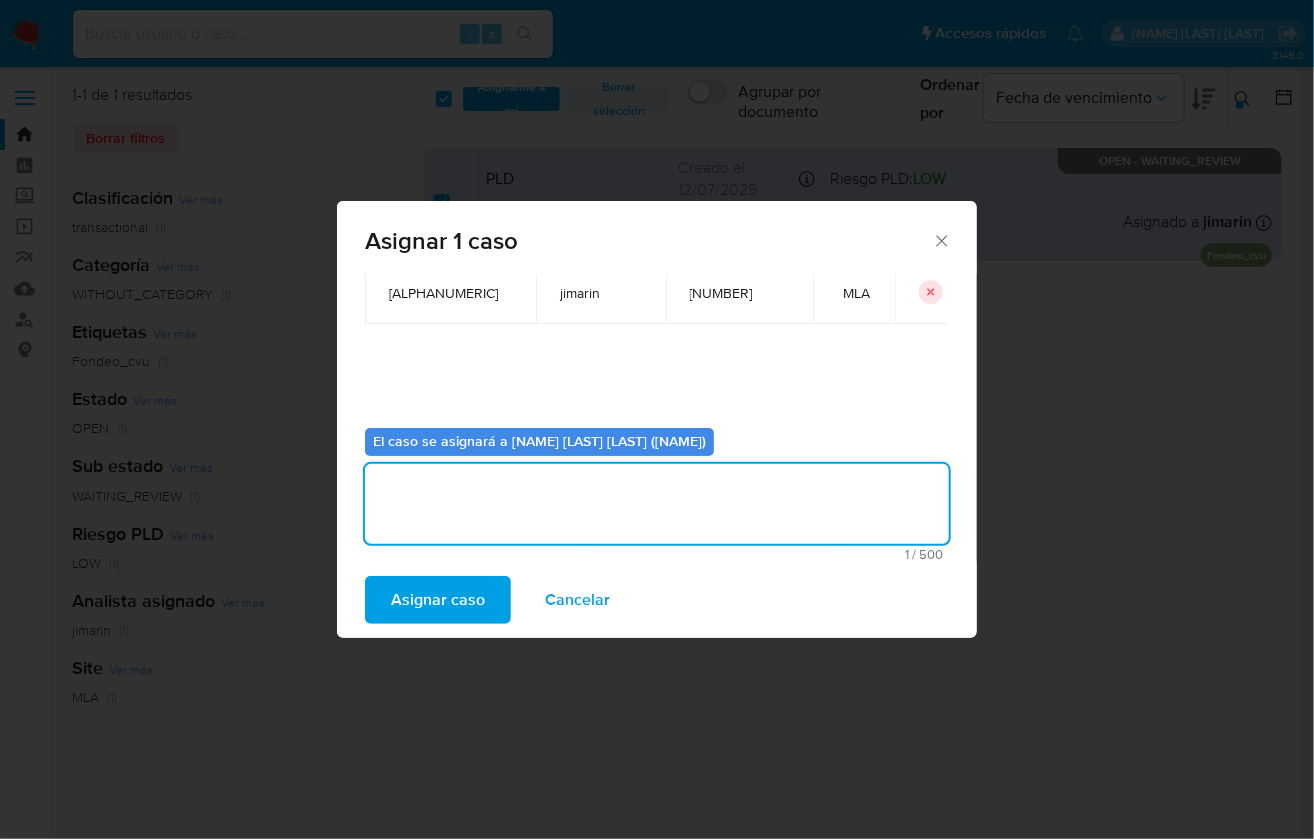 click on "Asignar caso" at bounding box center [438, 600] 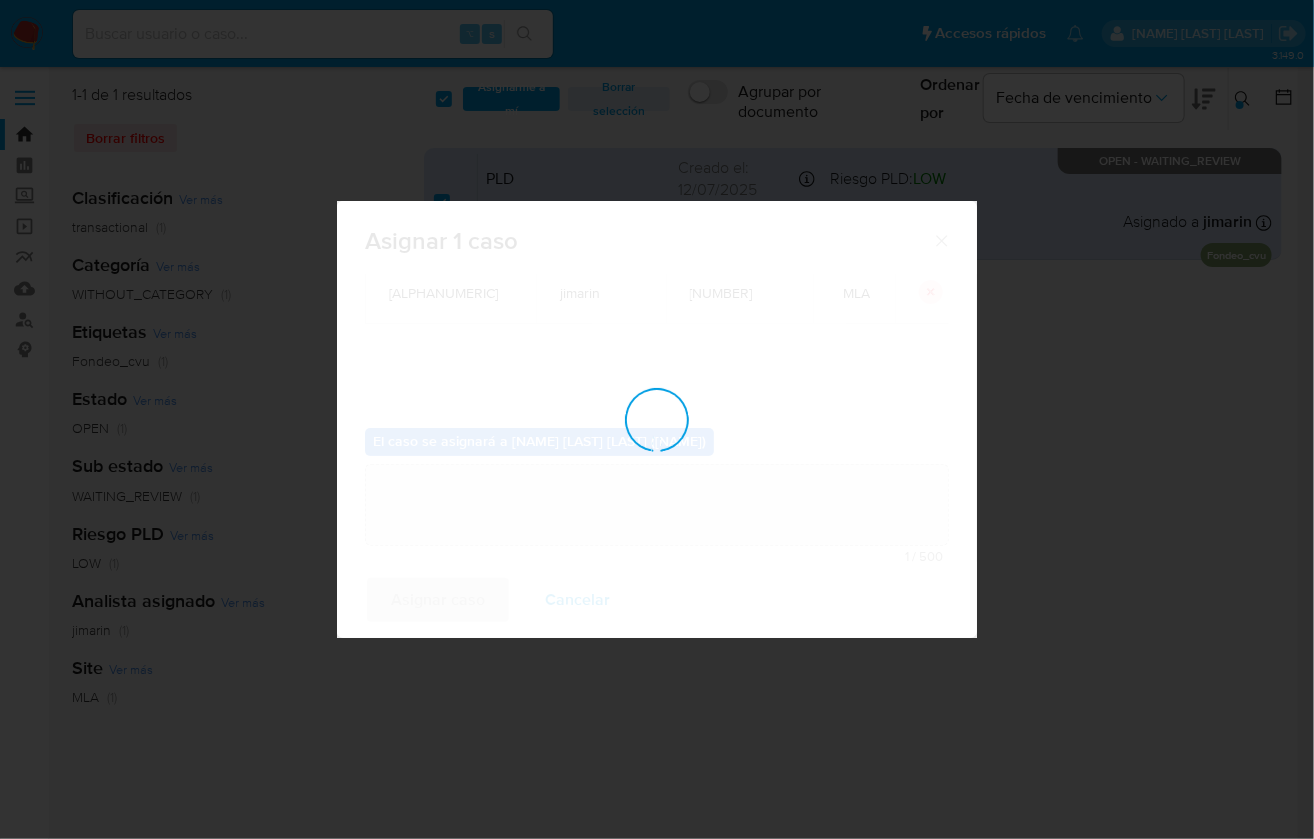 type 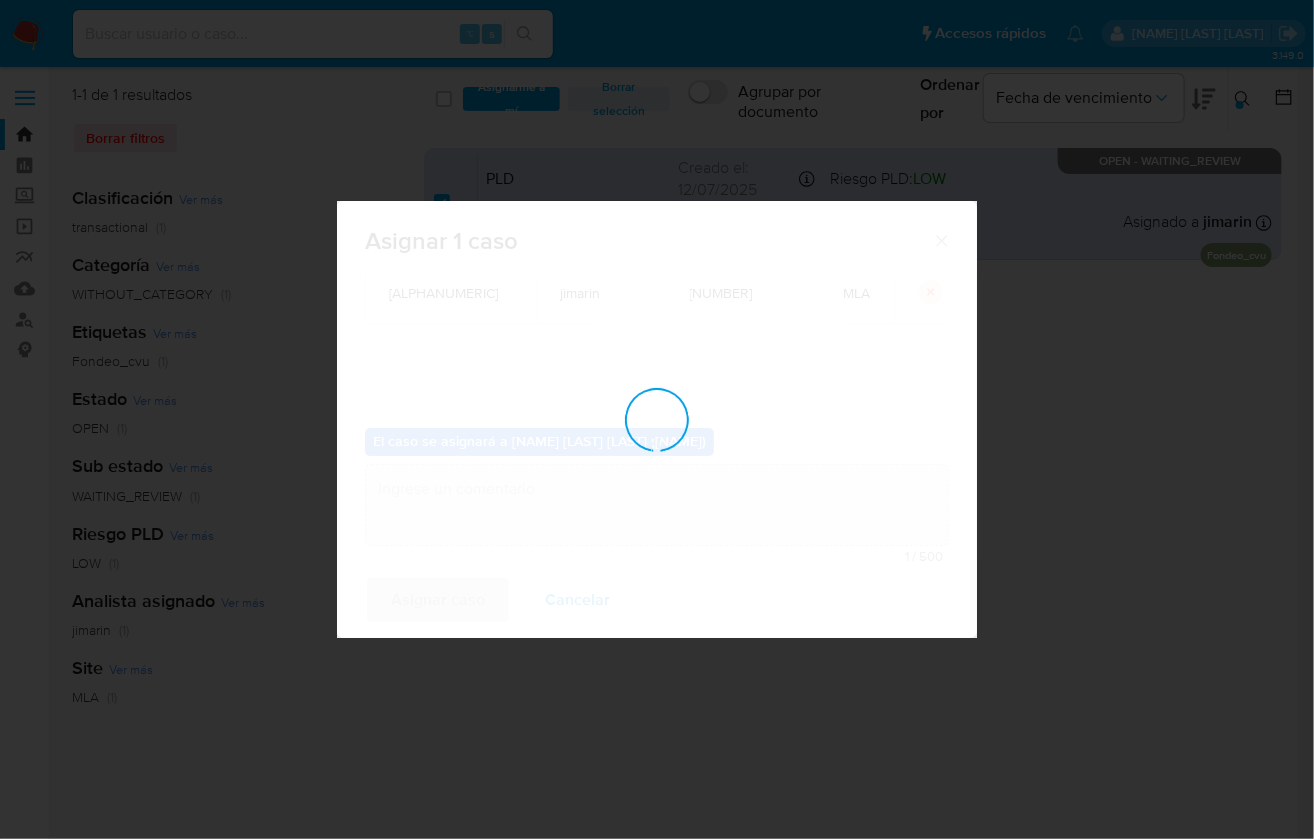 checkbox on "false" 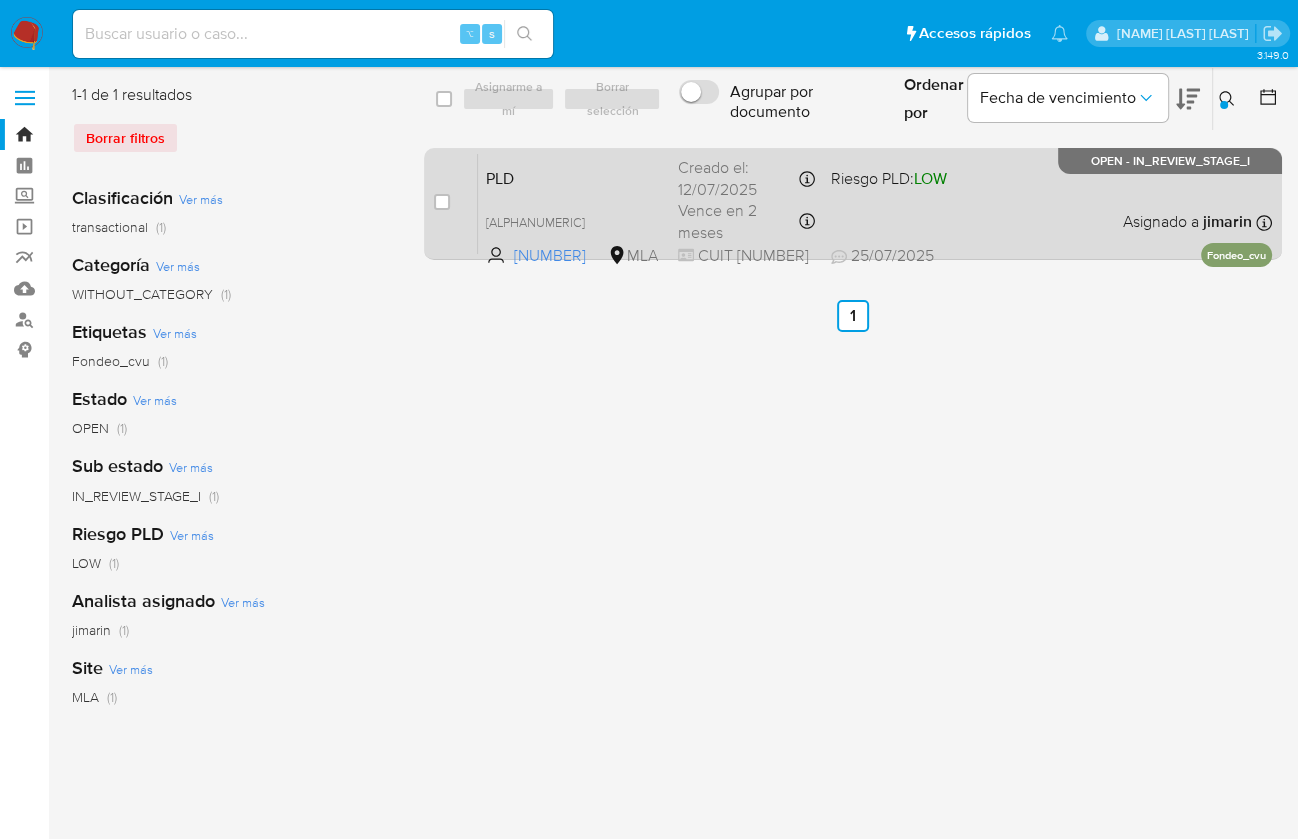 click on "Riesgo PLD:  LOW" at bounding box center [899, 177] 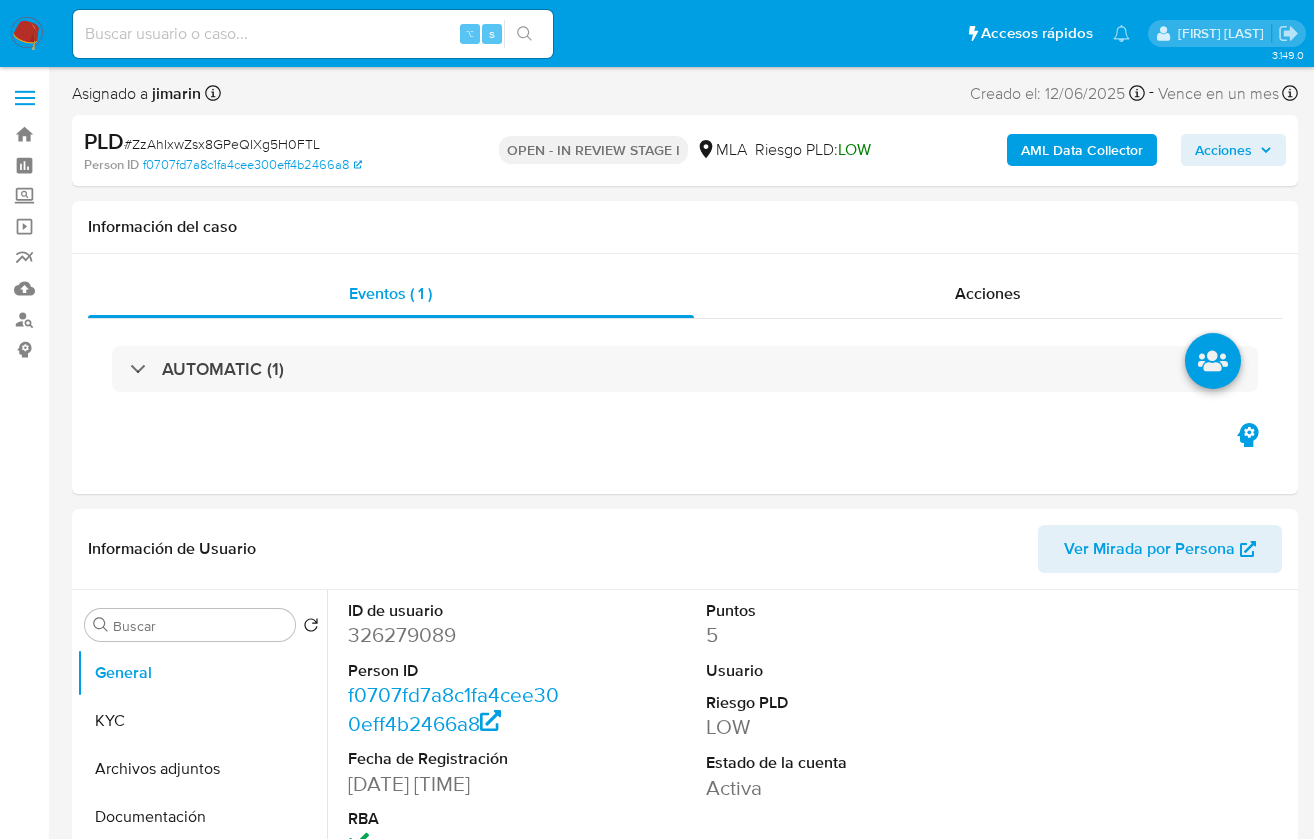 select on "10" 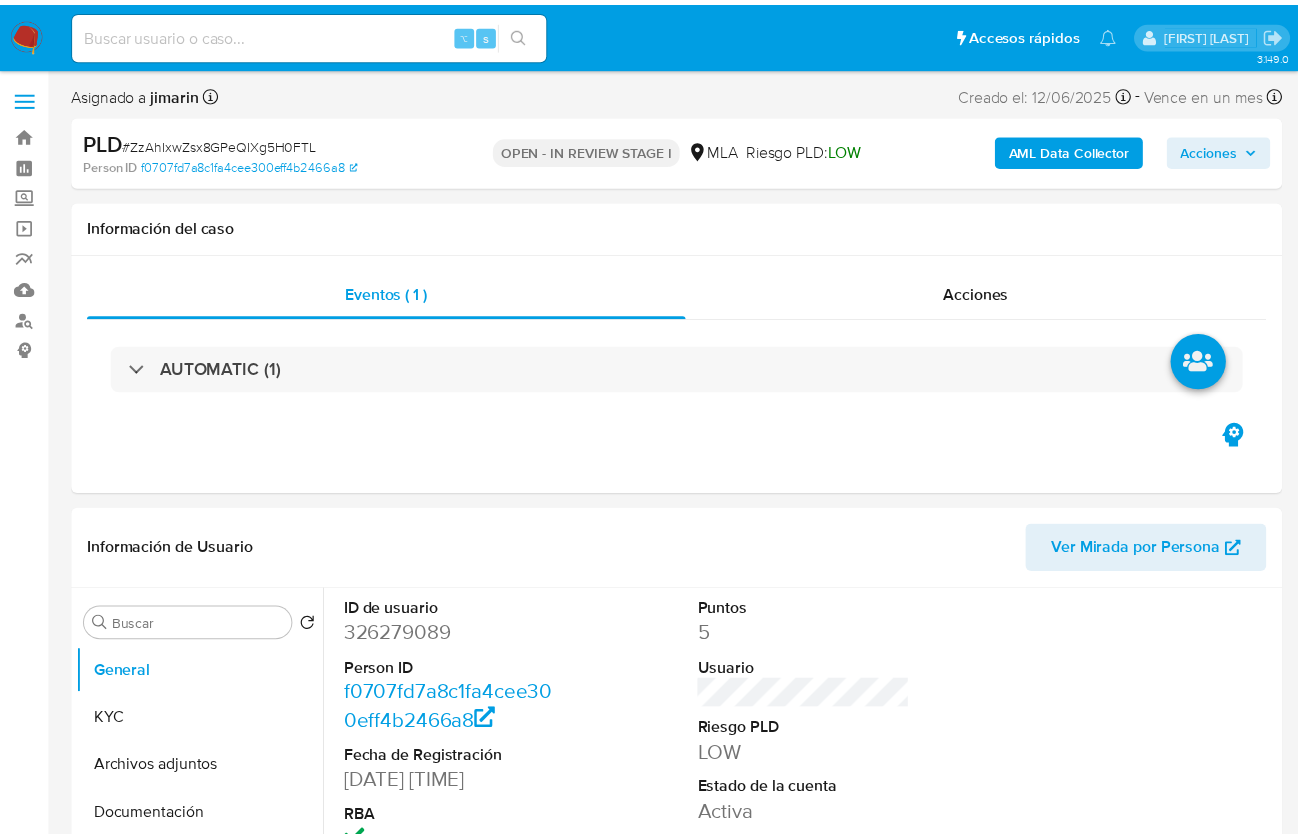 scroll, scrollTop: 0, scrollLeft: 0, axis: both 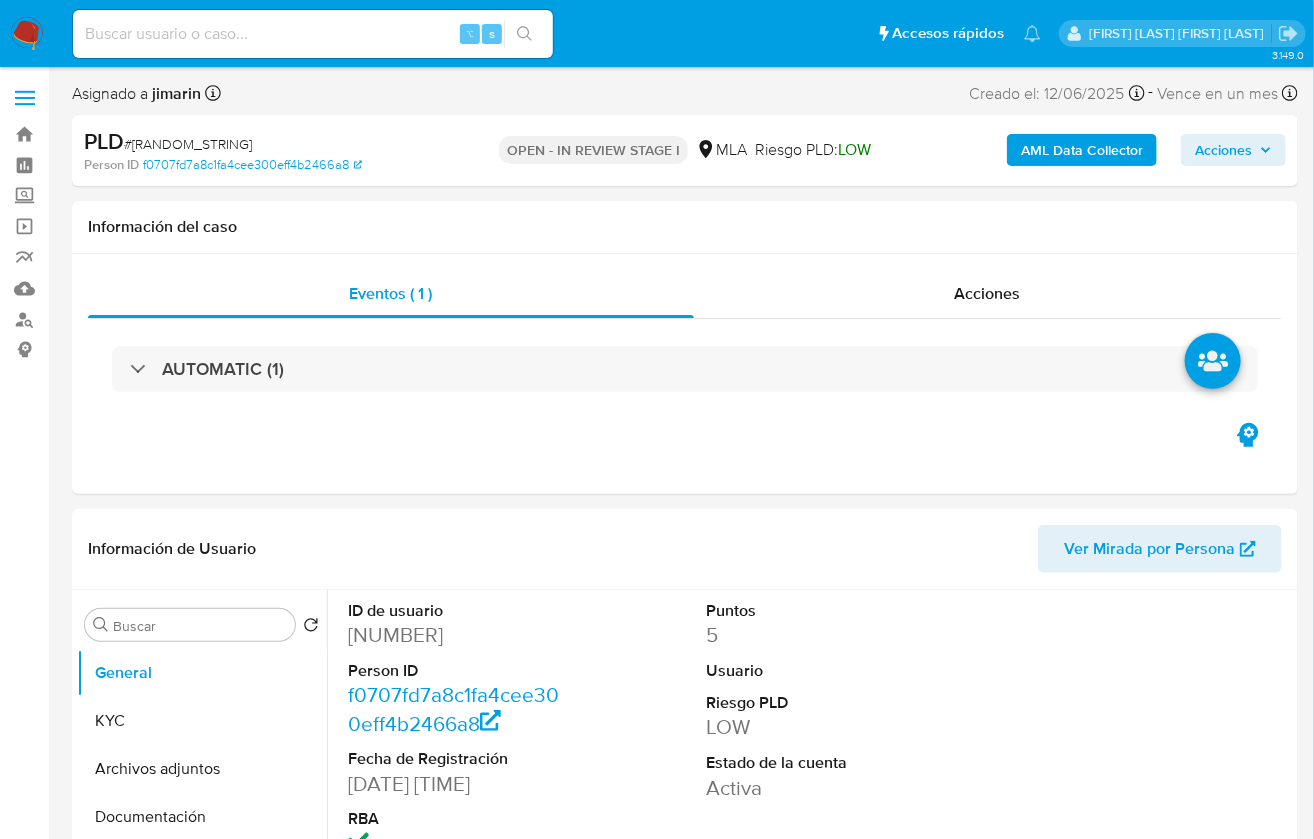 select on "10" 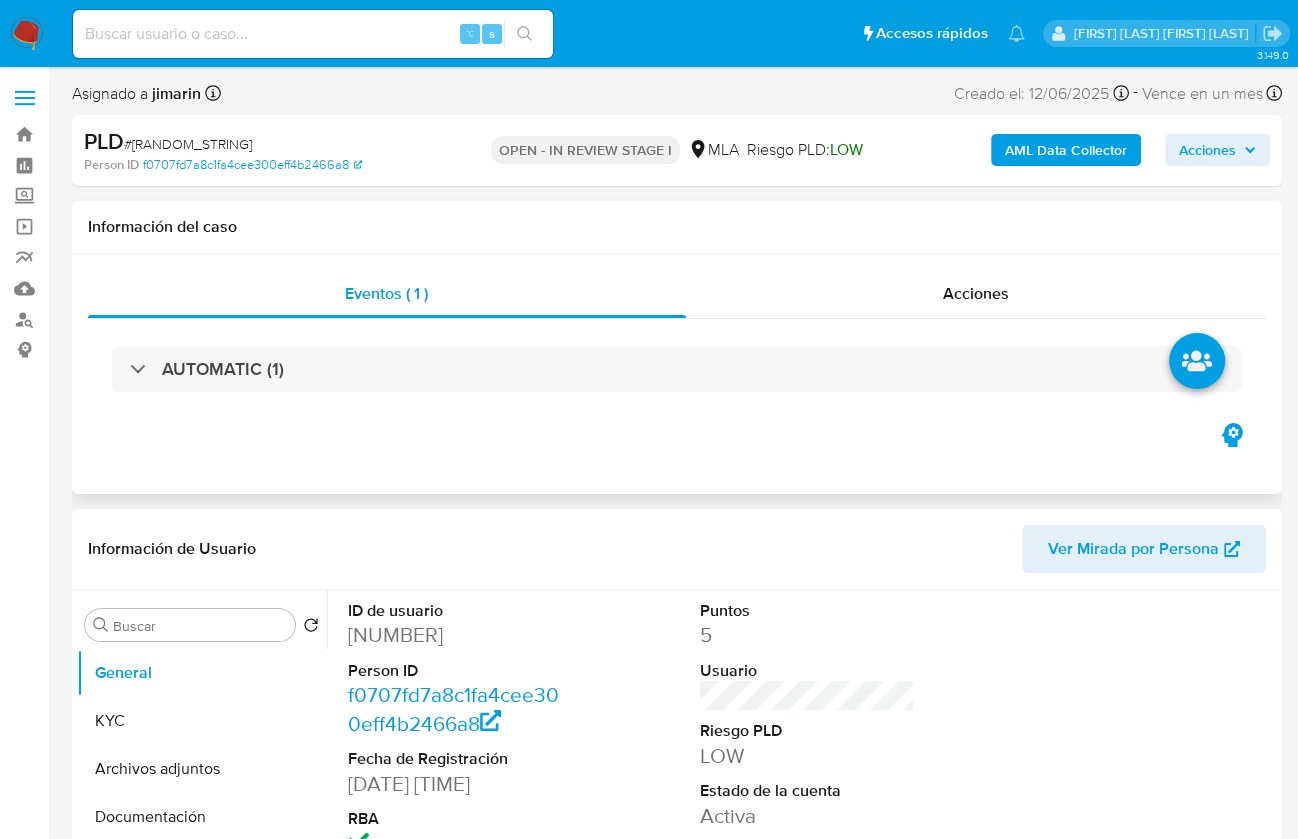 click on "Información del caso" at bounding box center [677, 227] 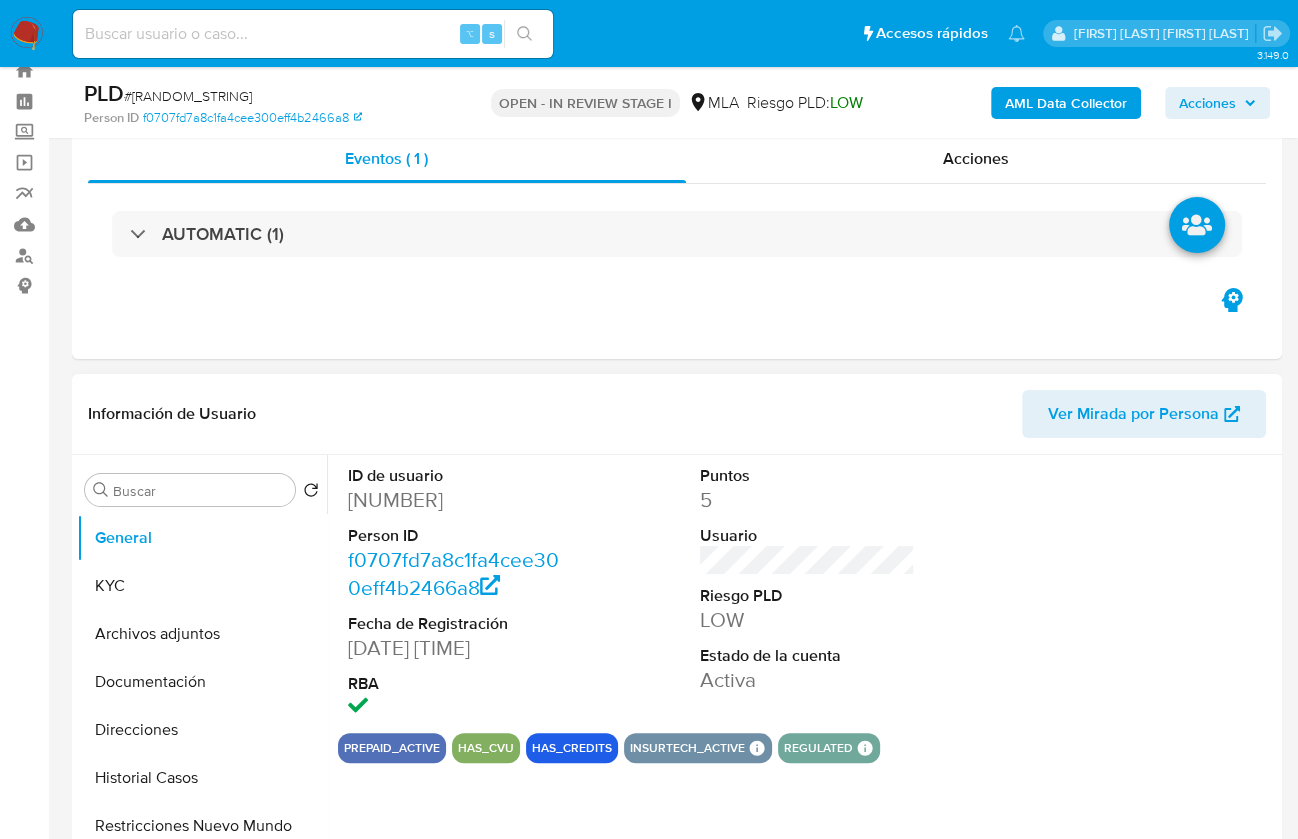 scroll, scrollTop: 365, scrollLeft: 0, axis: vertical 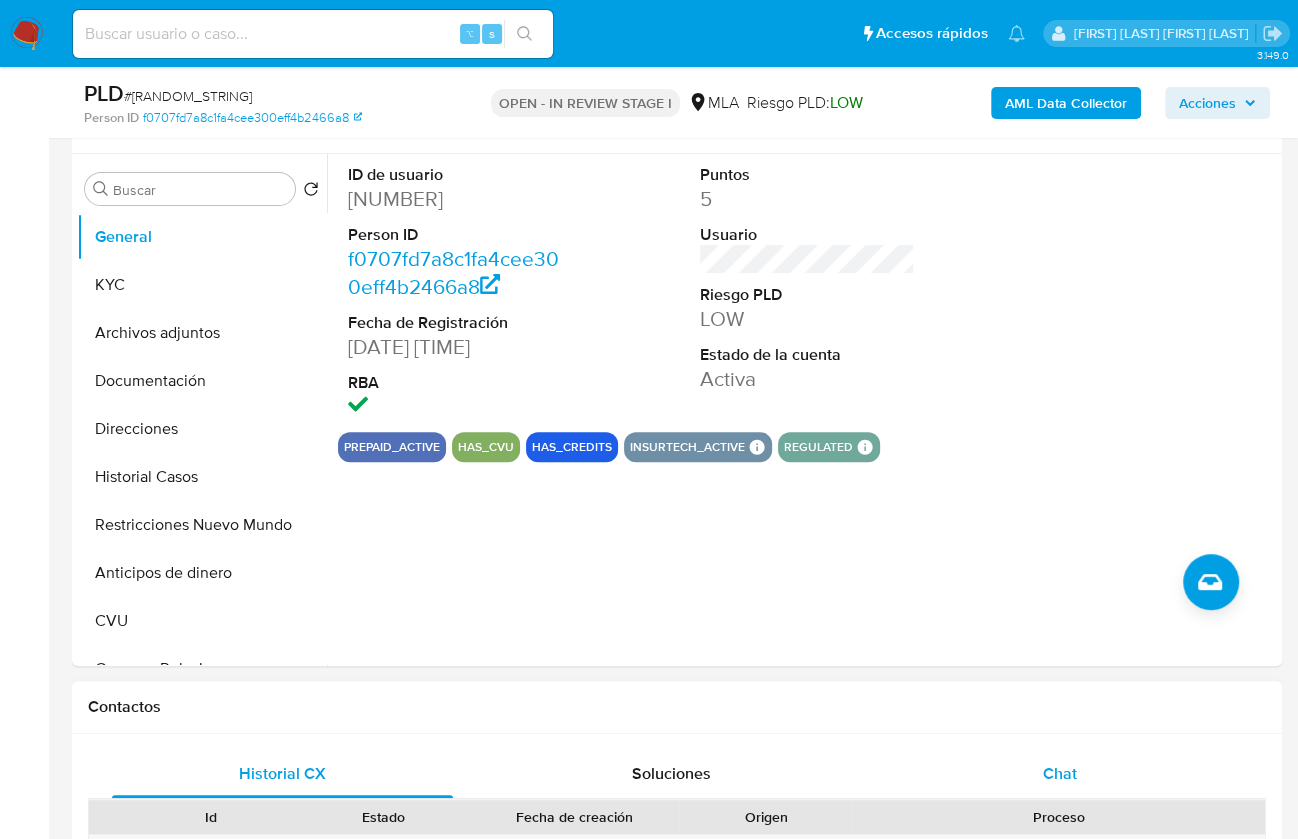 click on "Chat" at bounding box center [1060, 773] 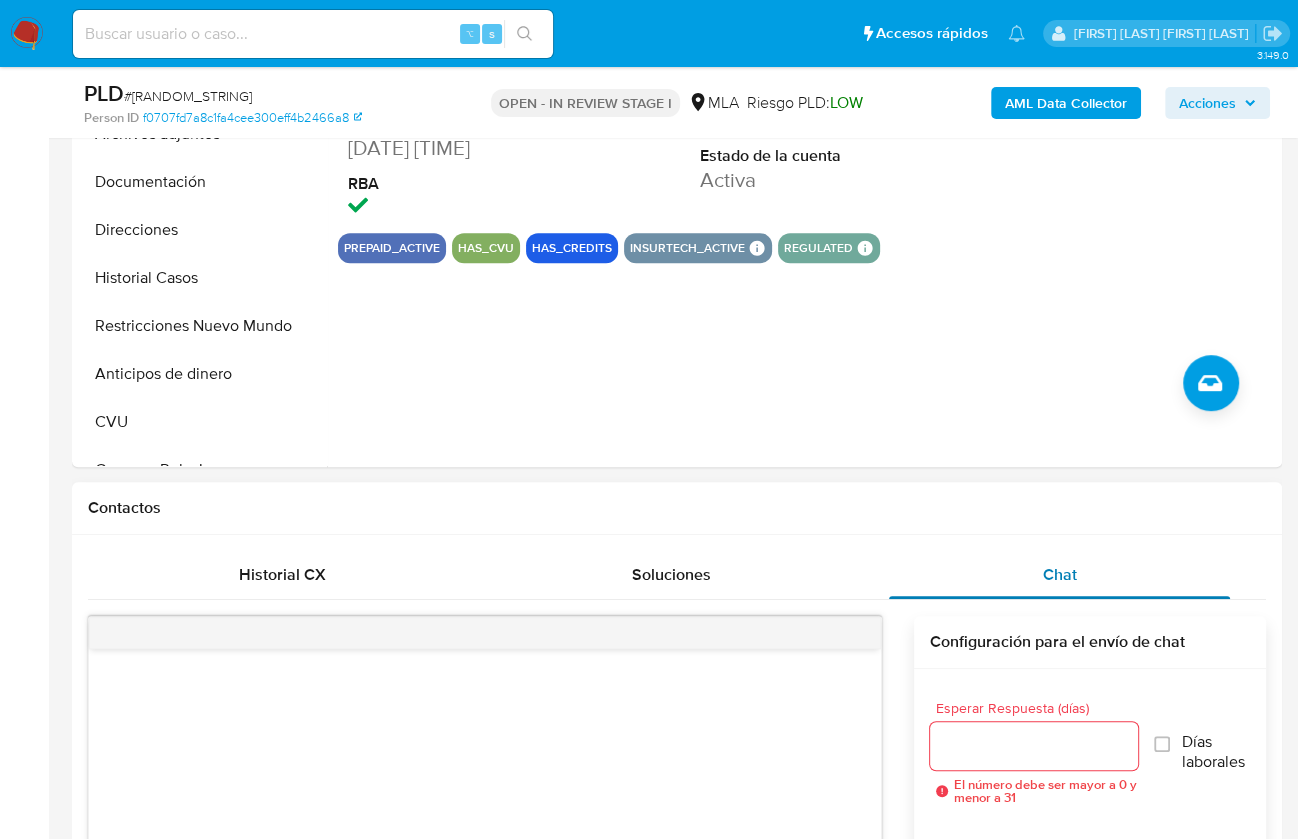 scroll, scrollTop: 1211, scrollLeft: 0, axis: vertical 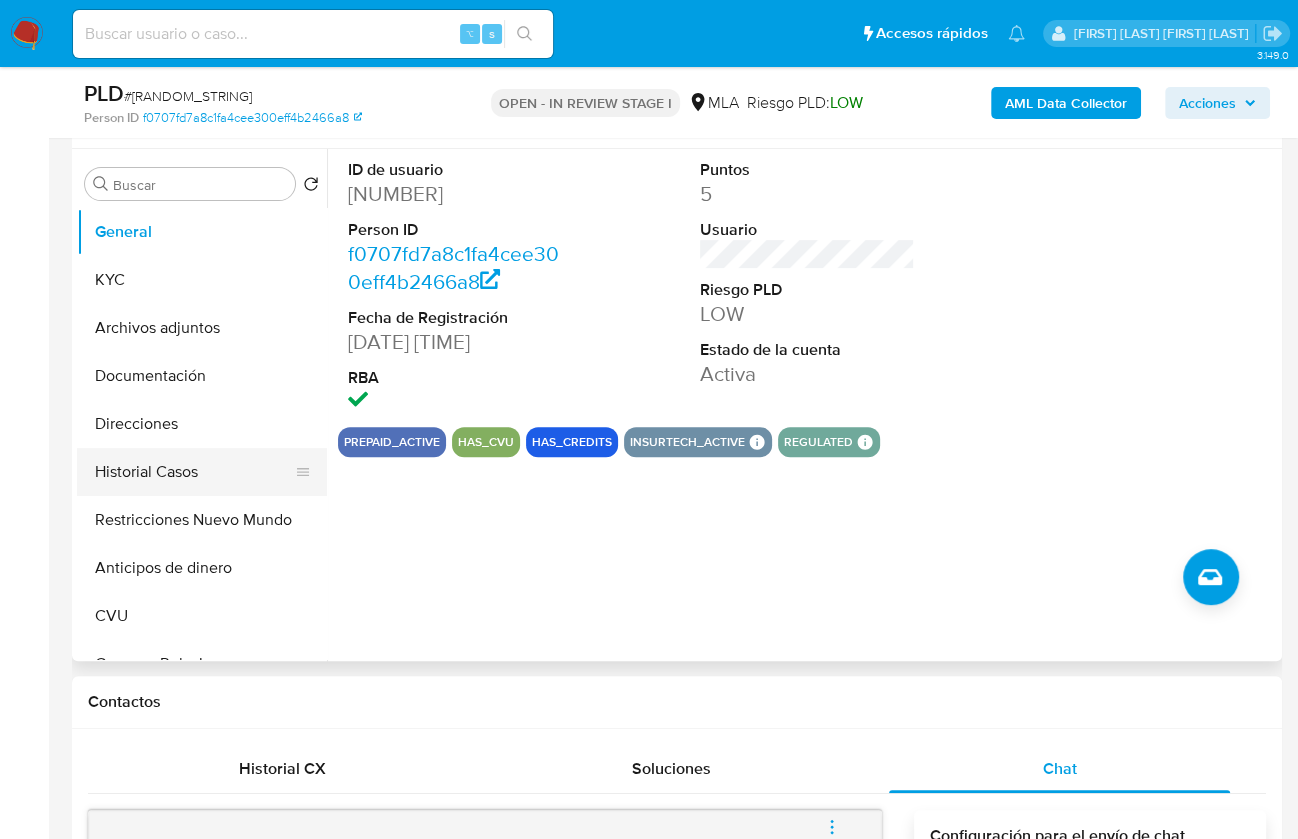 click on "Historial Casos" at bounding box center [194, 472] 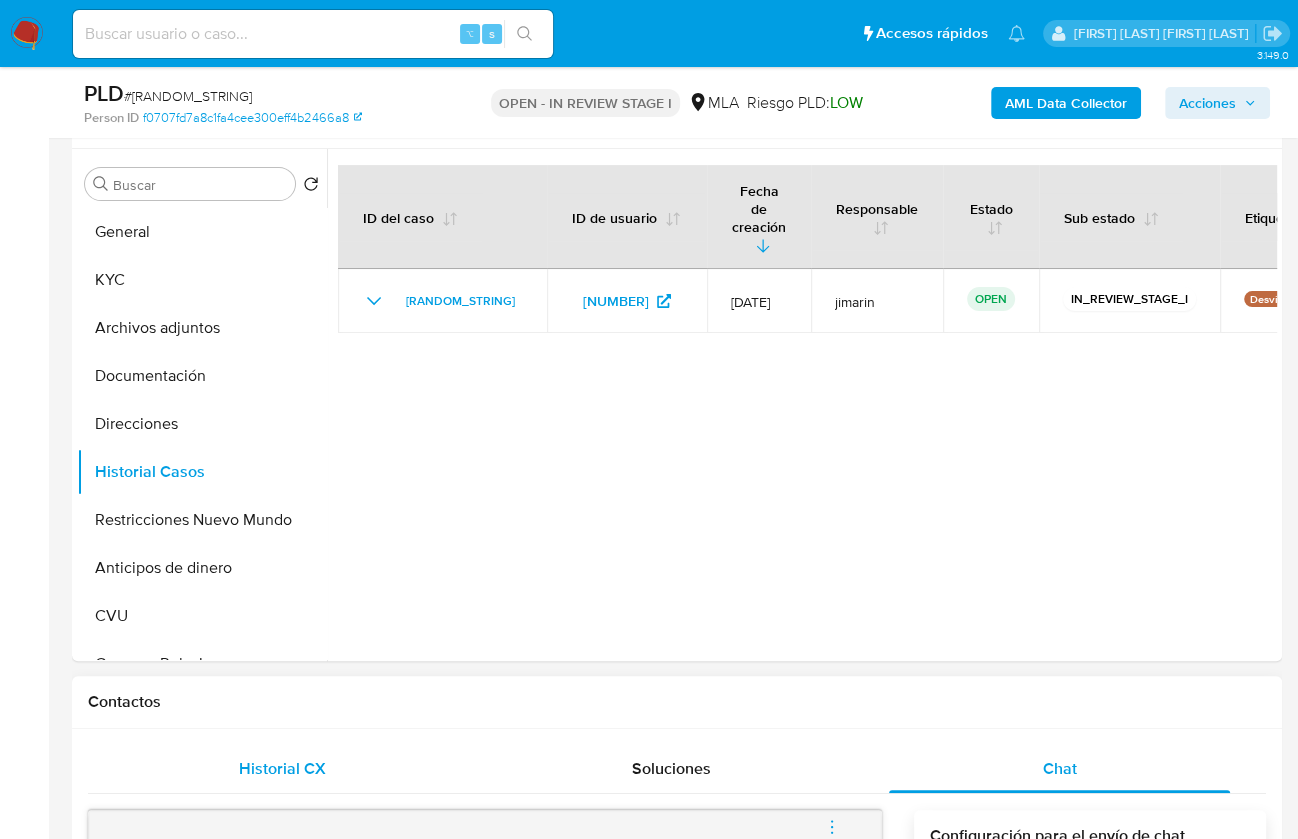 click on "Historial CX" at bounding box center [282, 769] 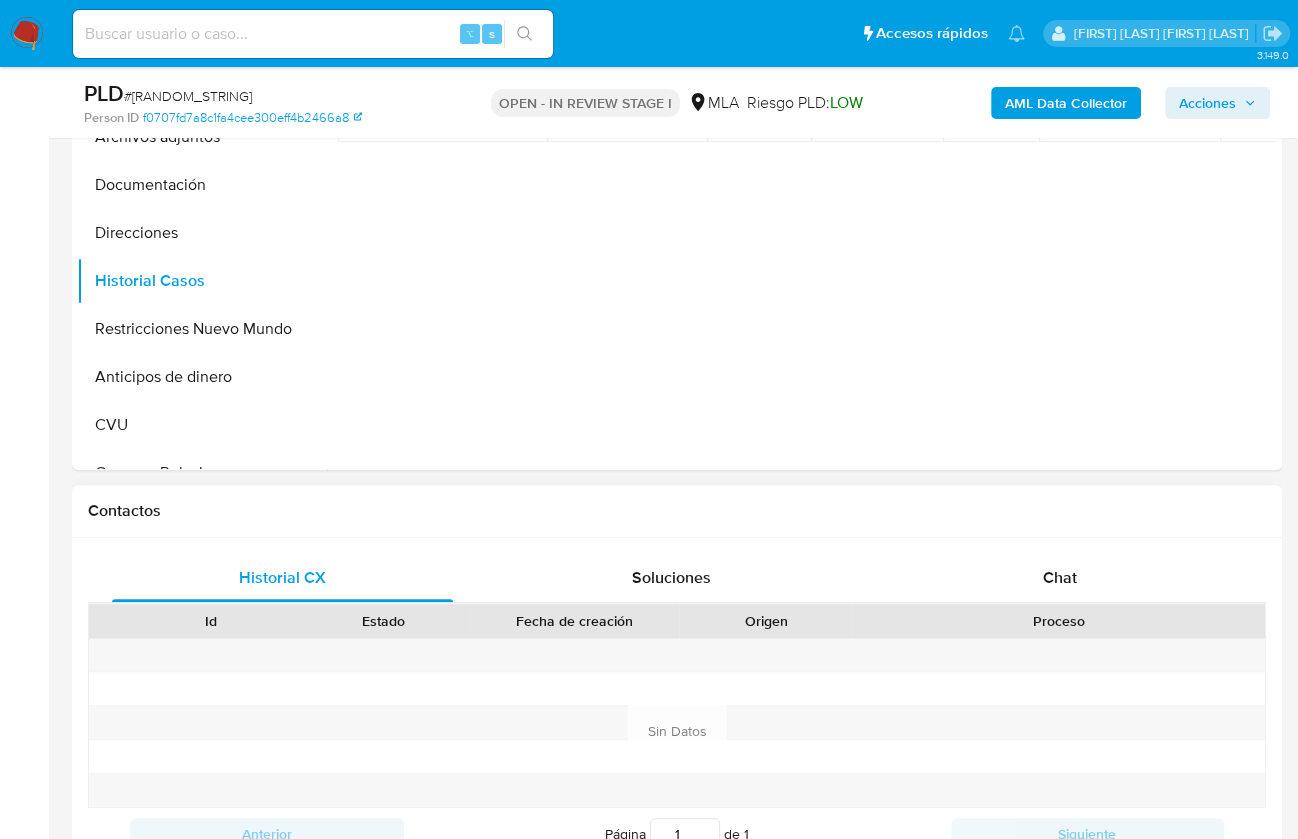 scroll, scrollTop: 750, scrollLeft: 0, axis: vertical 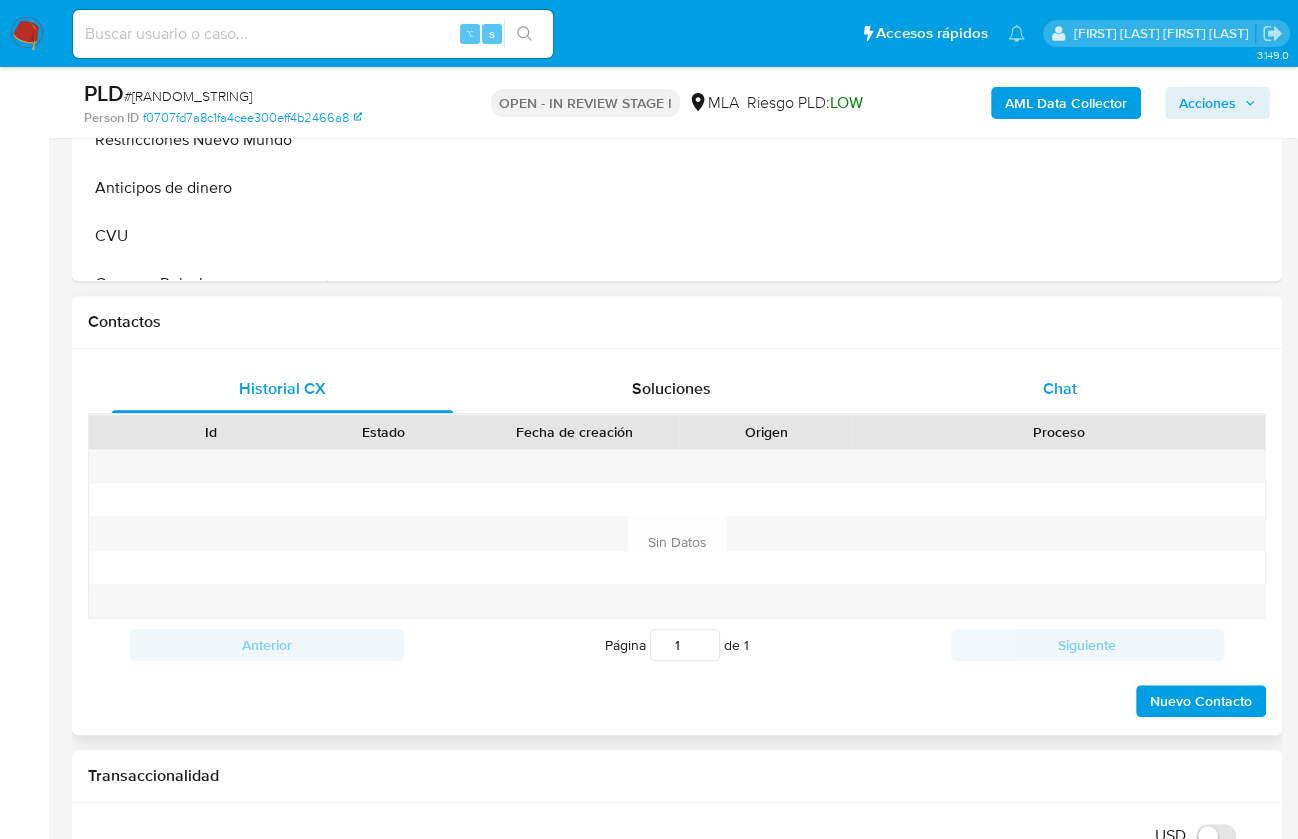 click on "Chat" at bounding box center (1059, 389) 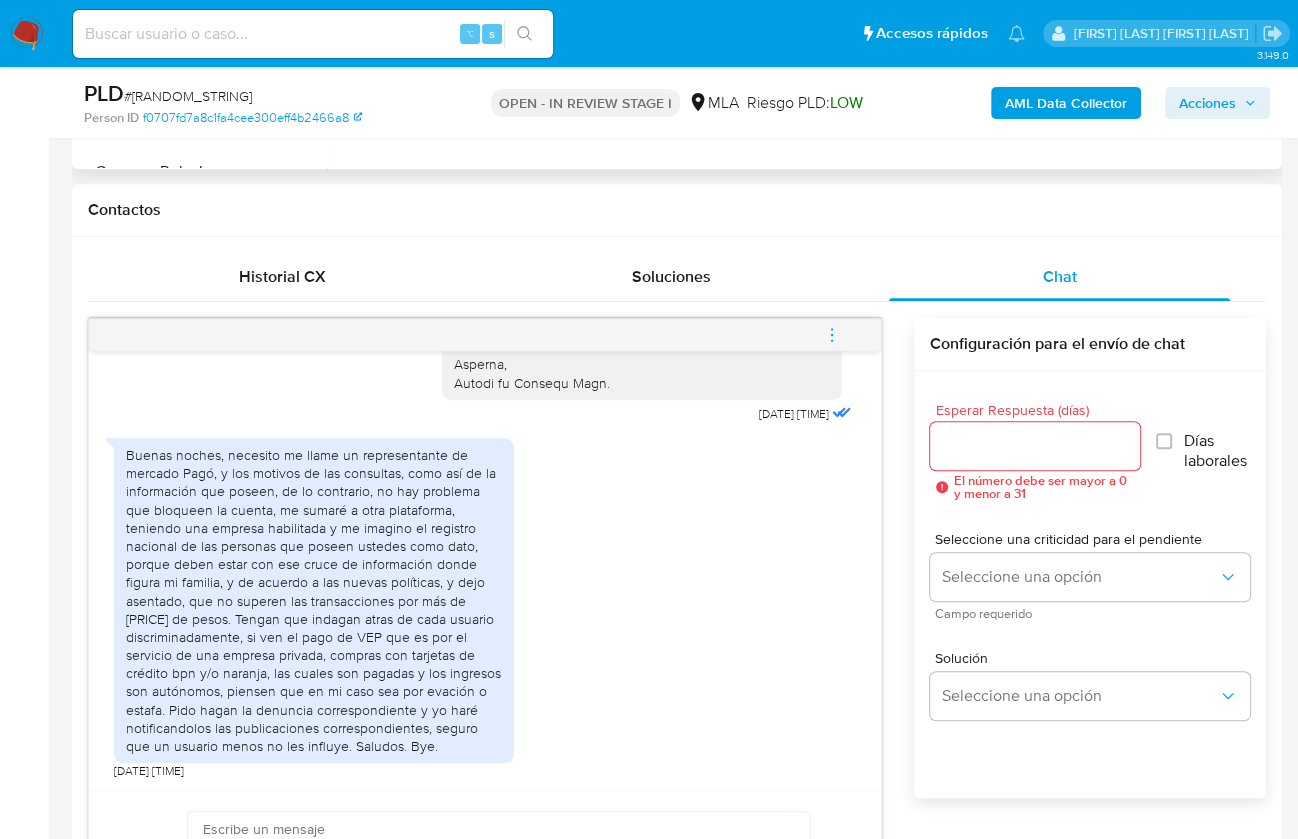 scroll, scrollTop: 508, scrollLeft: 0, axis: vertical 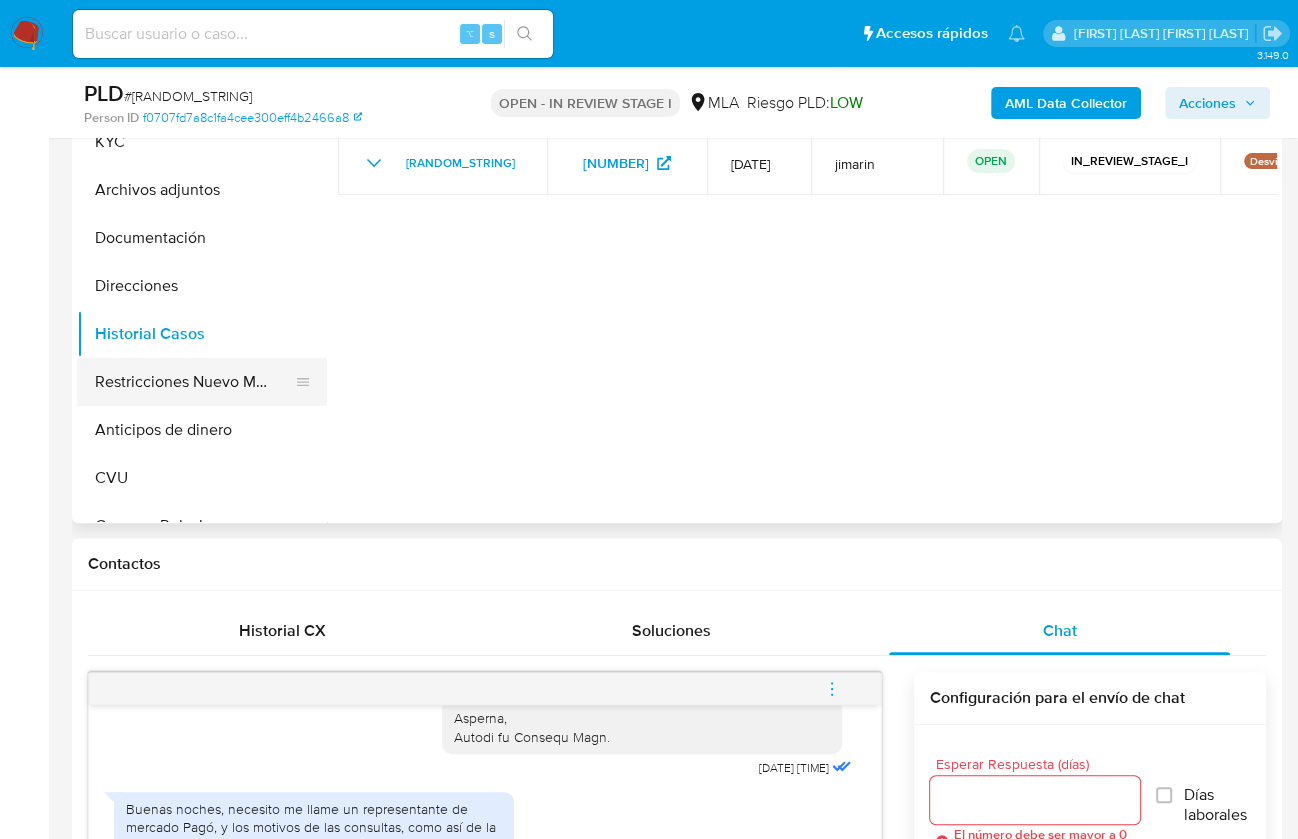 drag, startPoint x: 189, startPoint y: 378, endPoint x: 205, endPoint y: 378, distance: 16 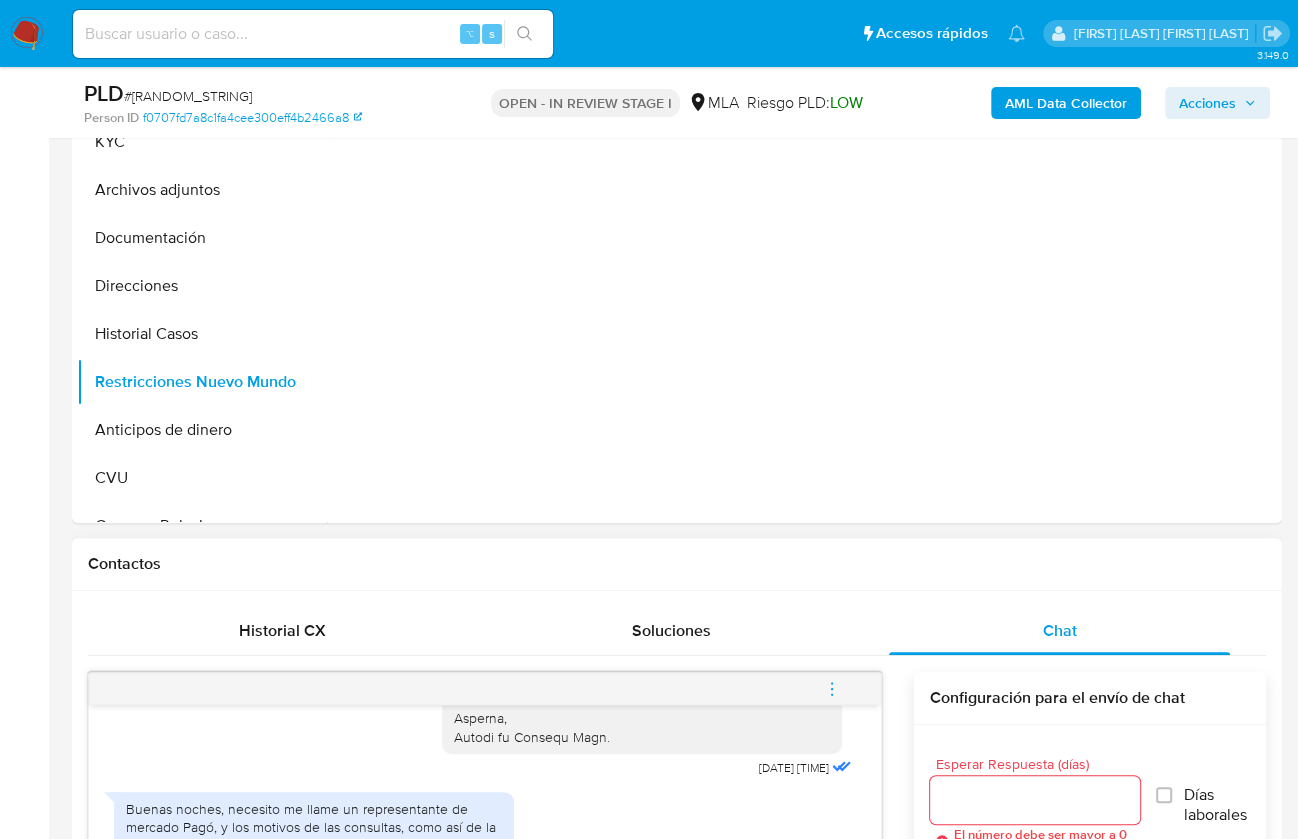 click on "Historial CX Soluciones Chat Id Estado Fecha de creación Origen Proceso                                                             Anterior Página   1   de   1 Siguiente Sin Datos Cargando... Nuevo Contacto 18/06/2025 18:05:41 Hola,
Esperamos que te encuentres muy bien.
Te consultamos si tuviste oportunidad de leer el requerimiento de información/documentación que te enviamos a través de este mismo canal.
Es importante que sepas que, en el caso de que no respondas a lo solicitado, tu cuenta podría ser inhabilitada conforme lo establecido en los términos y condiciones de uso de Mercado P
ago cláusula 1.1.
Aguardamos tu respuesta.
Muchas gracias.
Saludos.
El equipo de Mercado Pago
23/06/2025 12:47:54 15/07/2025 18:49:27 16/07/2025 01:26:32 Enviar Configuración para el envío de chat Esperar Respuesta (días) El número debe ser mayor a 0 y menor a 31 Días laborales Seleccione una criticidad para el pendiente Seleccione una opción Campo requerido Solución" at bounding box center [677, 974] 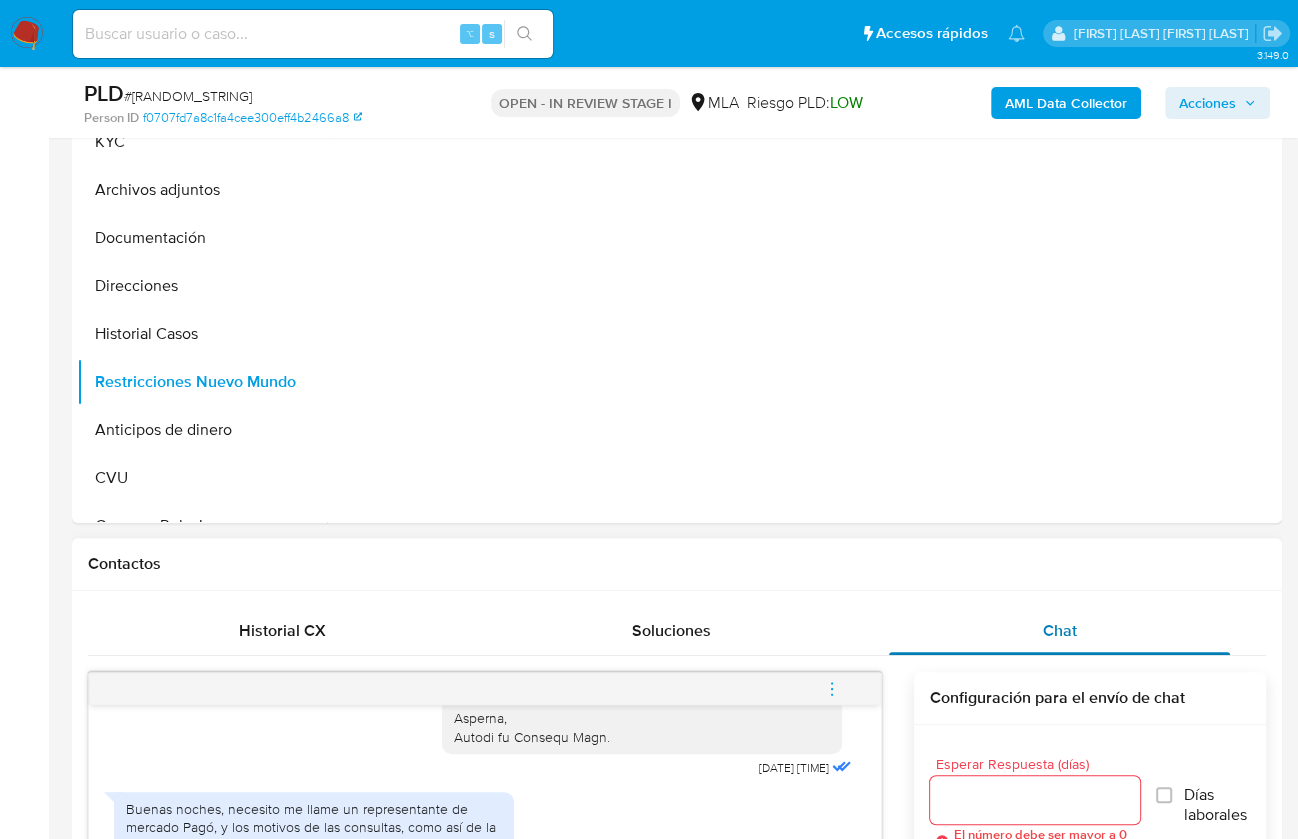 click on "Chat" at bounding box center [1059, 631] 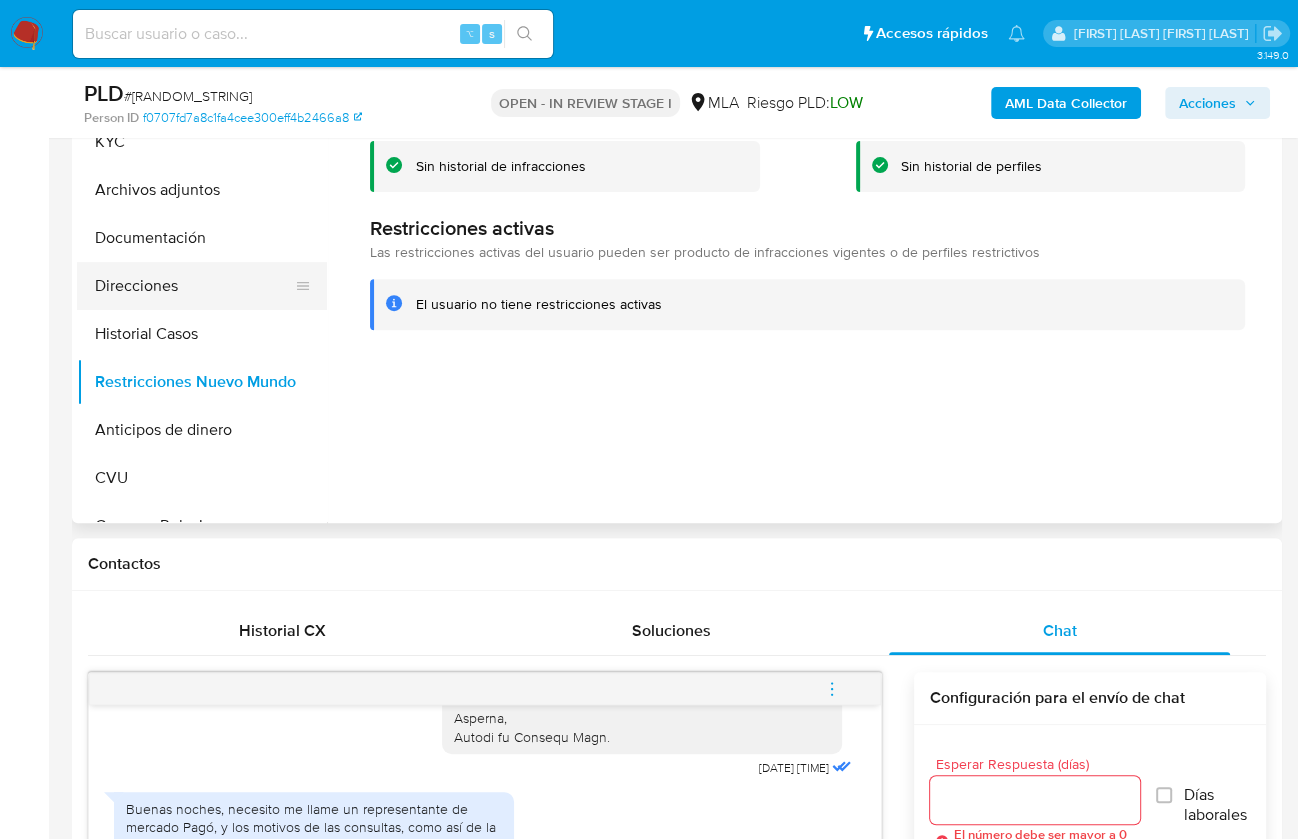 click on "Direcciones" at bounding box center (194, 286) 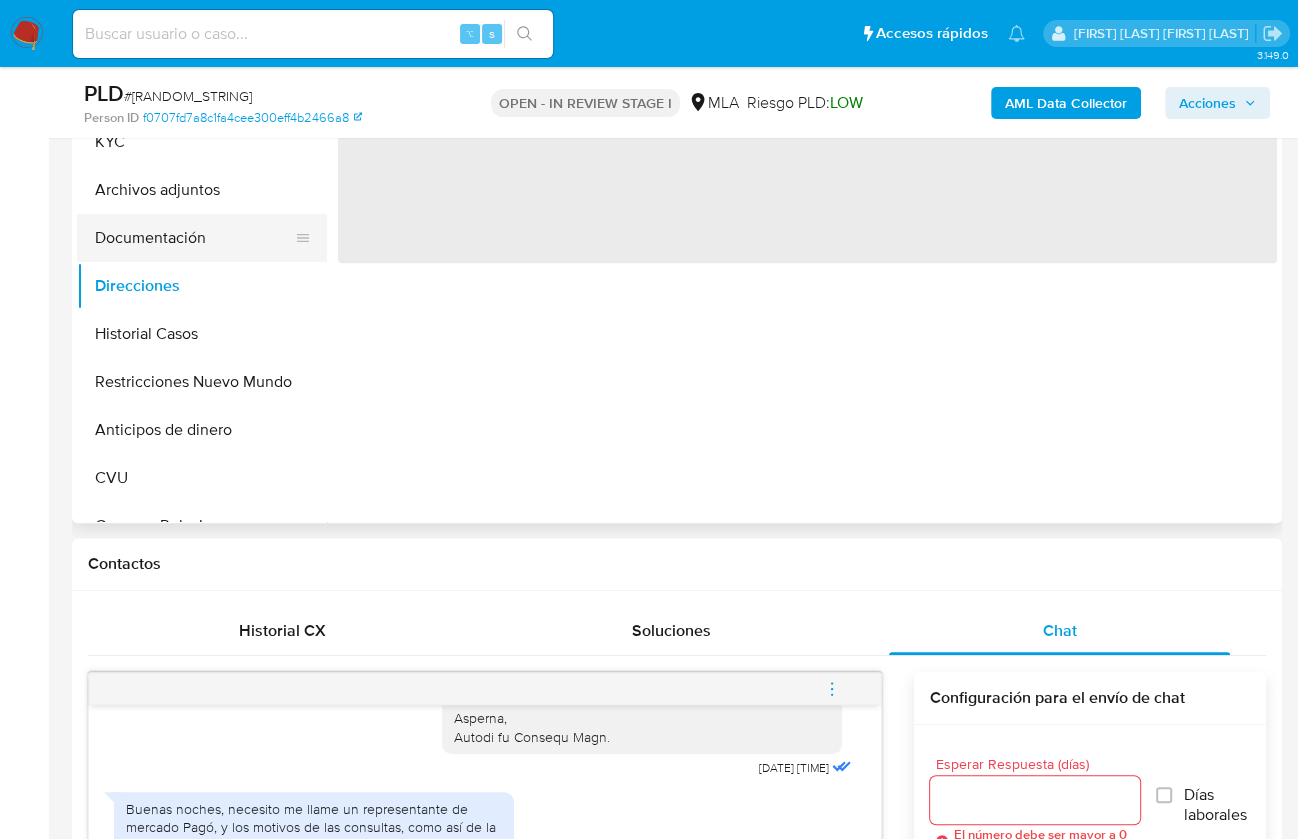 click on "Documentación" at bounding box center [194, 238] 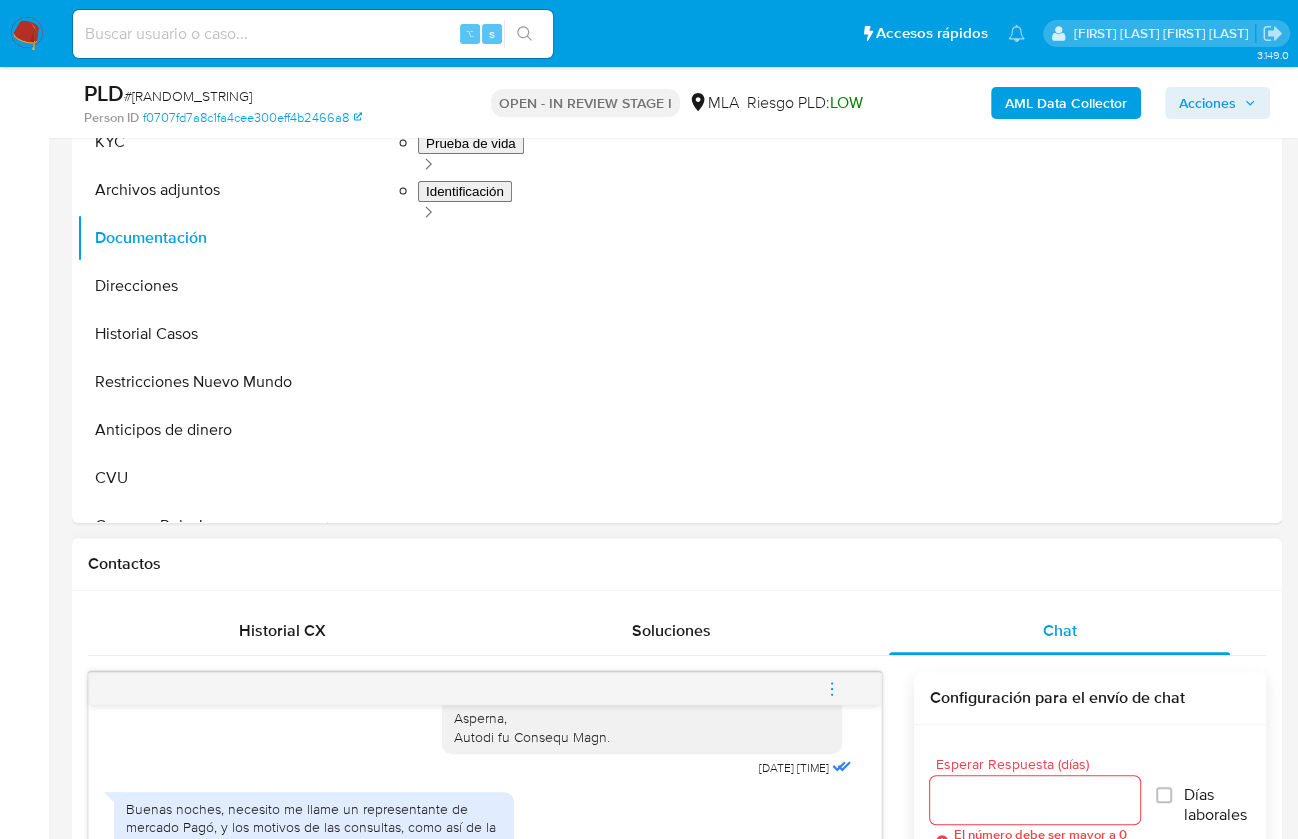 scroll, scrollTop: 140, scrollLeft: 0, axis: vertical 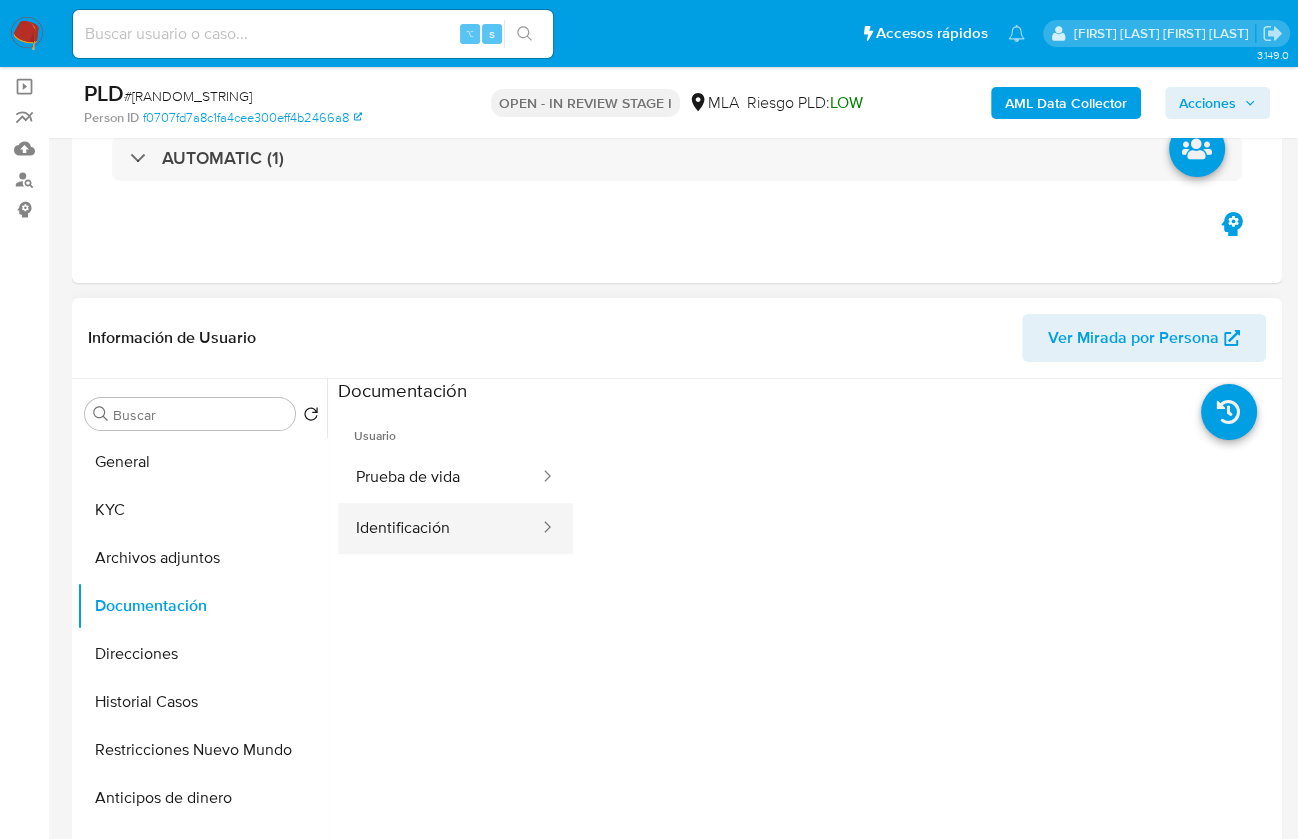 click on "Identificación" at bounding box center (439, 528) 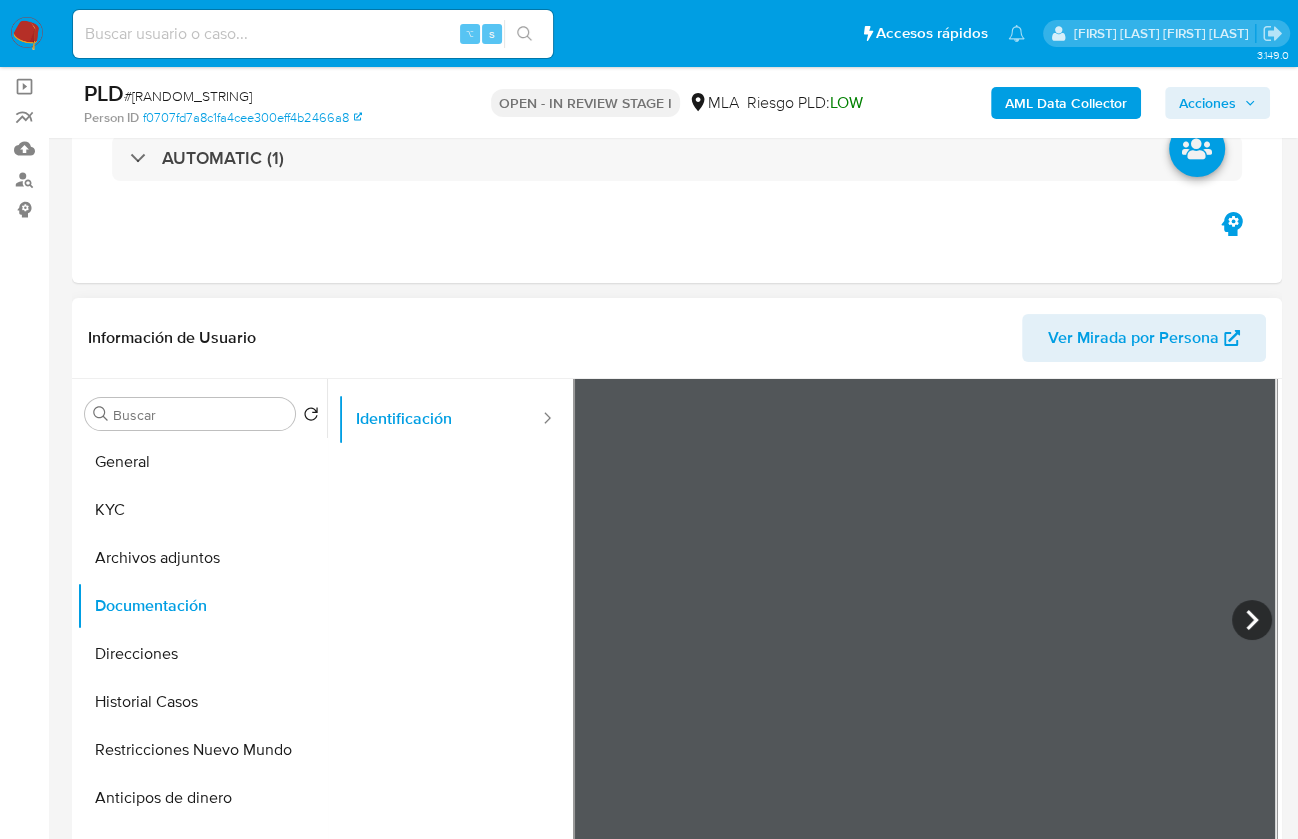 scroll, scrollTop: 65, scrollLeft: 0, axis: vertical 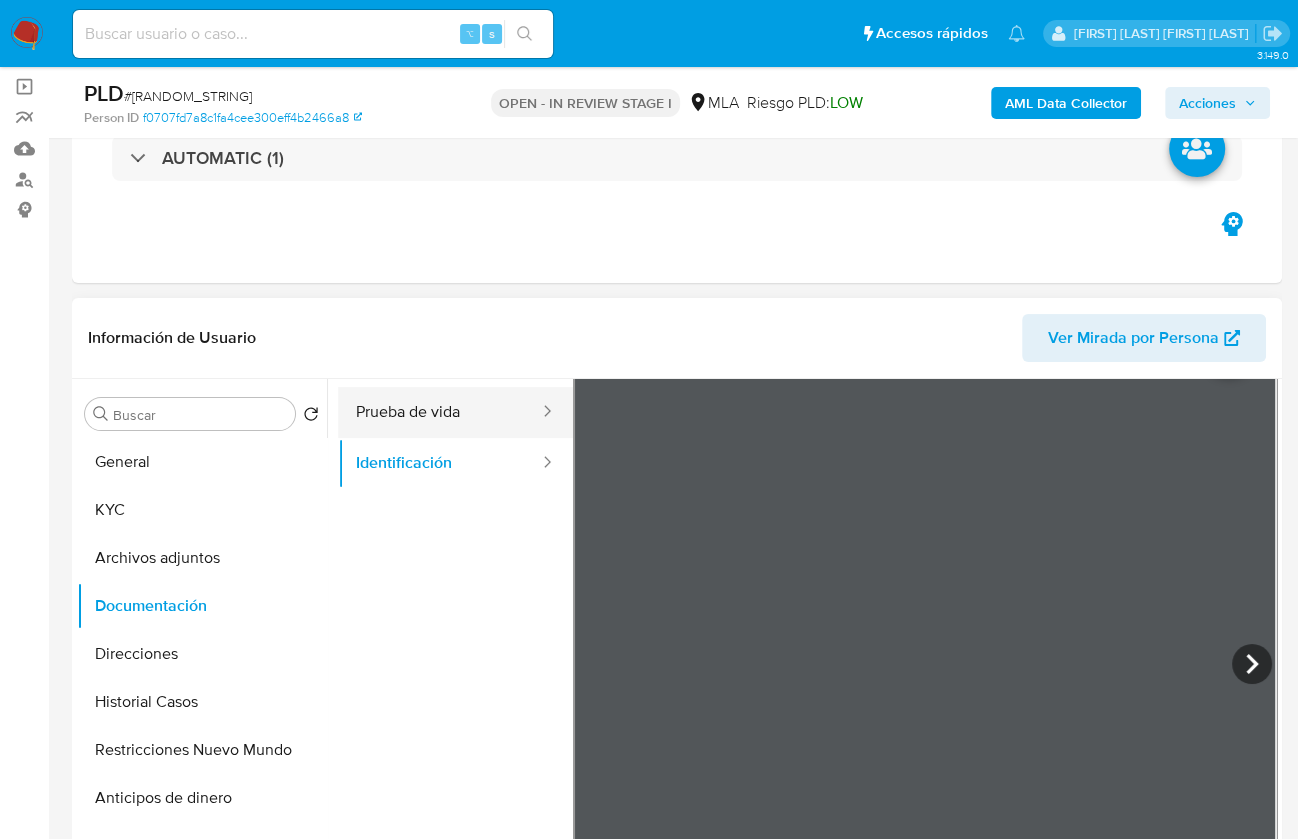 click on "Prueba de vida" at bounding box center [439, 412] 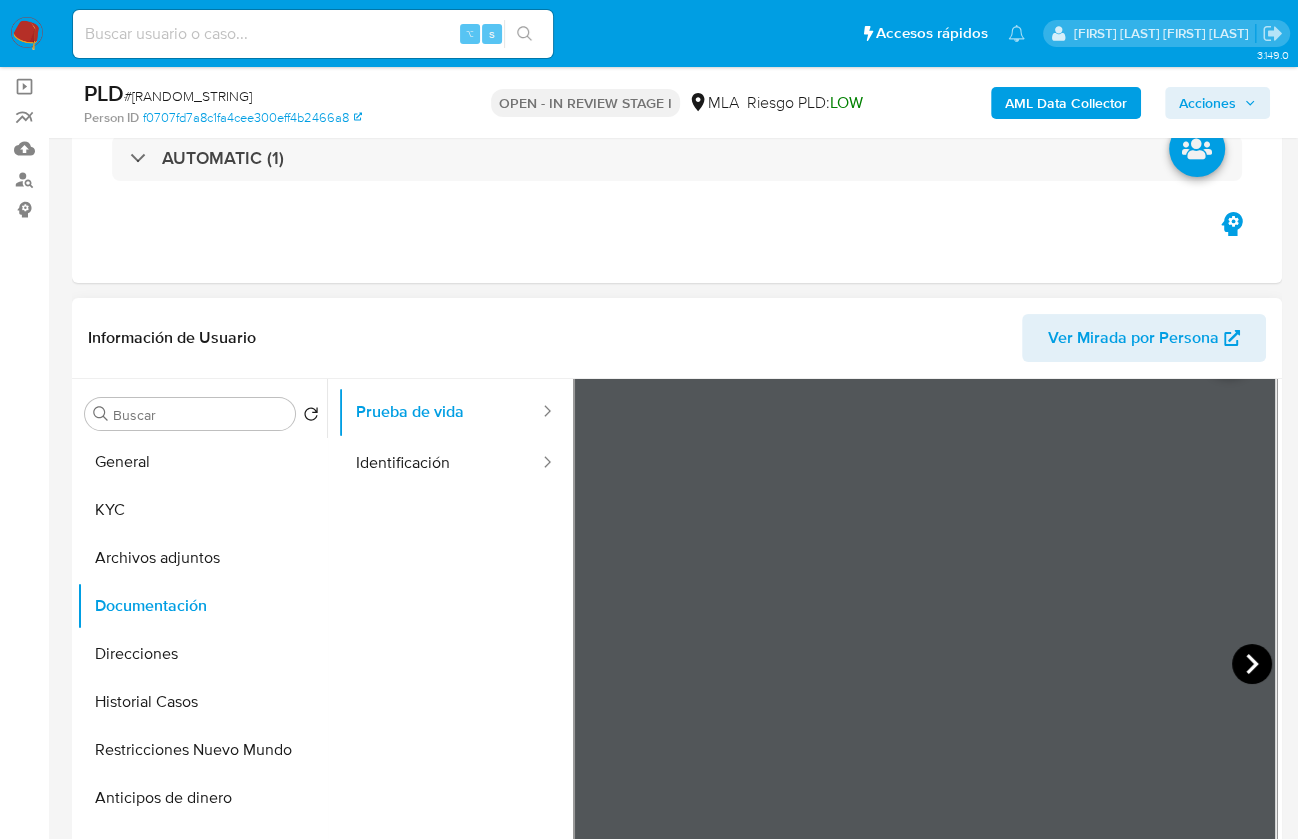 click 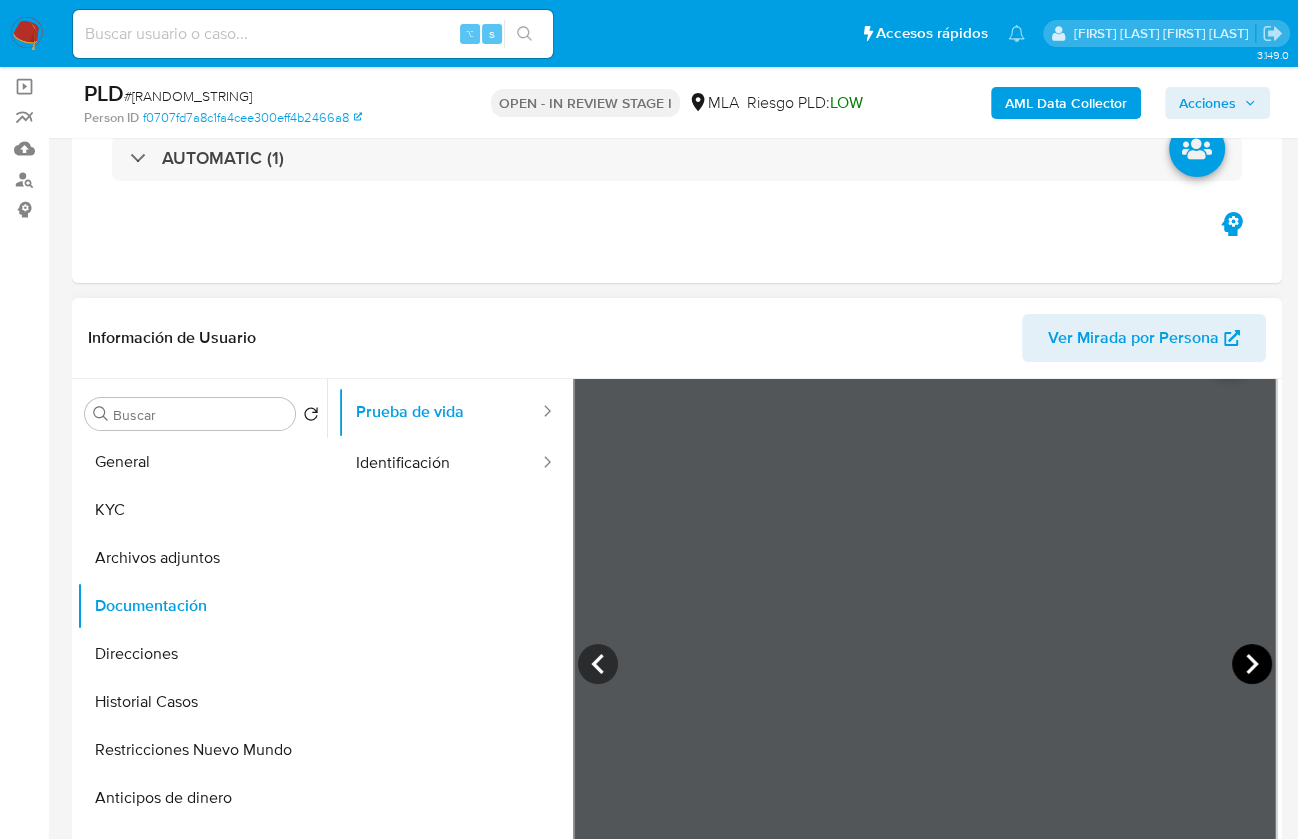 click 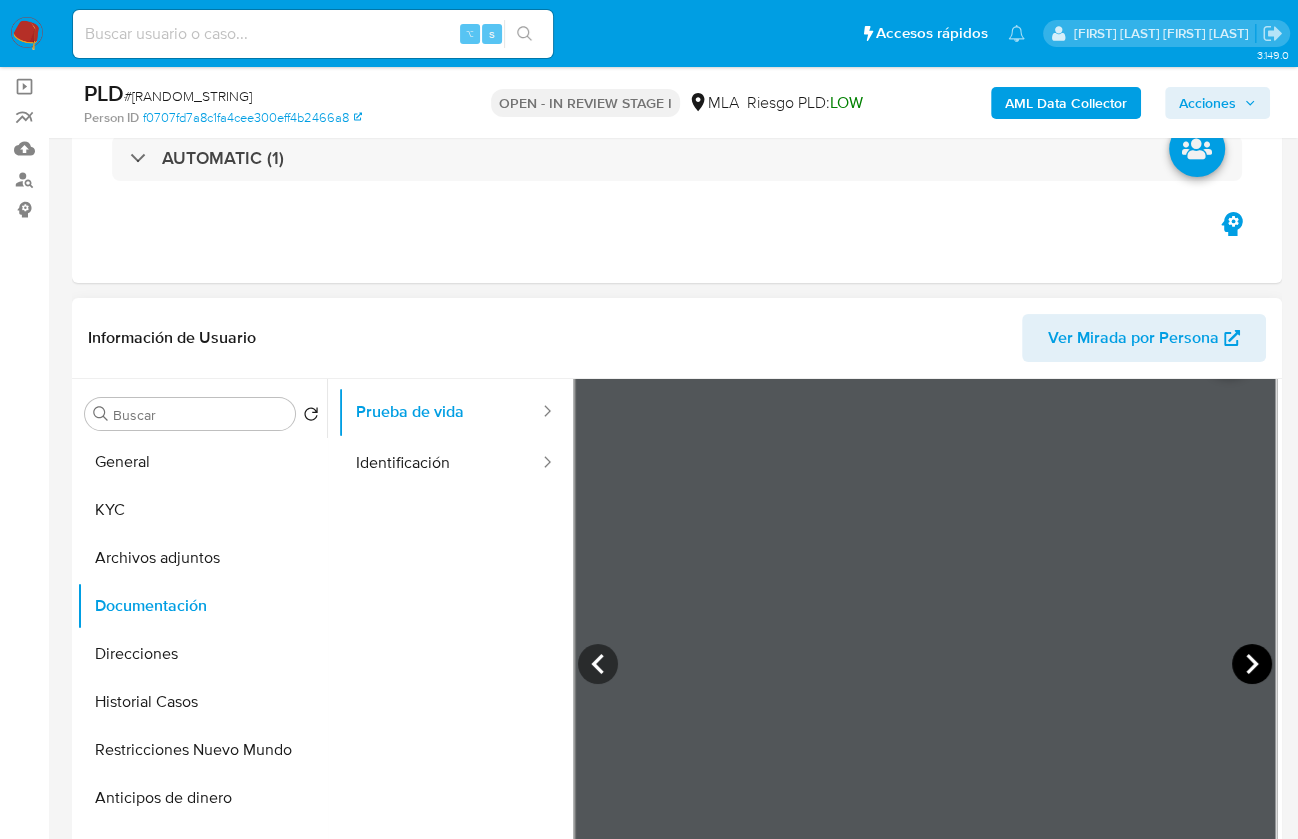 click 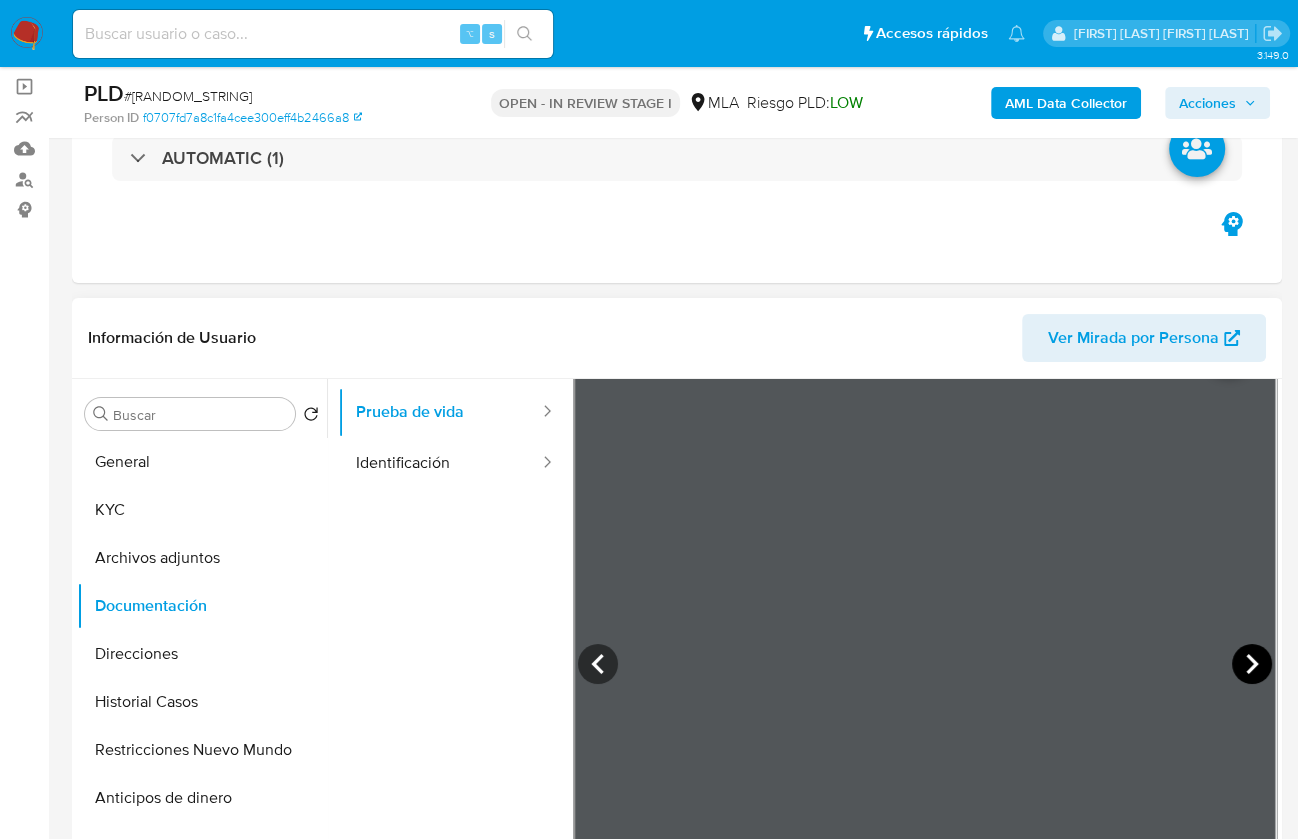 click 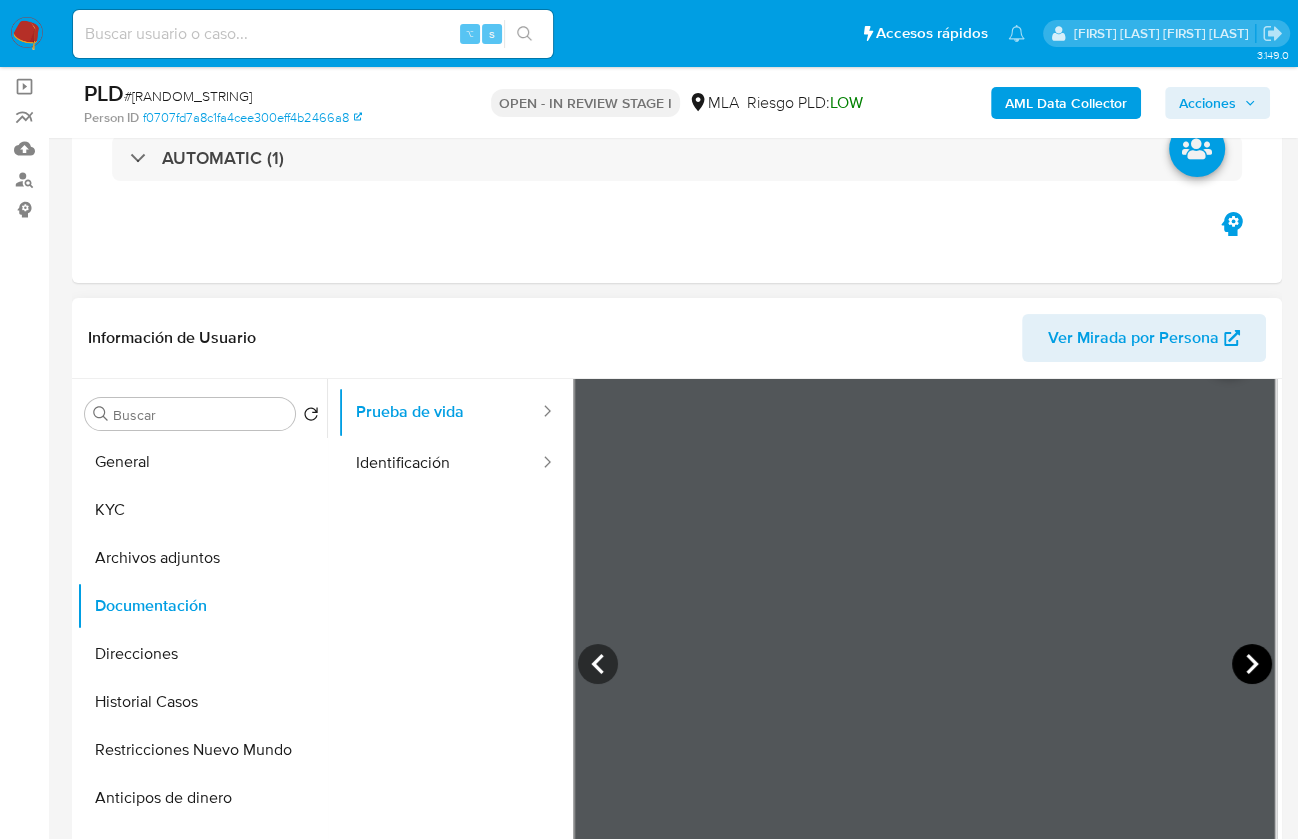 click 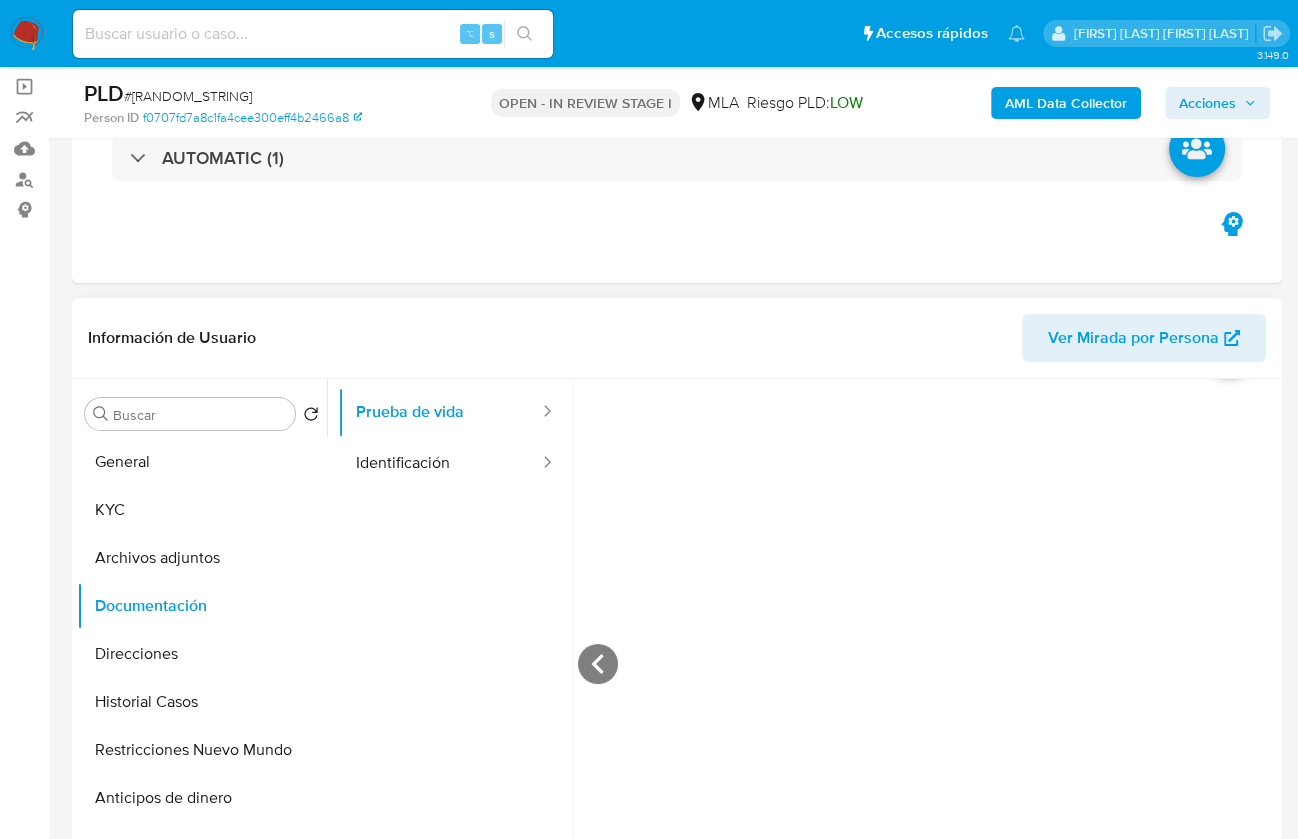 scroll, scrollTop: 173, scrollLeft: 0, axis: vertical 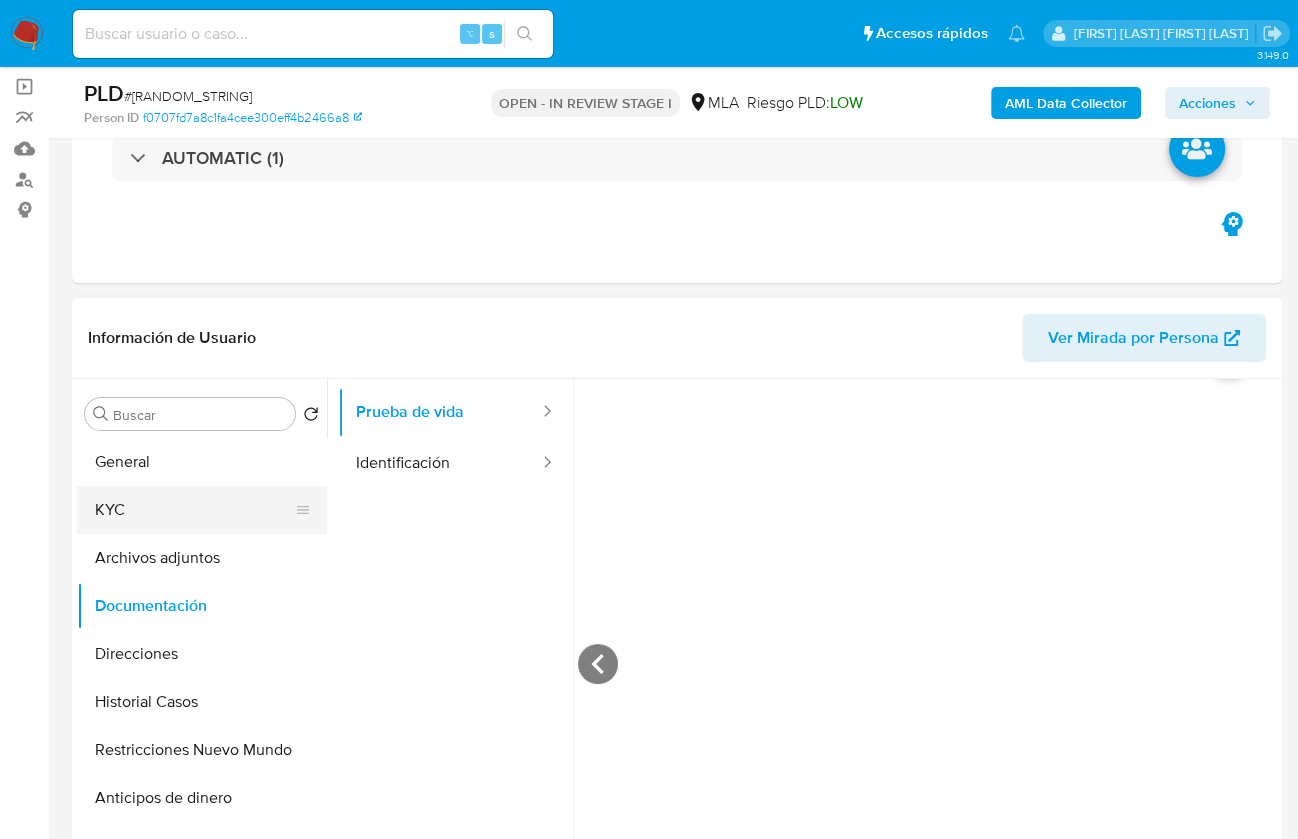 click on "KYC" at bounding box center (194, 510) 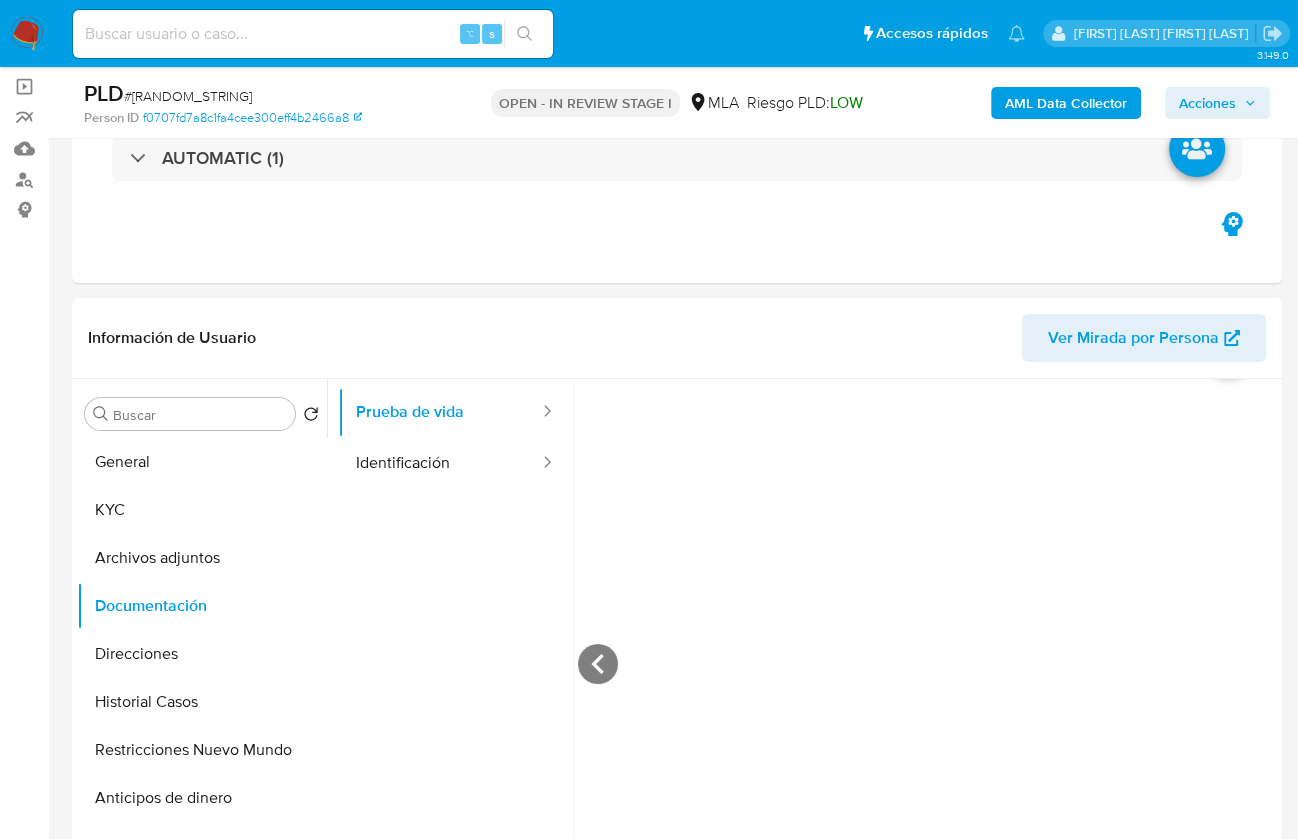 scroll, scrollTop: 0, scrollLeft: 0, axis: both 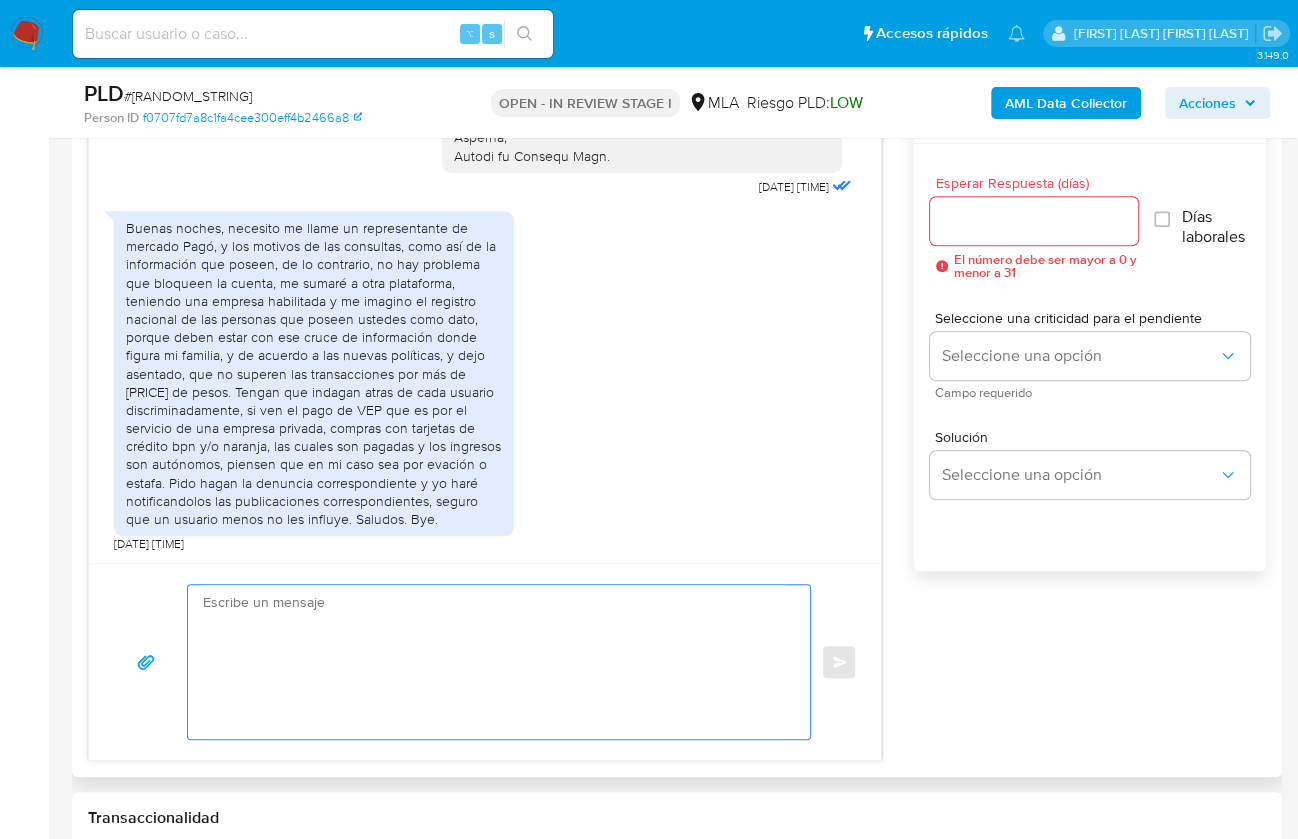 click at bounding box center (494, 662) 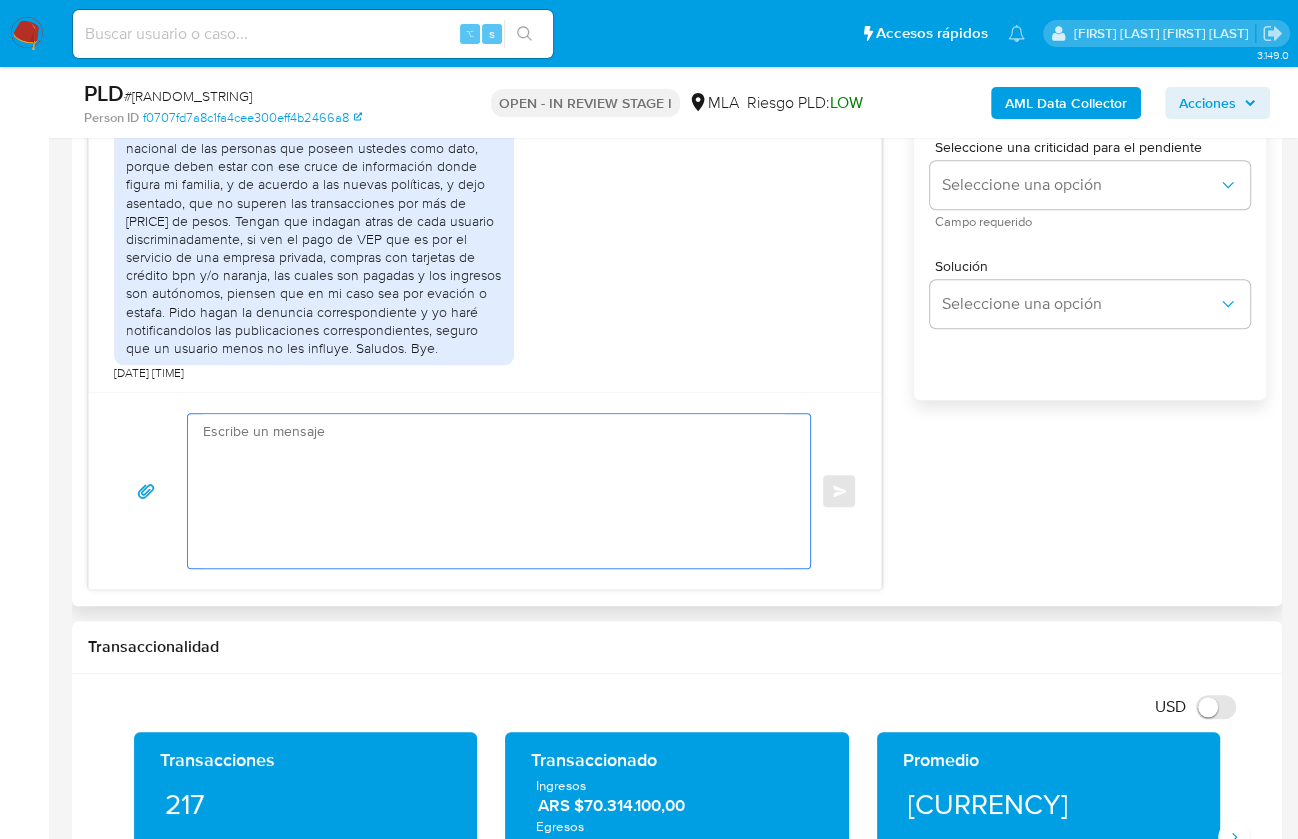 scroll, scrollTop: 921, scrollLeft: 0, axis: vertical 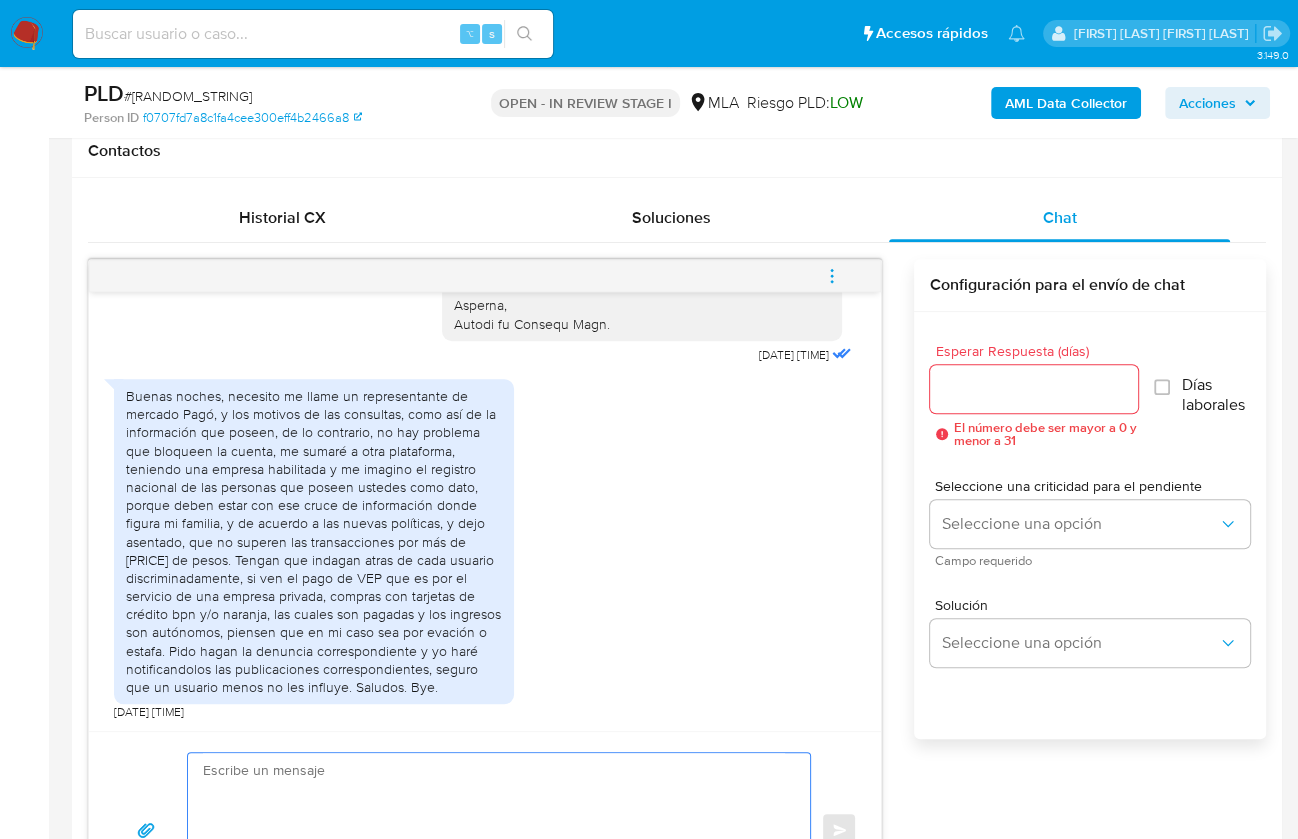 click at bounding box center [494, 830] 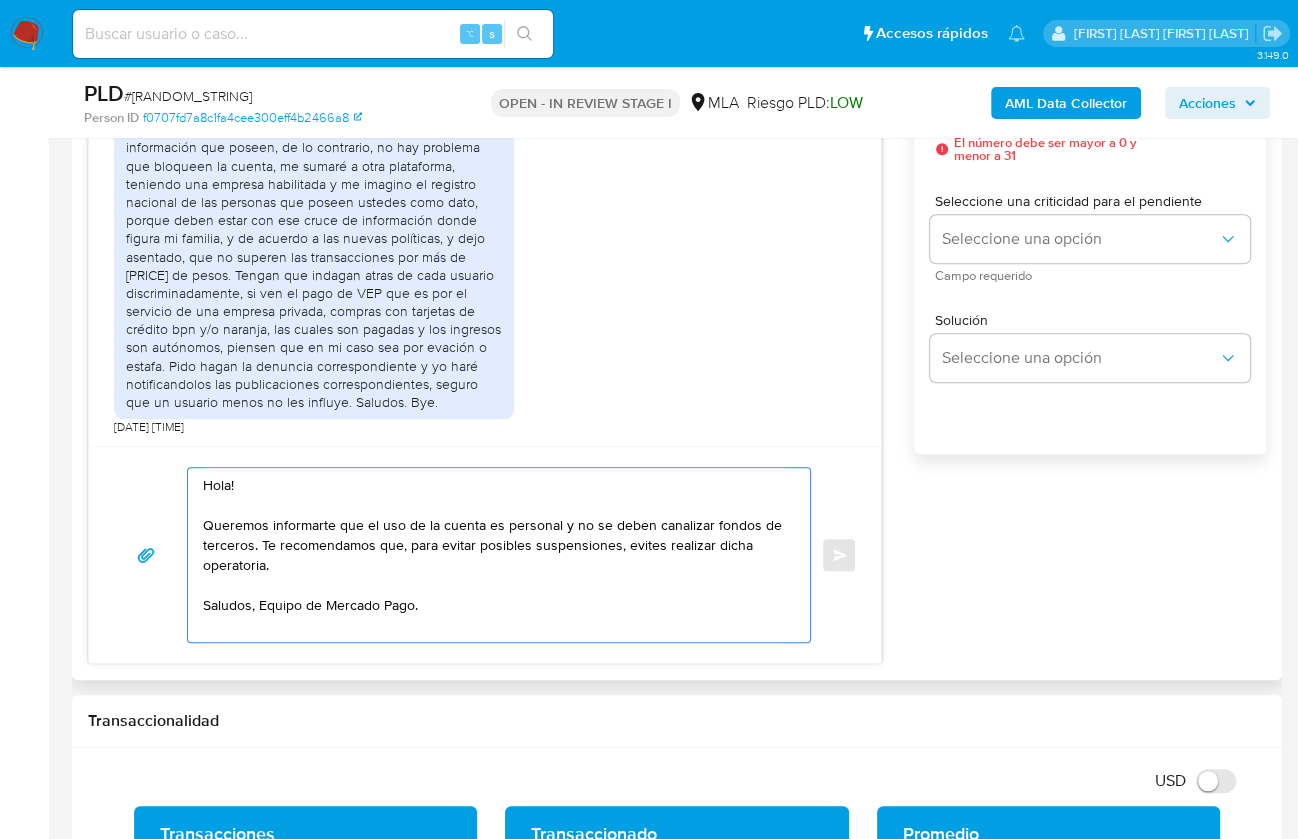 scroll, scrollTop: 1298, scrollLeft: 0, axis: vertical 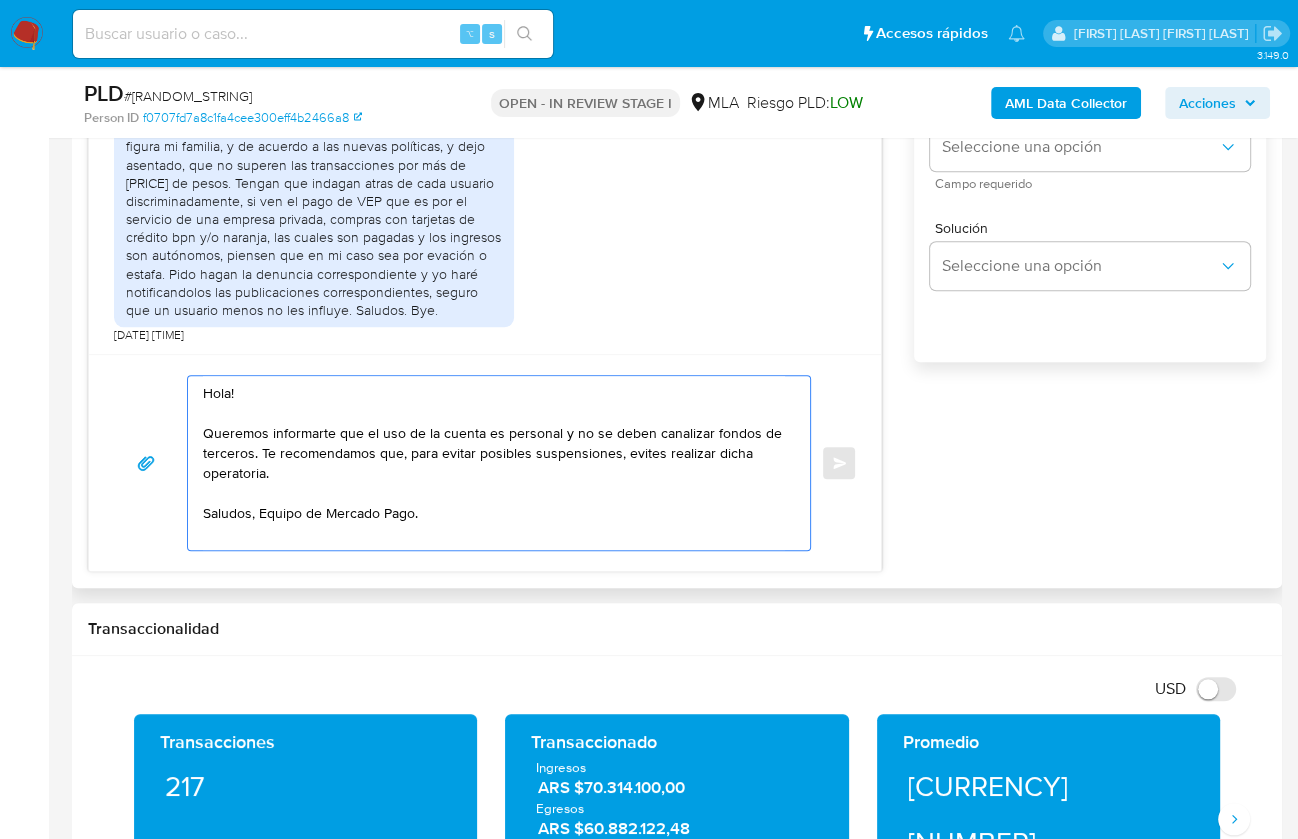 click on "Hola!
Queremos informarte que el uso de la cuenta es personal y no se deben canalizar fondos de terceros. Te recomendamos que, para evitar posibles suspensiones, evites realizar dicha operatoria.
Saludos, Equipo de Mercado Pago." at bounding box center (494, 463) 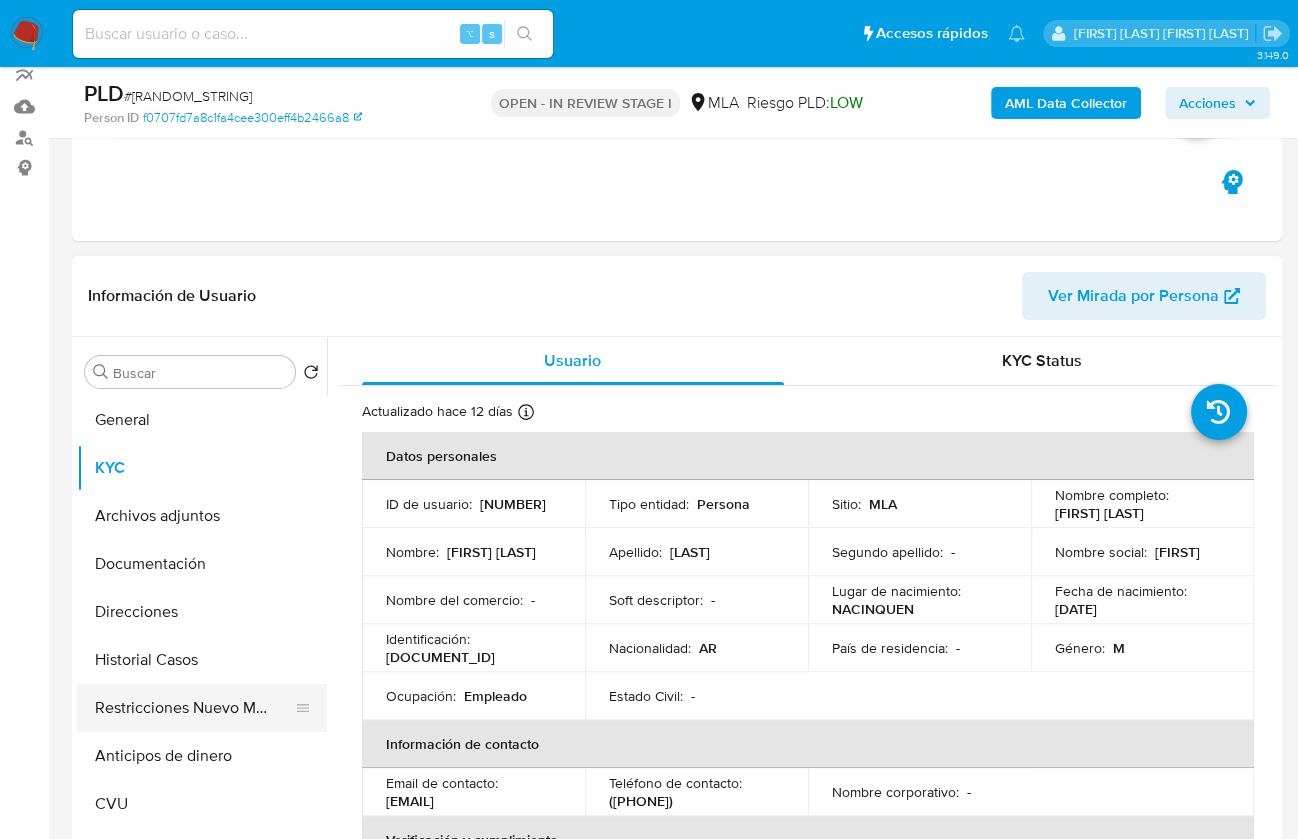 click on "Restricciones Nuevo Mundo" at bounding box center (194, 708) 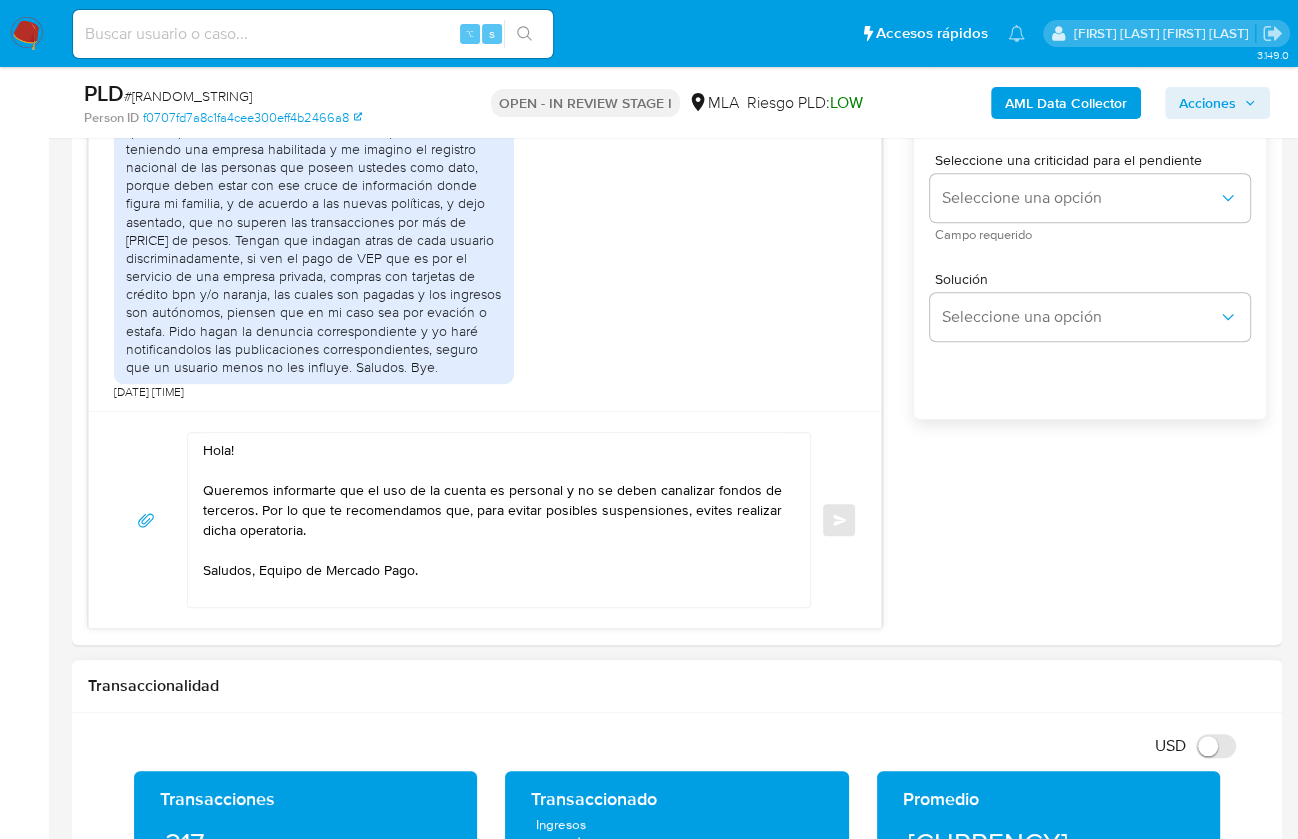 scroll, scrollTop: 1287, scrollLeft: 0, axis: vertical 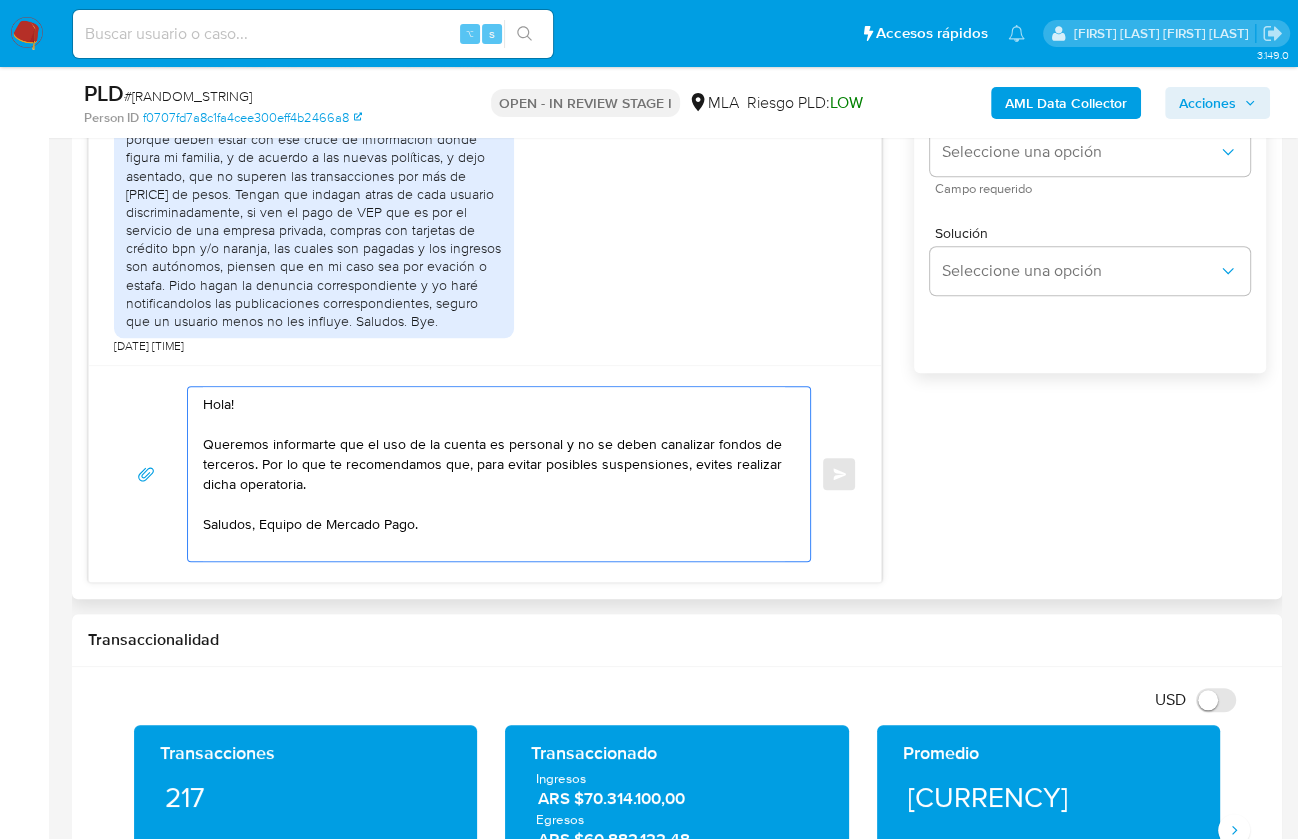drag, startPoint x: 456, startPoint y: 485, endPoint x: 439, endPoint y: 485, distance: 17 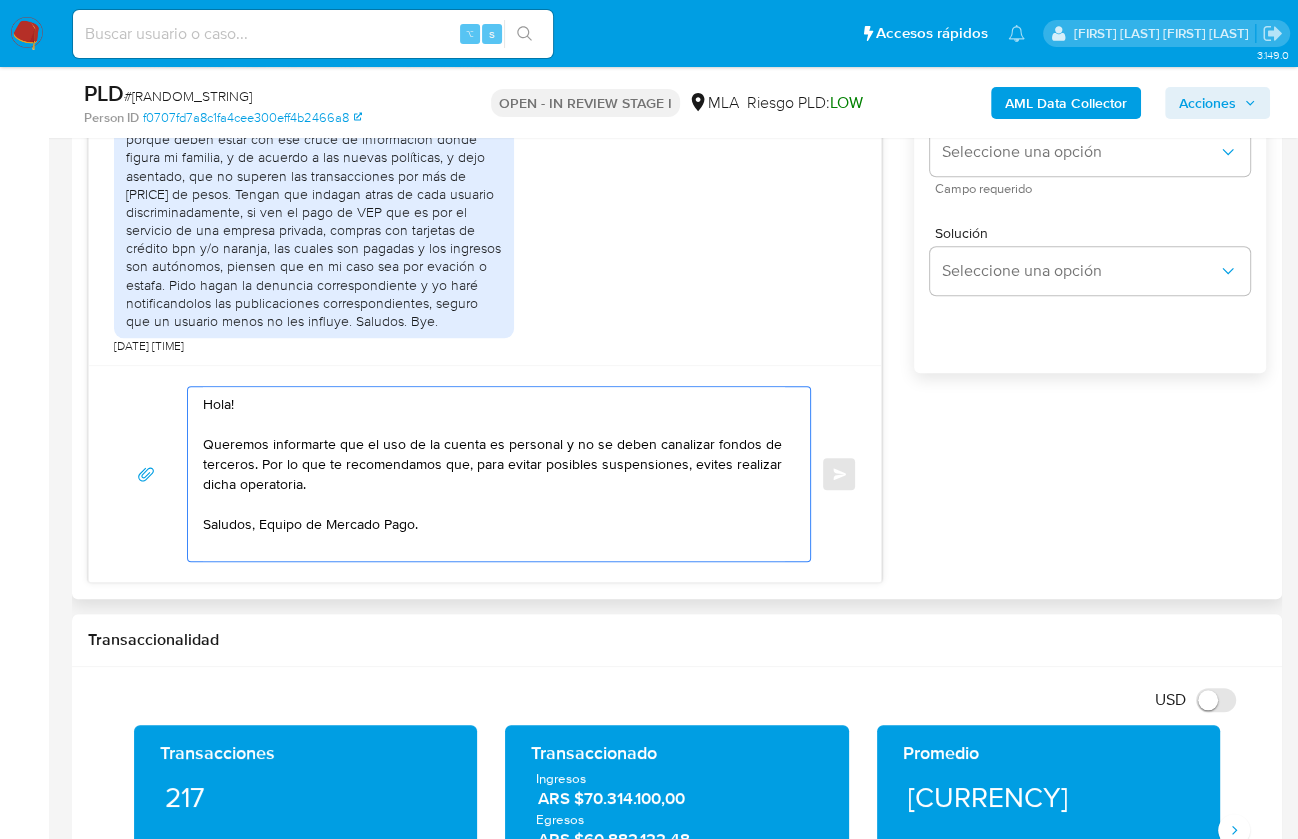 click on "Hola!
Queremos informarte que el uso de la cuenta es personal y no se deben canalizar fondos de terceros. Por lo que te recomendamos que, para evitar posibles suspensiones, evites realizar dicha operatoria.
Saludos, Equipo de Mercado Pago." at bounding box center [494, 474] 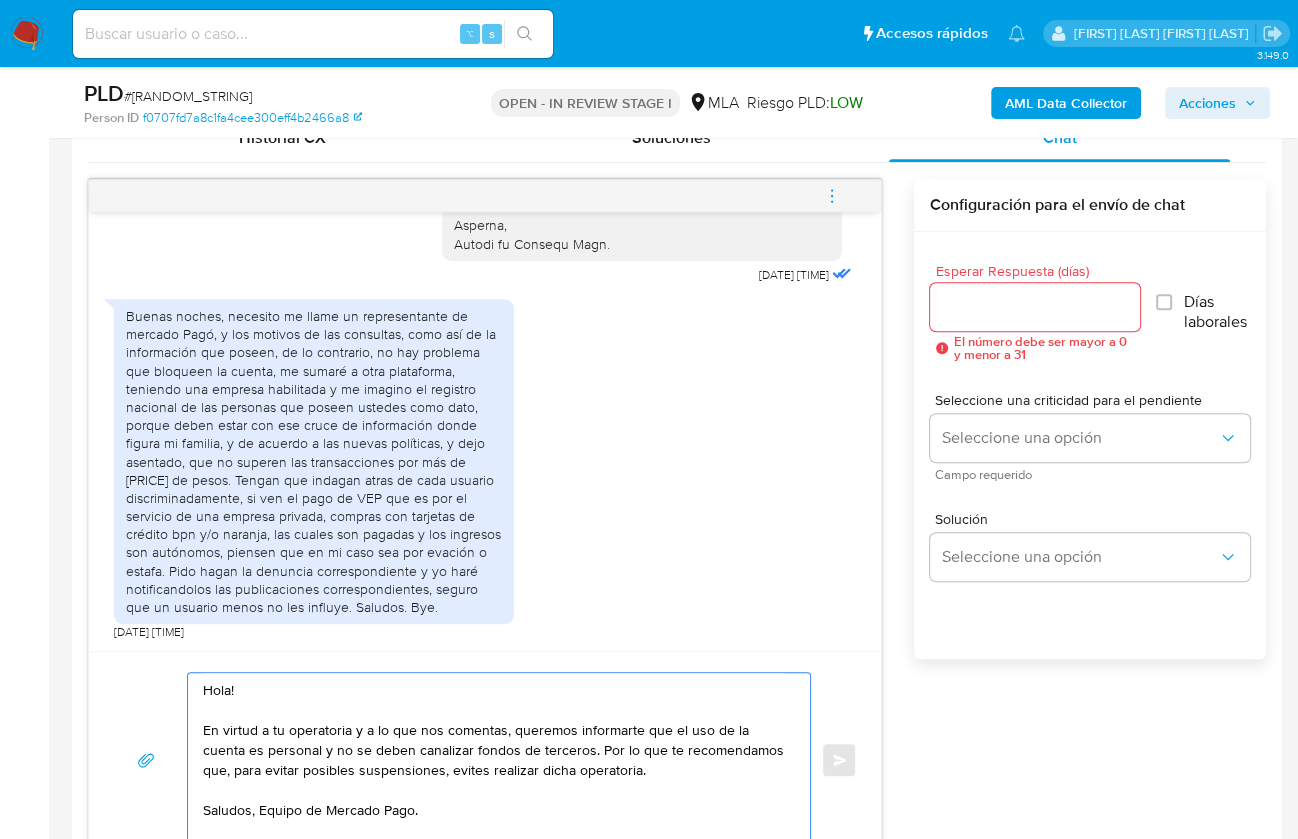 scroll, scrollTop: 1000, scrollLeft: 0, axis: vertical 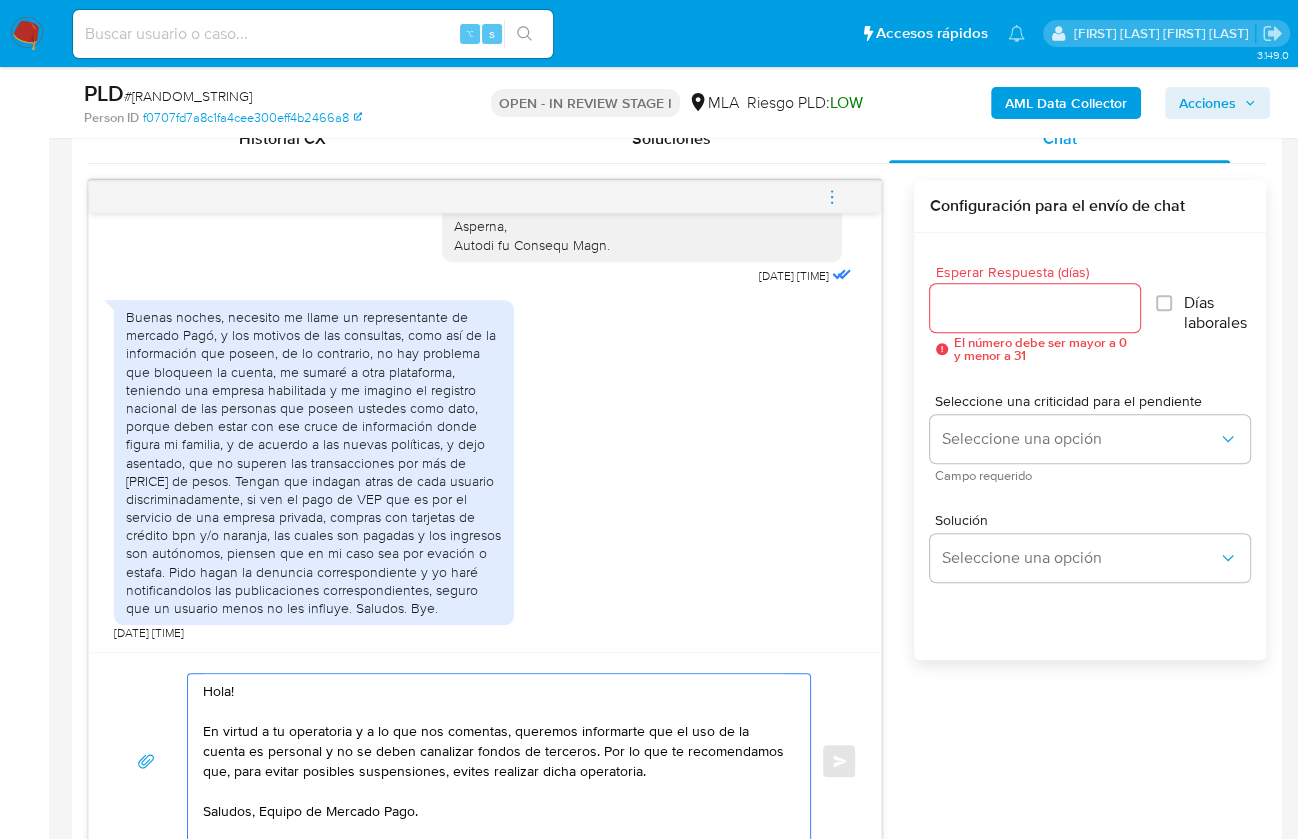 type on "Hola!
En virtud a tu operatoria y a lo que nos comentas, queremos informarte que el uso de la cuenta es personal y no se deben canalizar fondos de terceros. Por lo que te recomendamos que, para evitar posibles suspensiones, evites realizar dicha operatoria.
Saludos, Equipo de Mercado Pago." 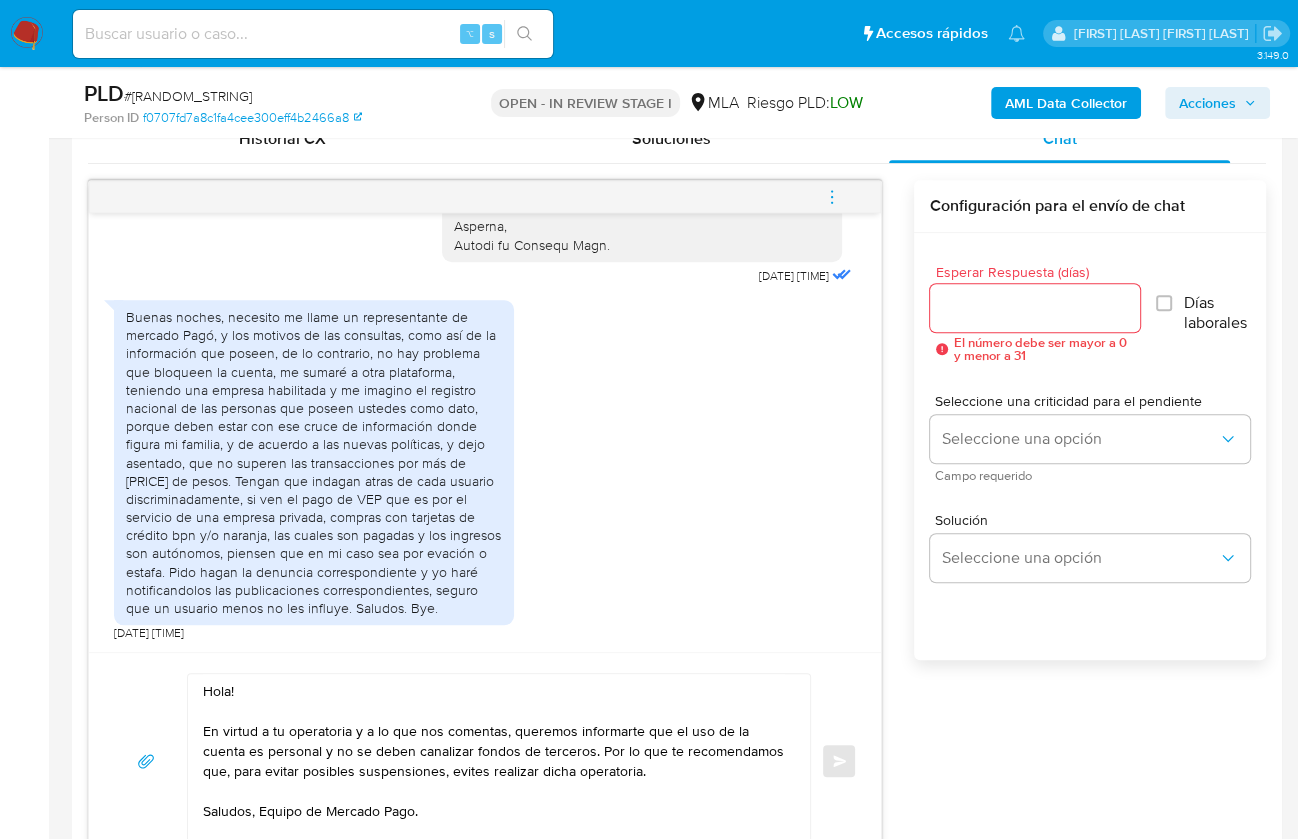 click on "Esperar Respuesta (días)" at bounding box center [1035, 308] 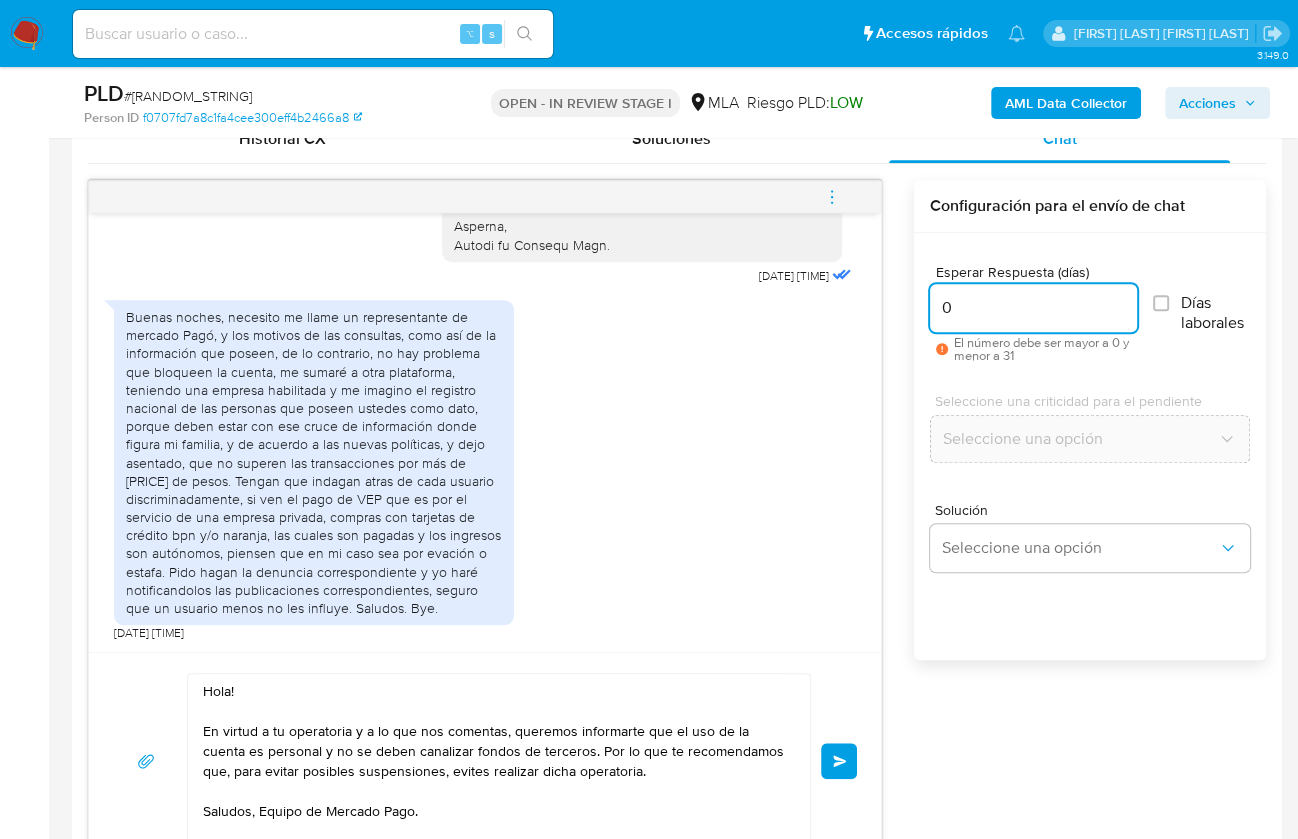 scroll, scrollTop: 1358, scrollLeft: 0, axis: vertical 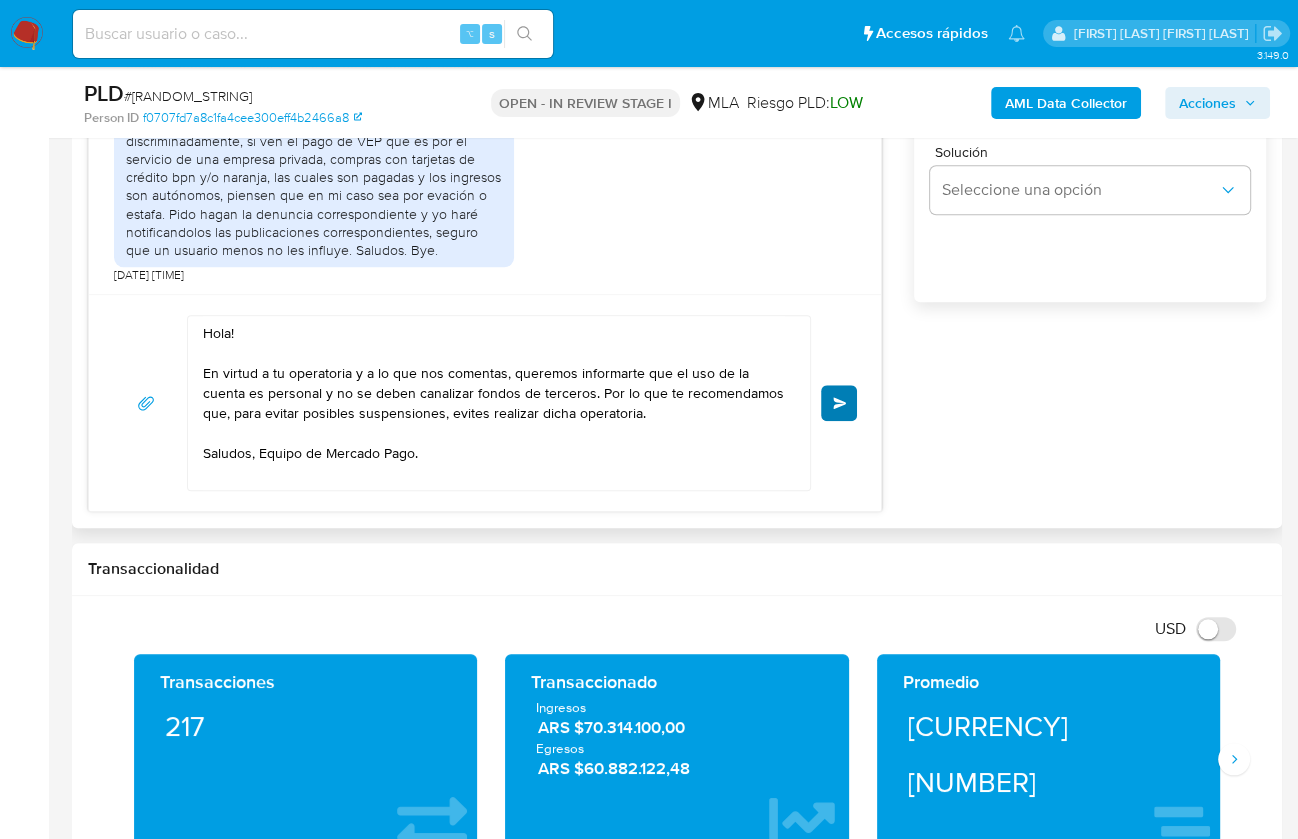type on "0" 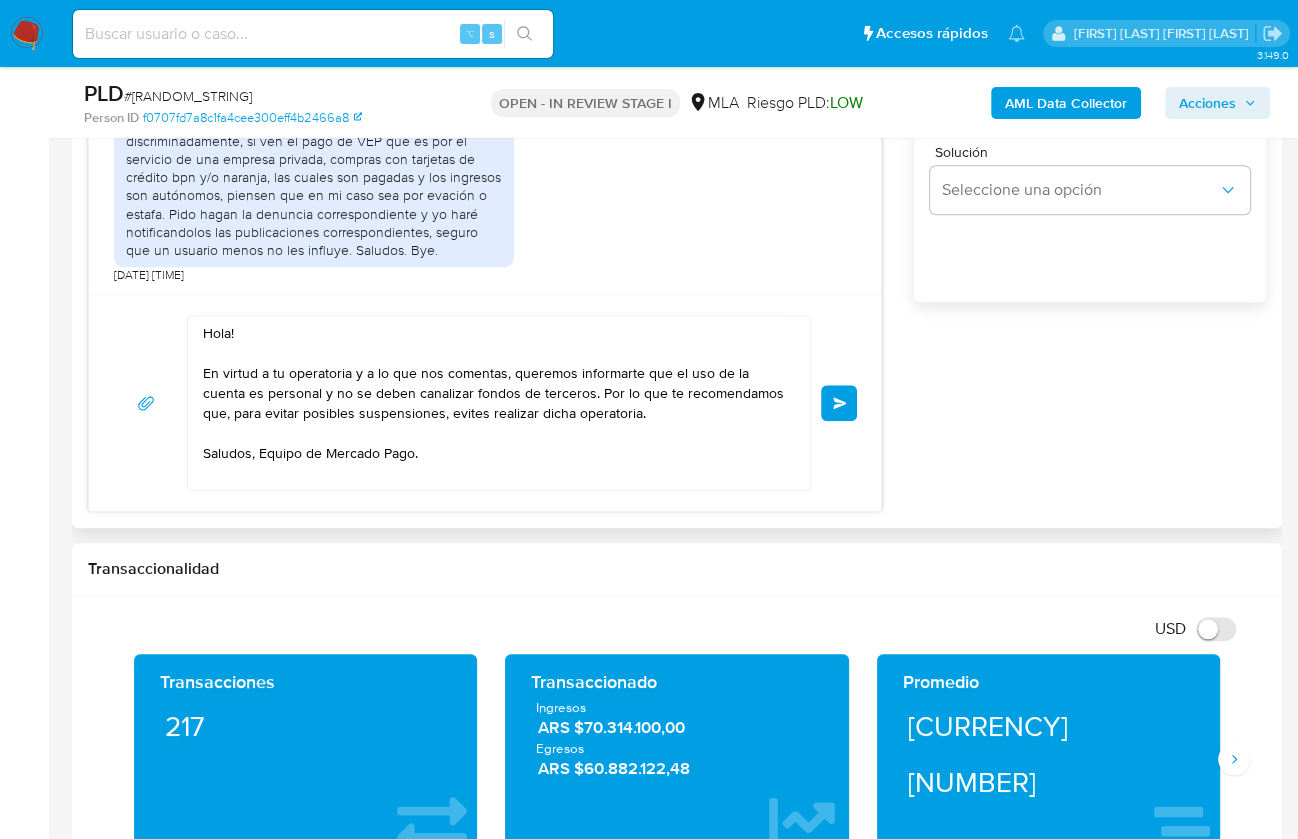 drag, startPoint x: 835, startPoint y: 404, endPoint x: 761, endPoint y: 316, distance: 114.97826 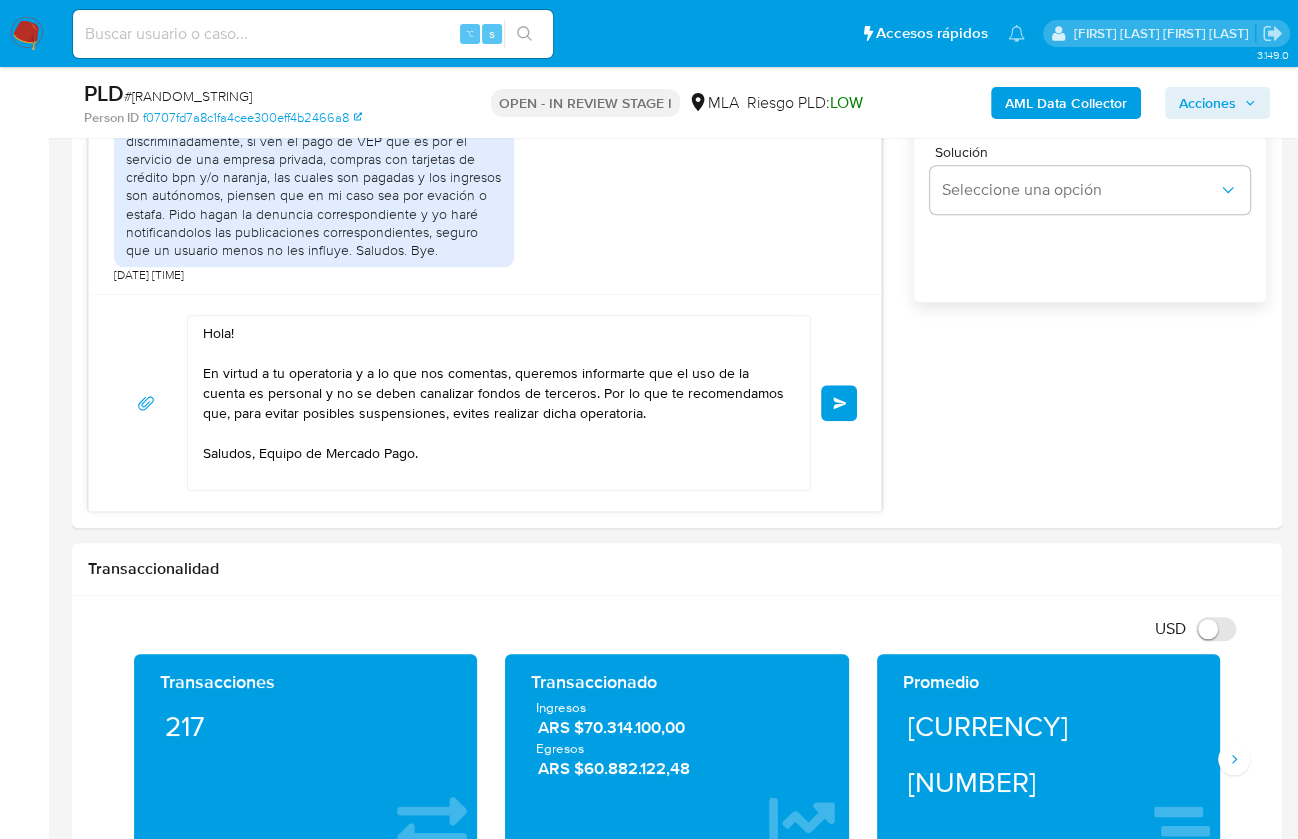type 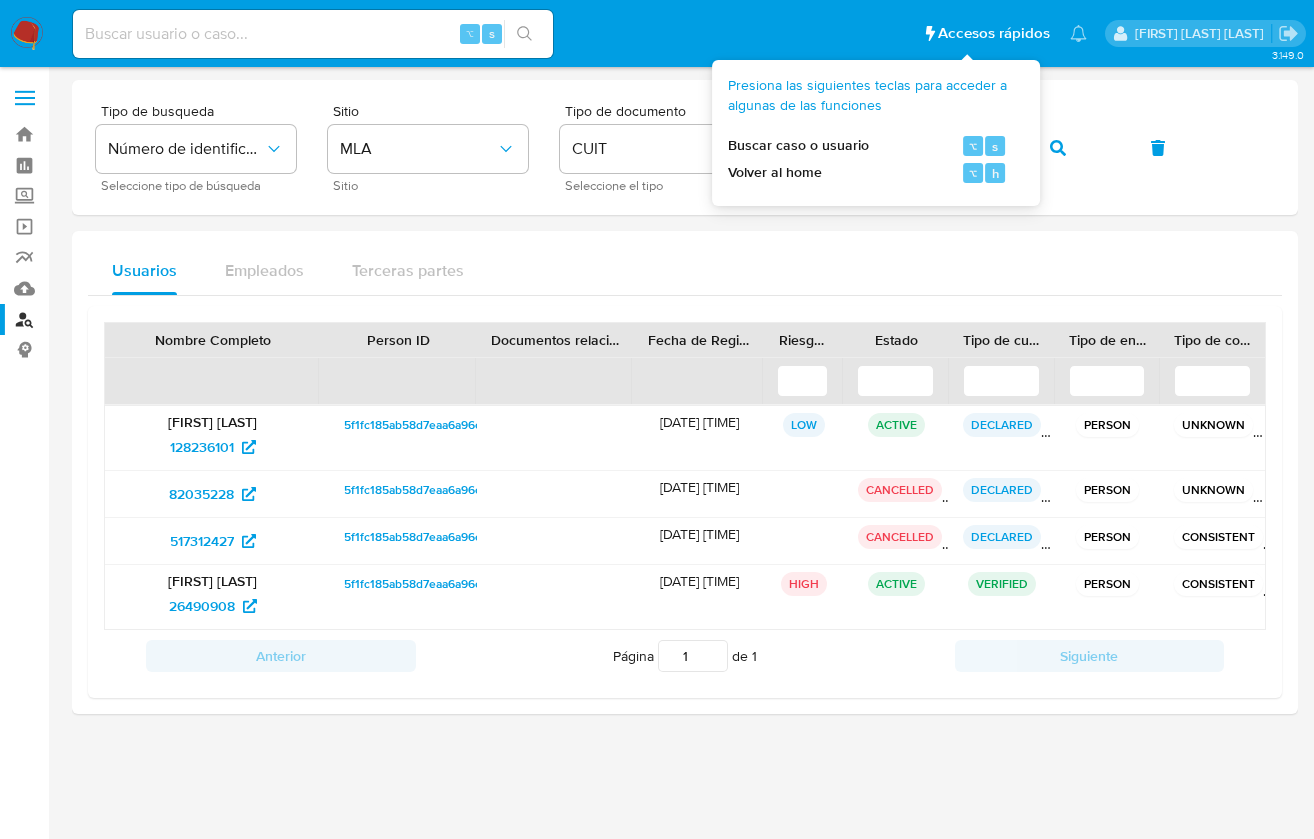 scroll, scrollTop: 0, scrollLeft: 0, axis: both 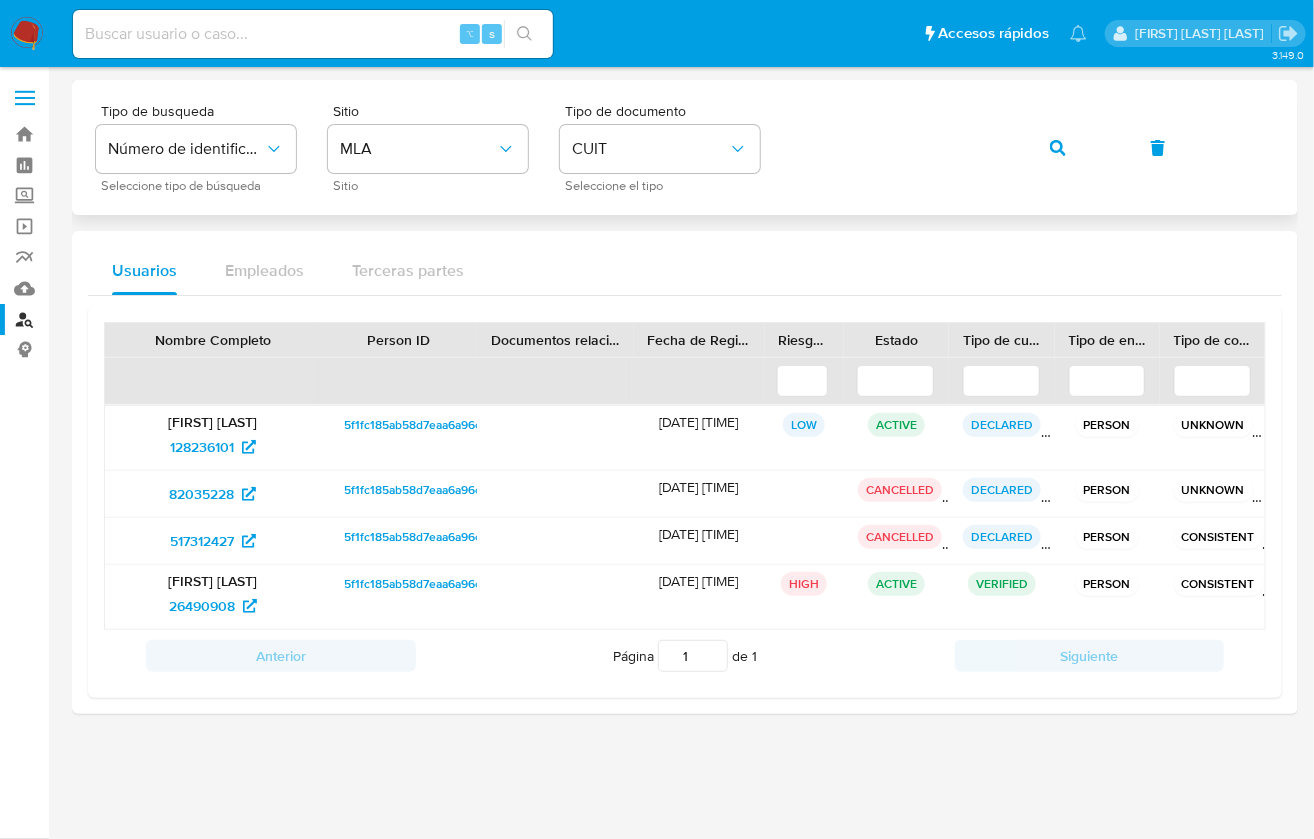 click on "Tipo de busqueda Número de identificación Seleccione tipo de búsqueda Sitio MLA Sitio Tipo de documento CUIT Seleccione el tipo" at bounding box center [685, 147] 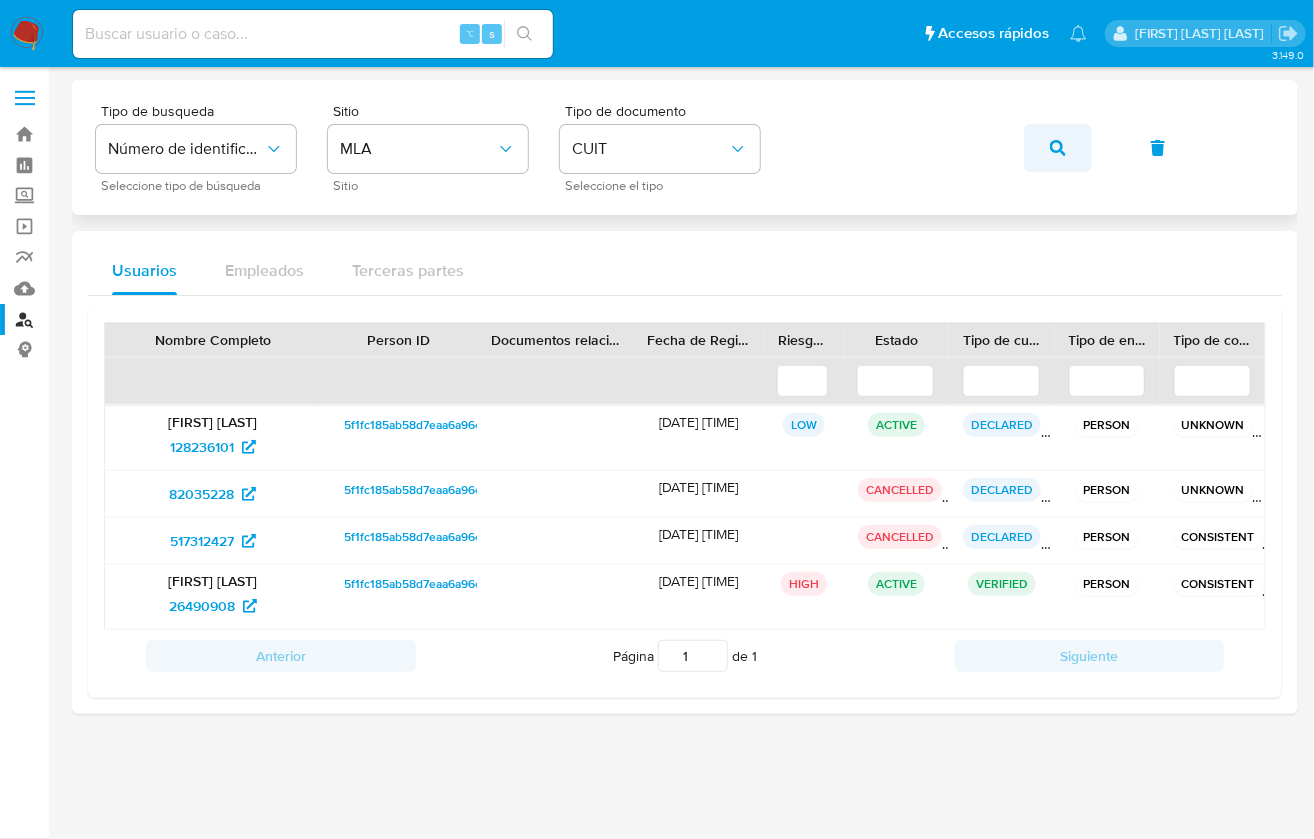 click at bounding box center (1058, 148) 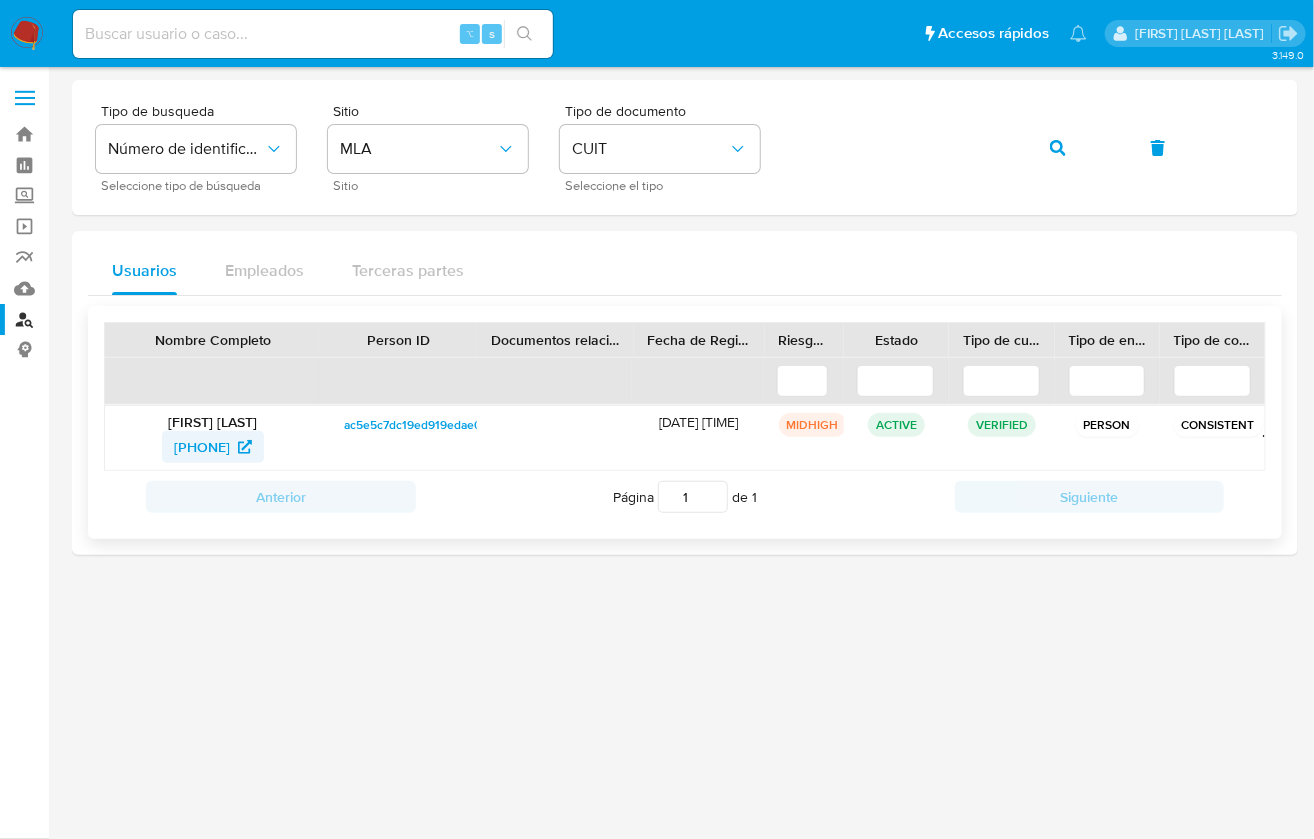 click on "[PHONE]" at bounding box center (202, 447) 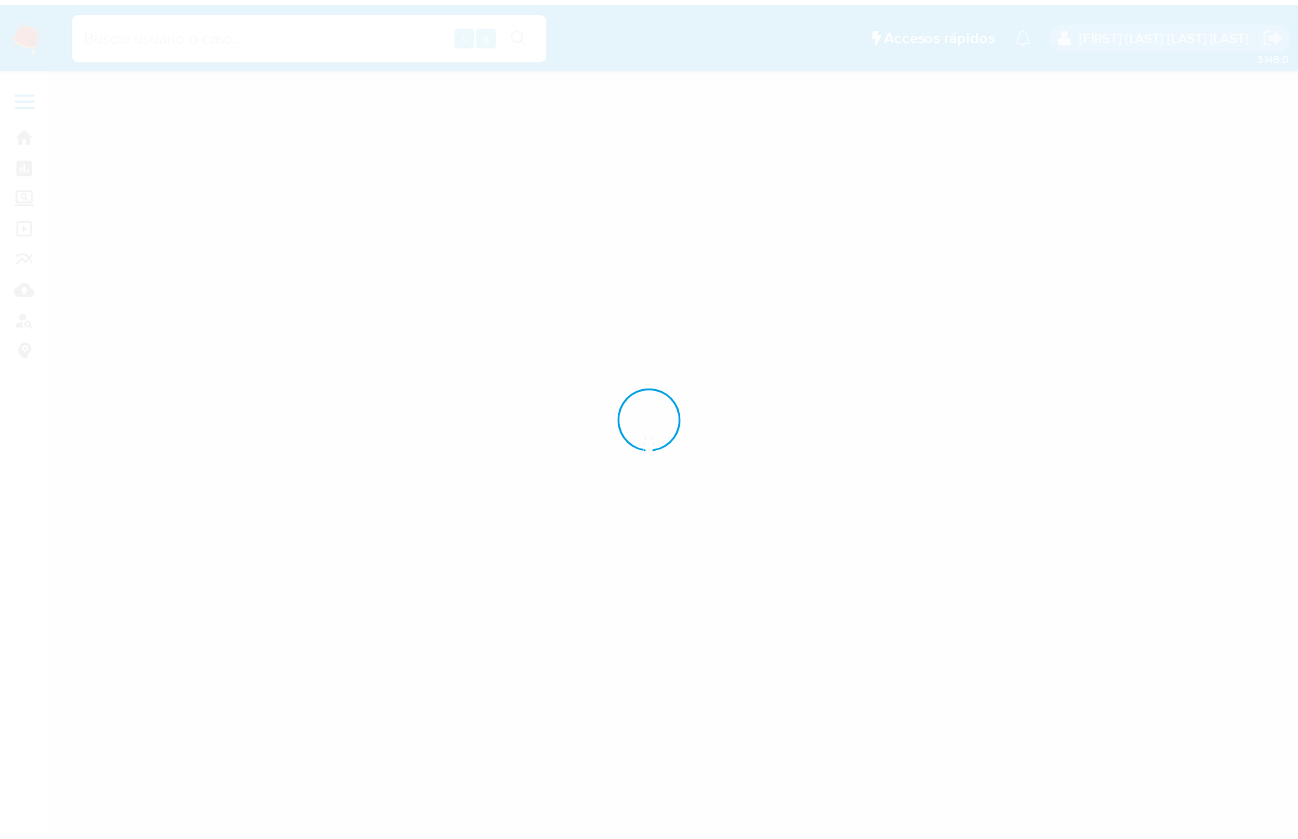 scroll, scrollTop: 0, scrollLeft: 0, axis: both 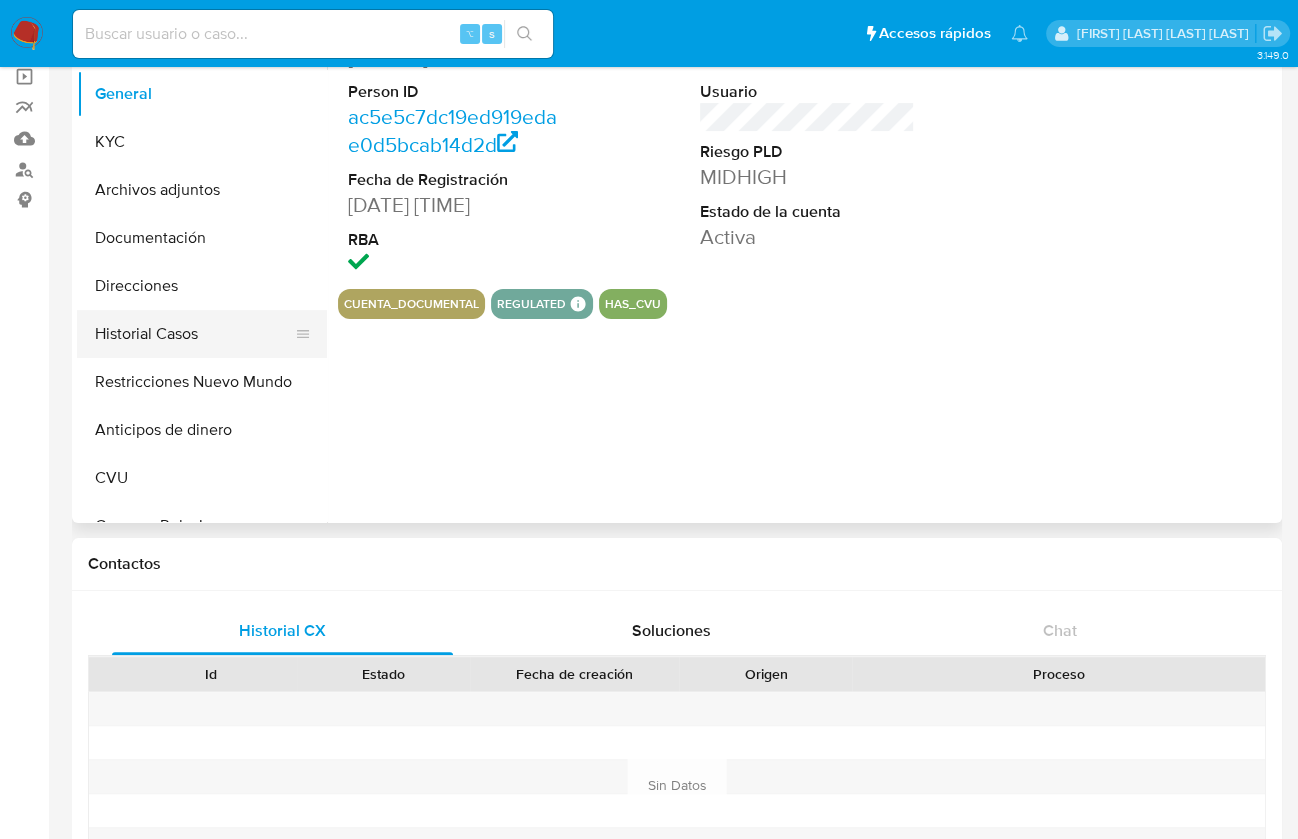 click on "Historial Casos" at bounding box center [194, 334] 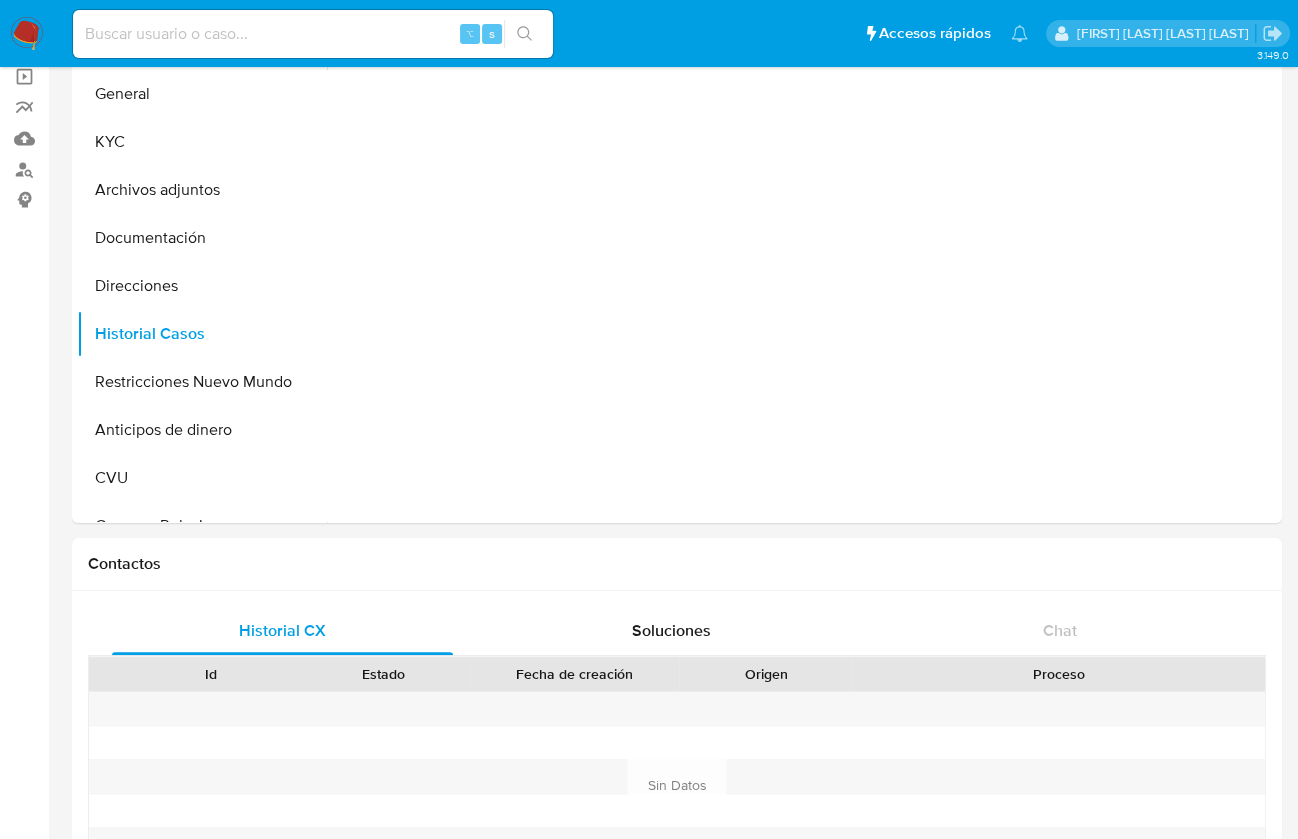 select on "10" 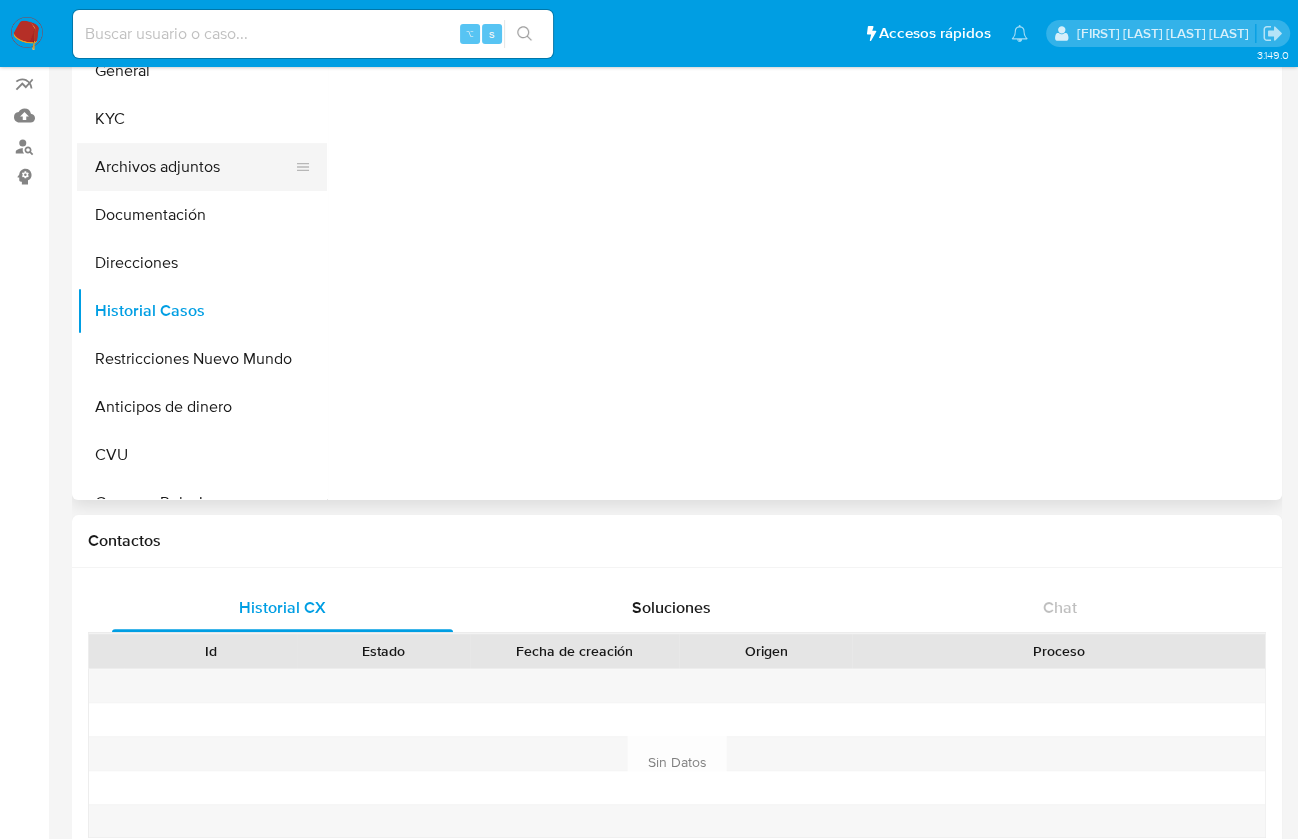 scroll, scrollTop: 0, scrollLeft: 0, axis: both 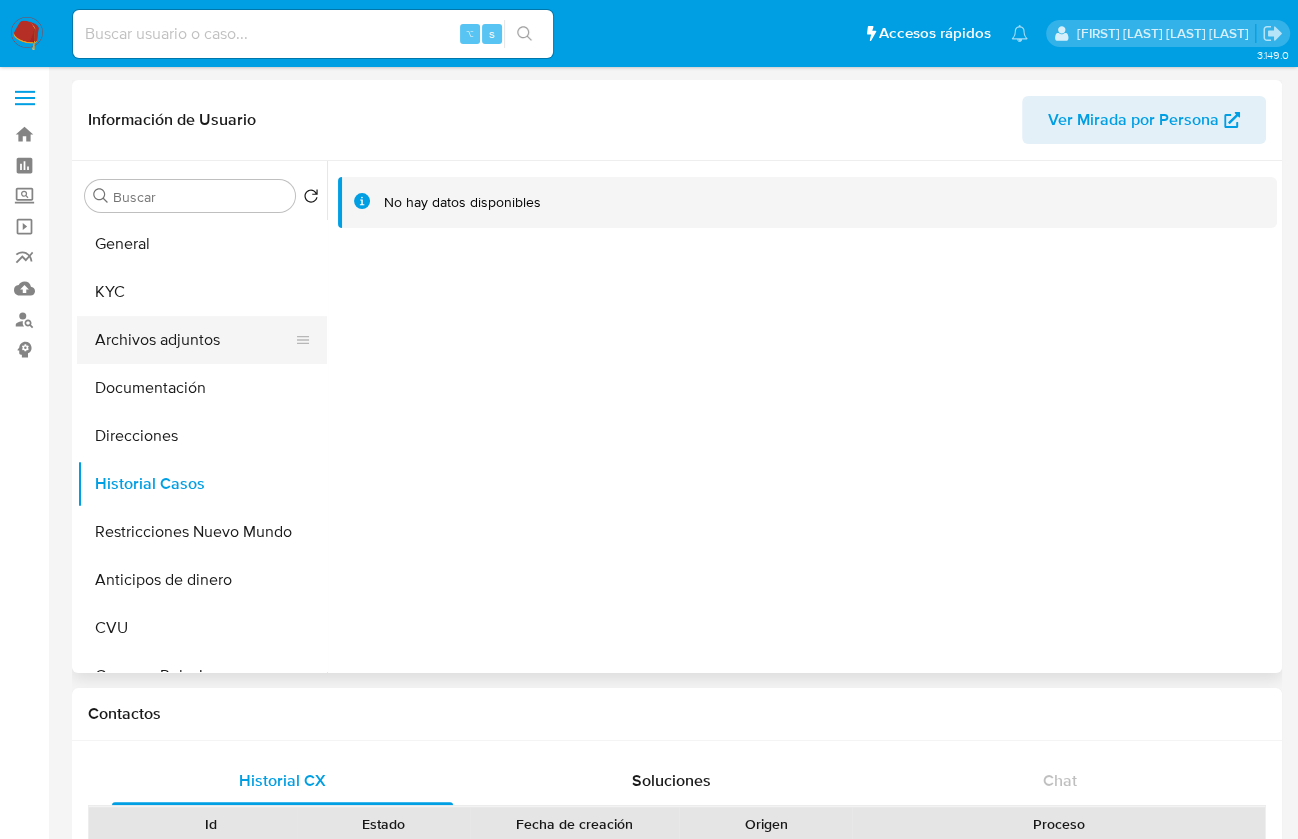click on "Archivos adjuntos" at bounding box center (194, 340) 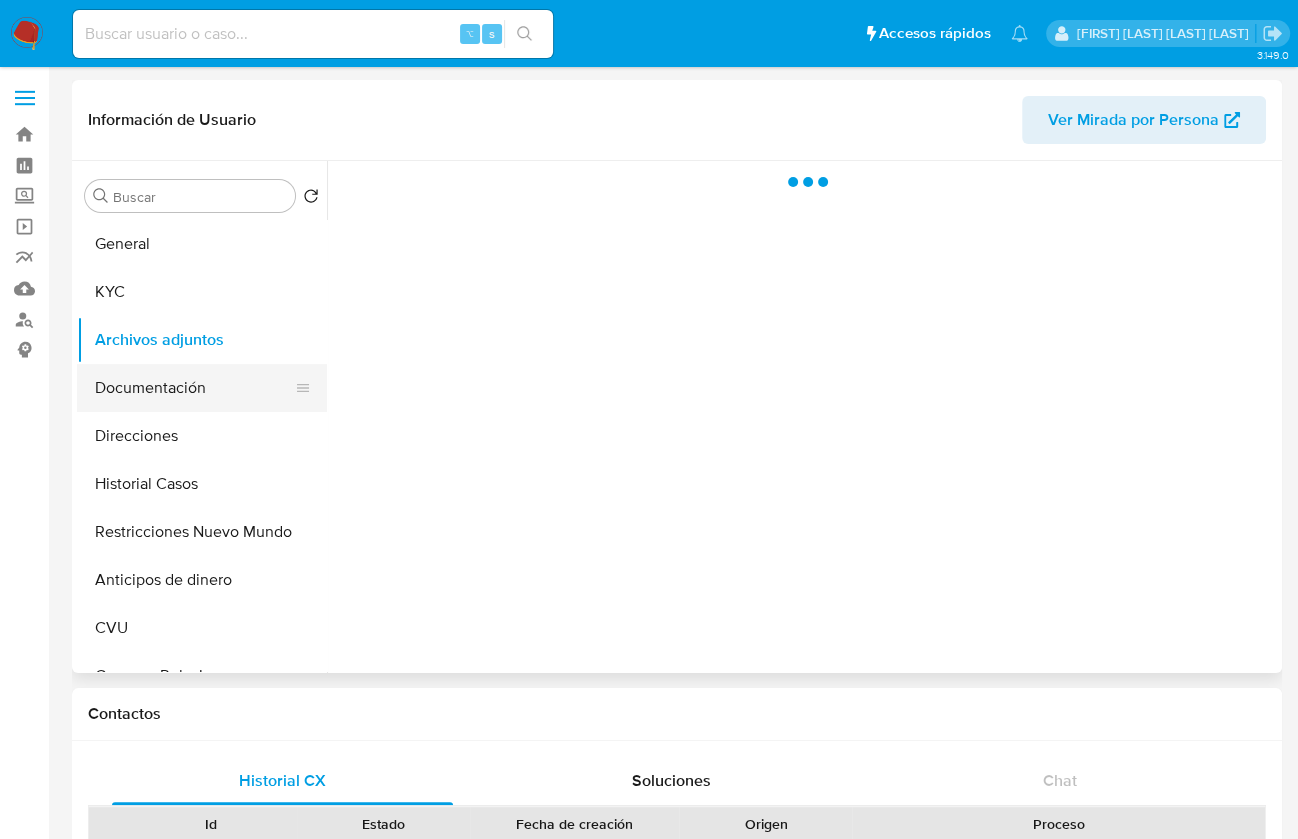 click on "Documentación" at bounding box center (194, 388) 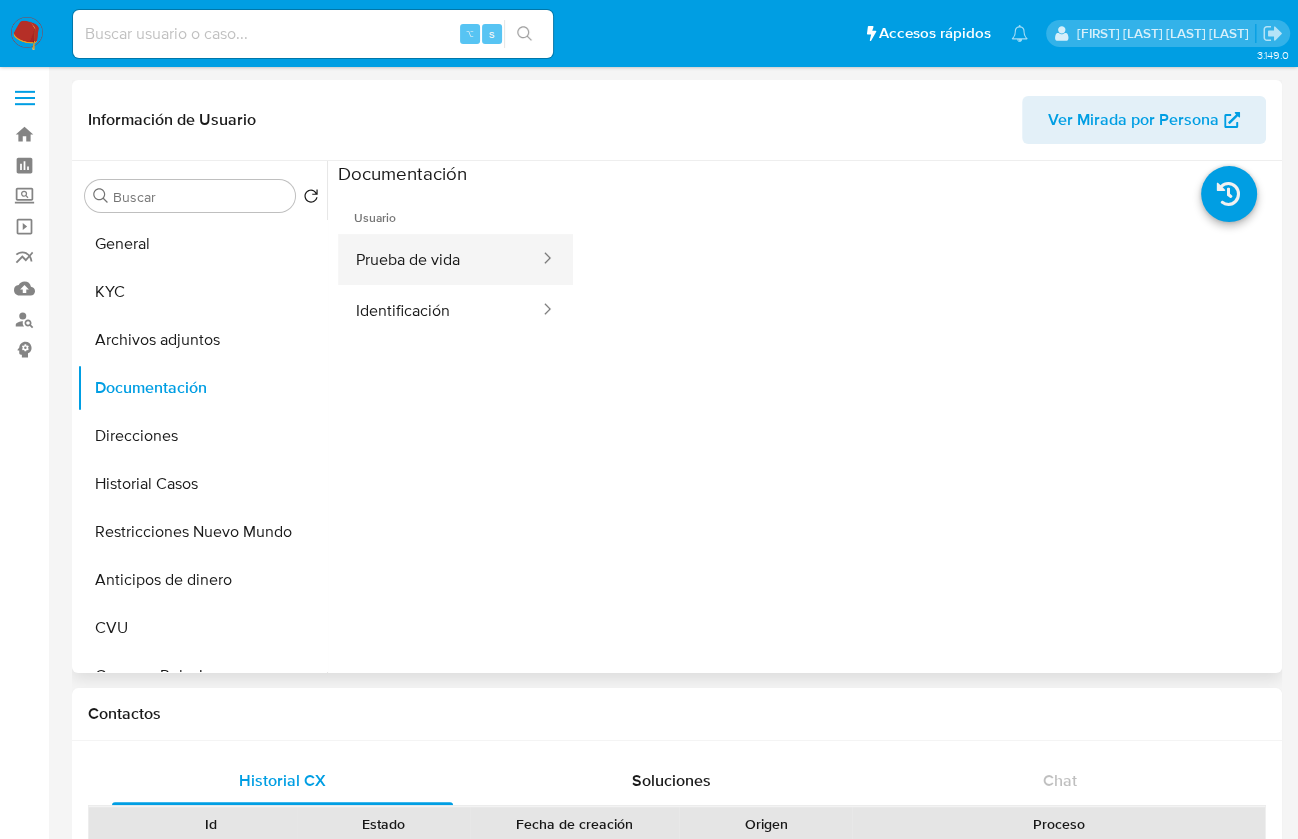 click on "Prueba de vida" at bounding box center (439, 259) 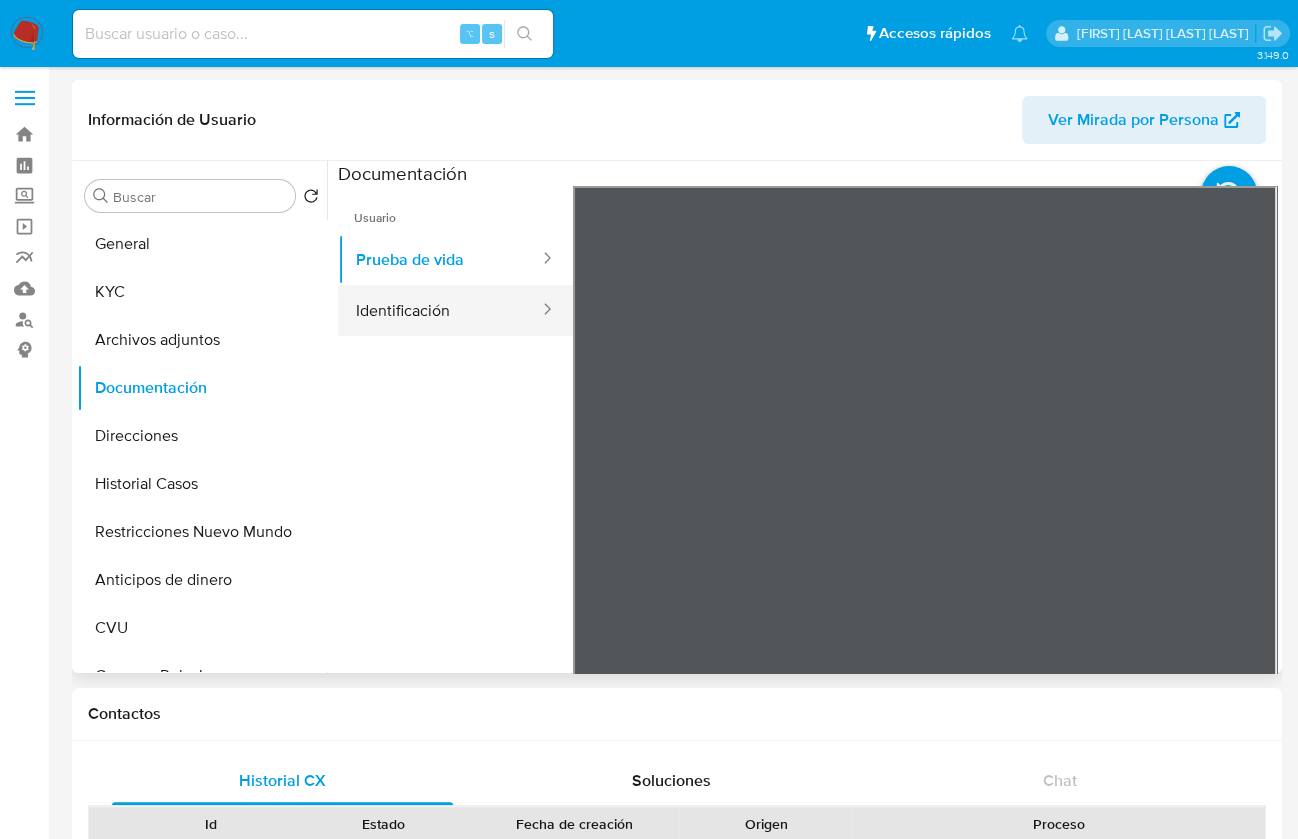 click on "Identificación" at bounding box center [439, 310] 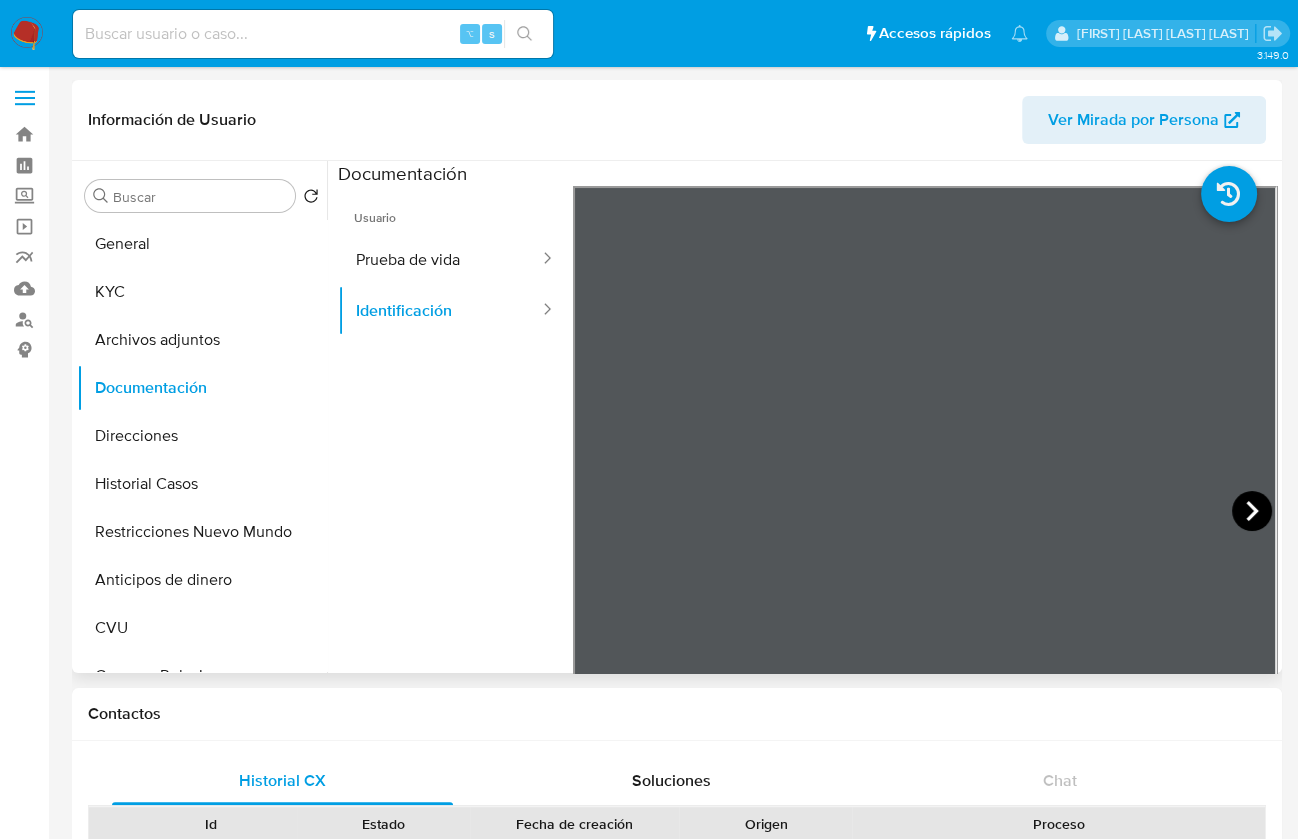 click 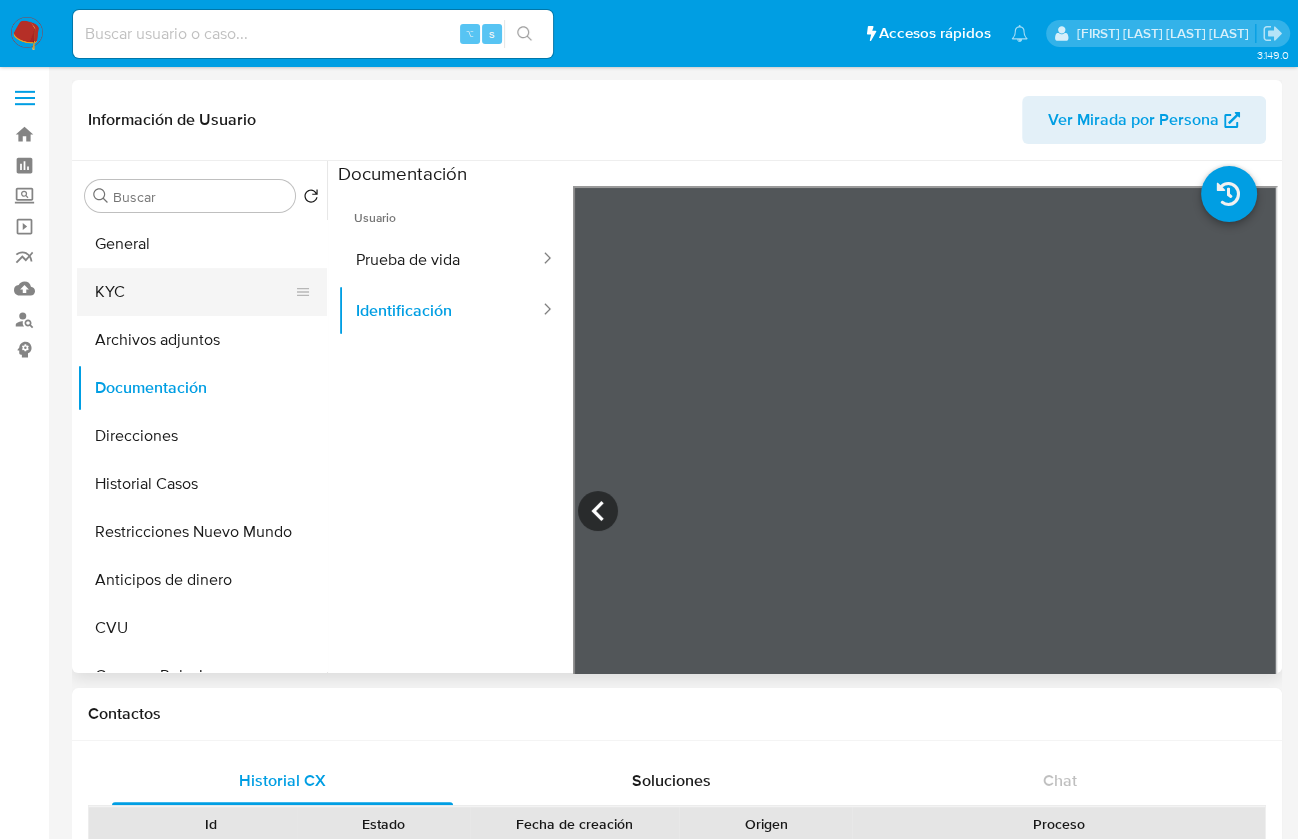 click on "KYC" at bounding box center [194, 292] 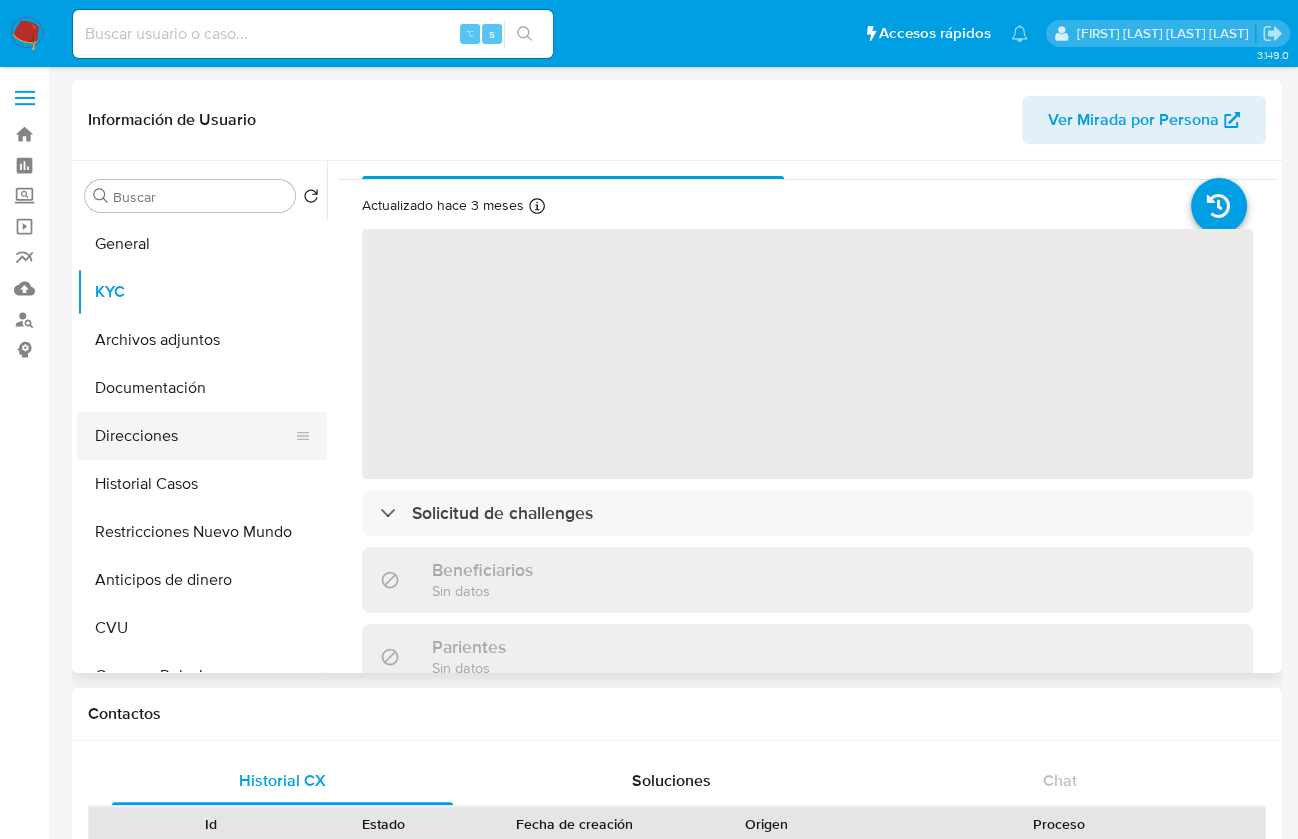scroll, scrollTop: 34, scrollLeft: 0, axis: vertical 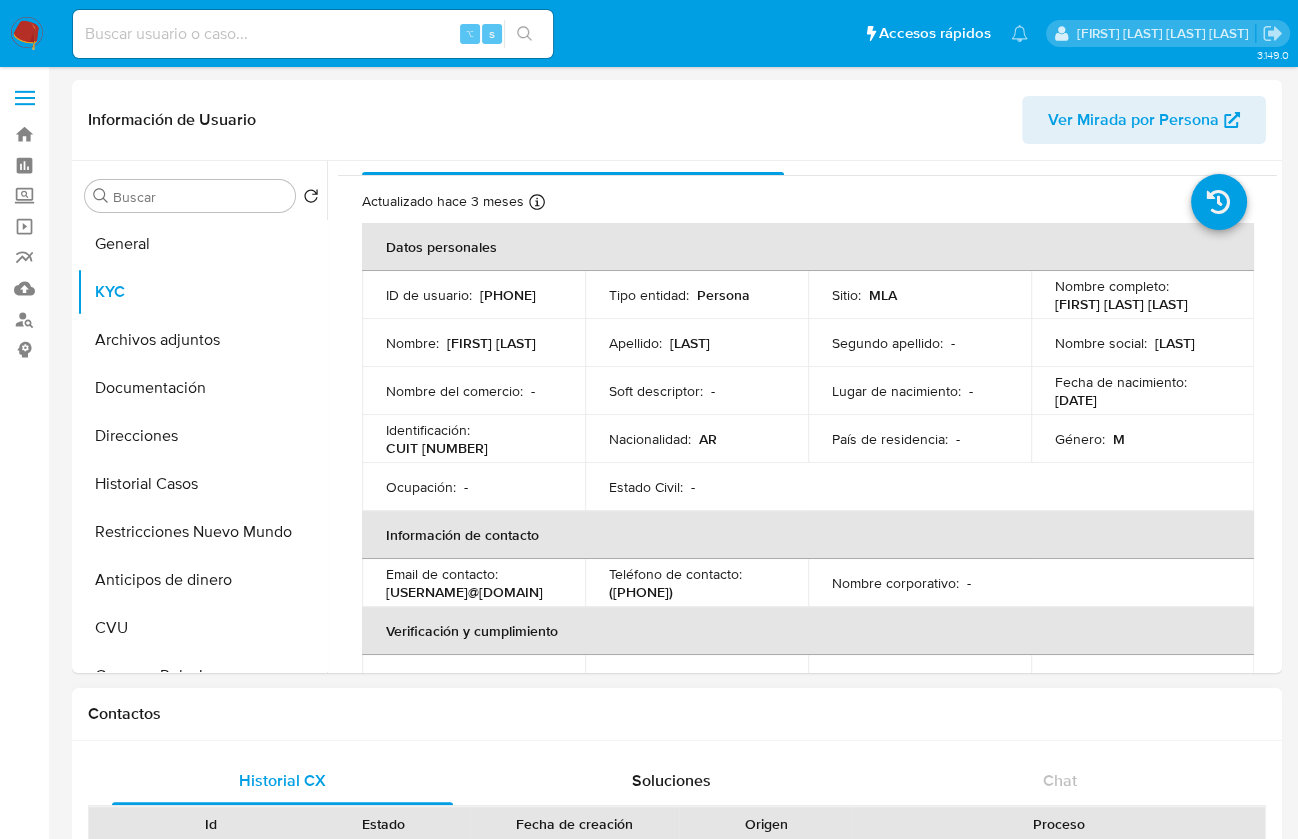 click on "Historial CX Soluciones Chat Id Estado Fecha de creación Origen Proceso                                                             Anterior Página   1   de   1 Siguiente Sin Datos Cargando..." at bounding box center [677, 910] 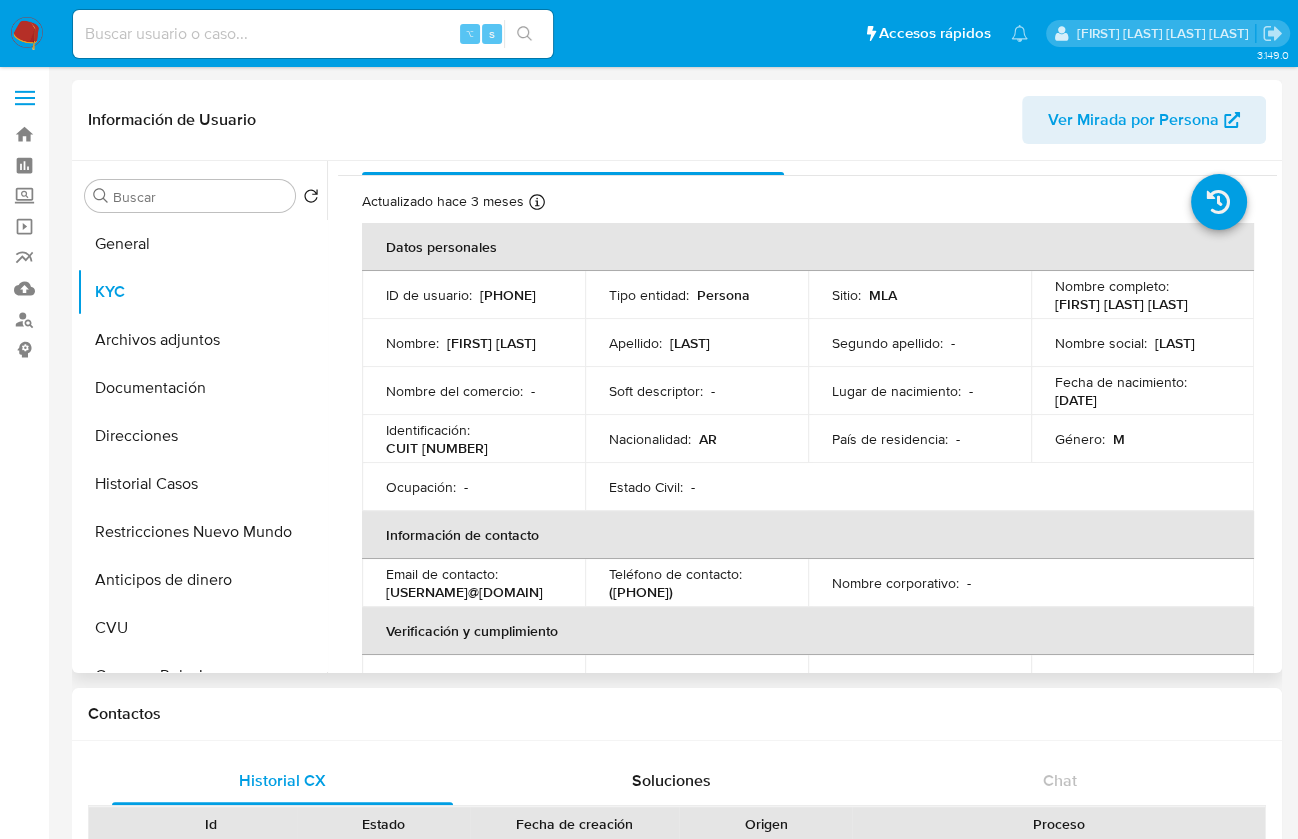 scroll, scrollTop: 0, scrollLeft: 0, axis: both 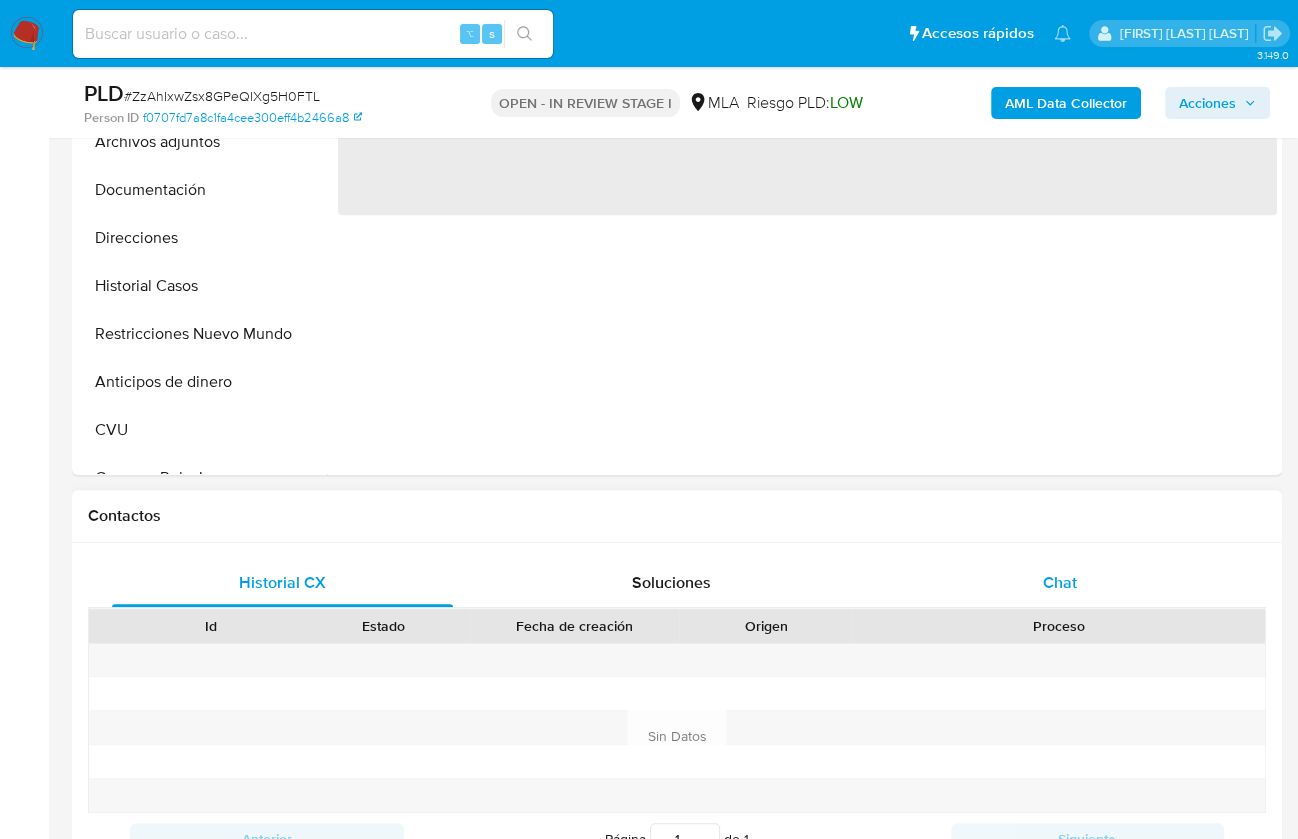 click on "Chat" at bounding box center [1059, 583] 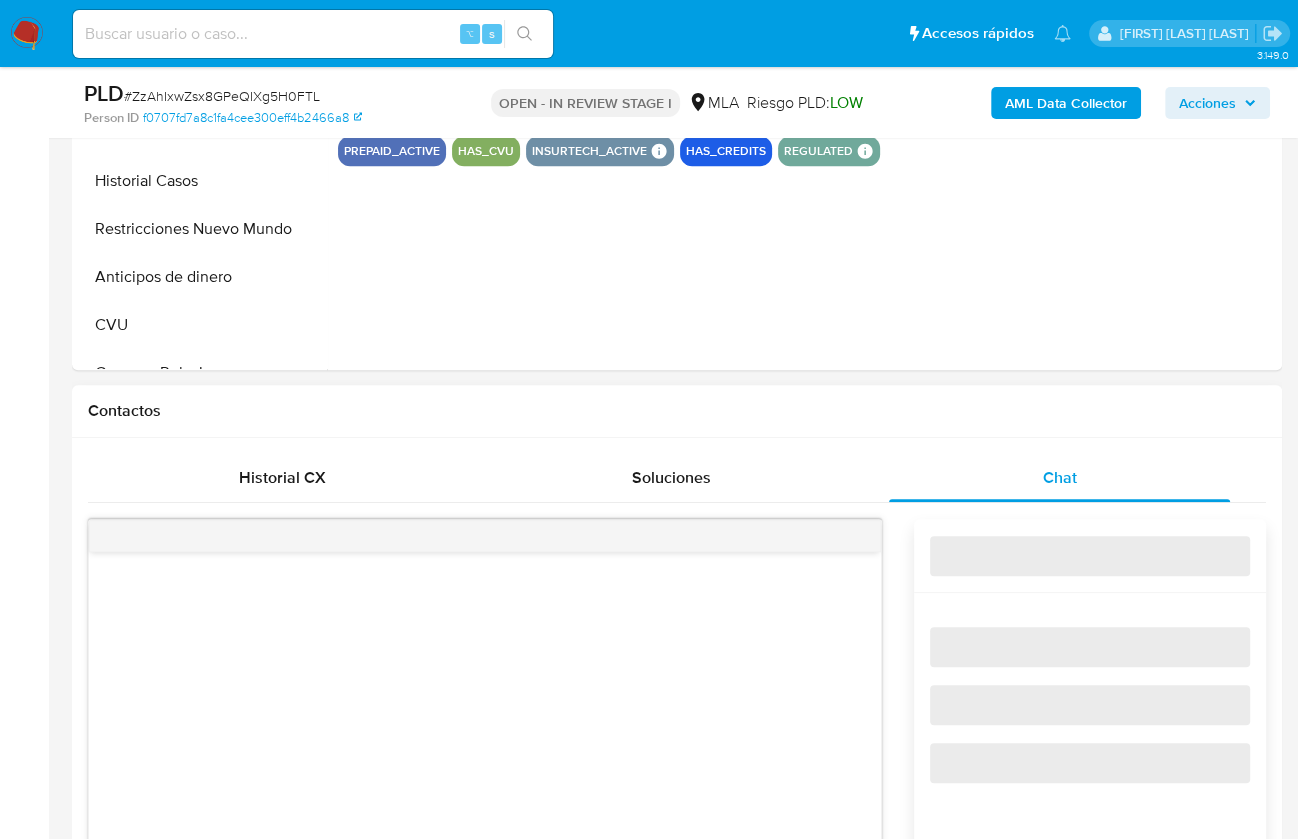 scroll, scrollTop: 1144, scrollLeft: 0, axis: vertical 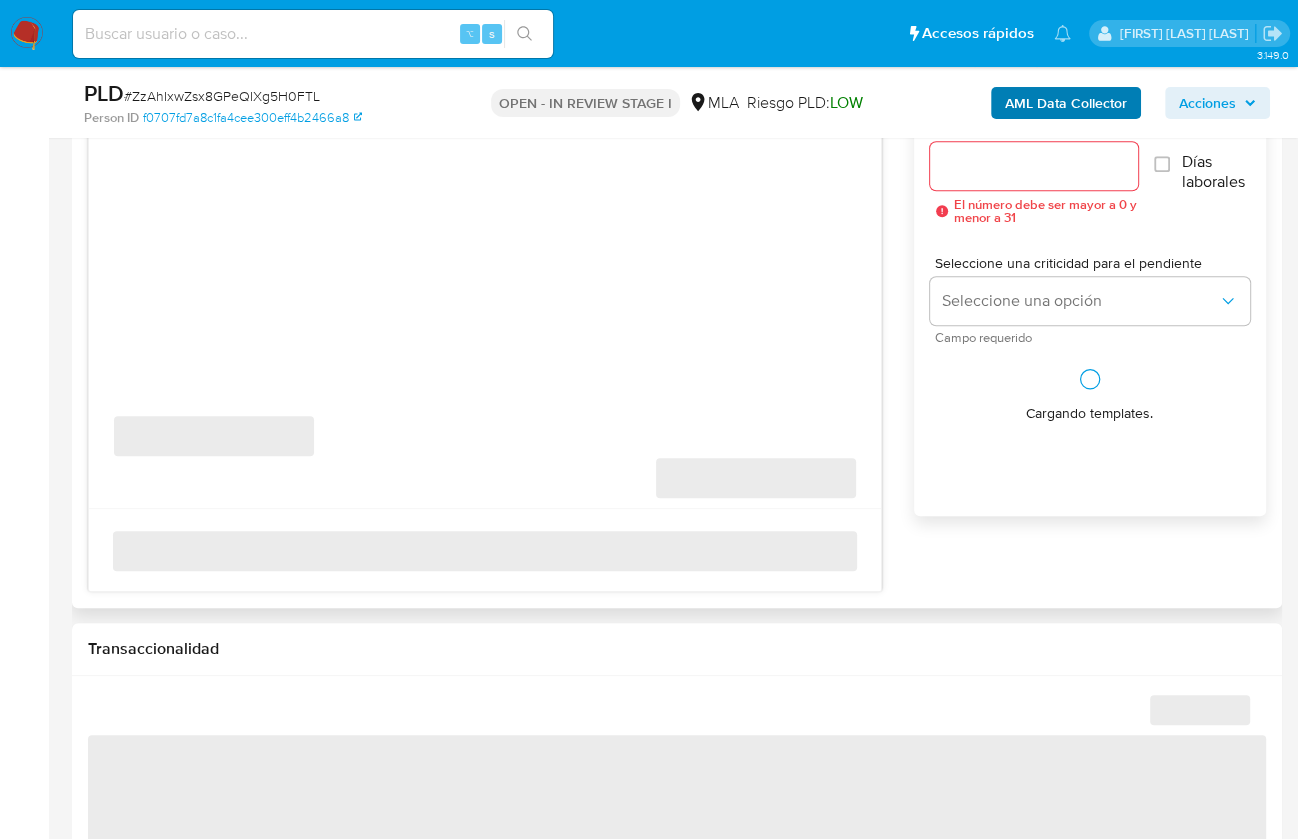 select on "10" 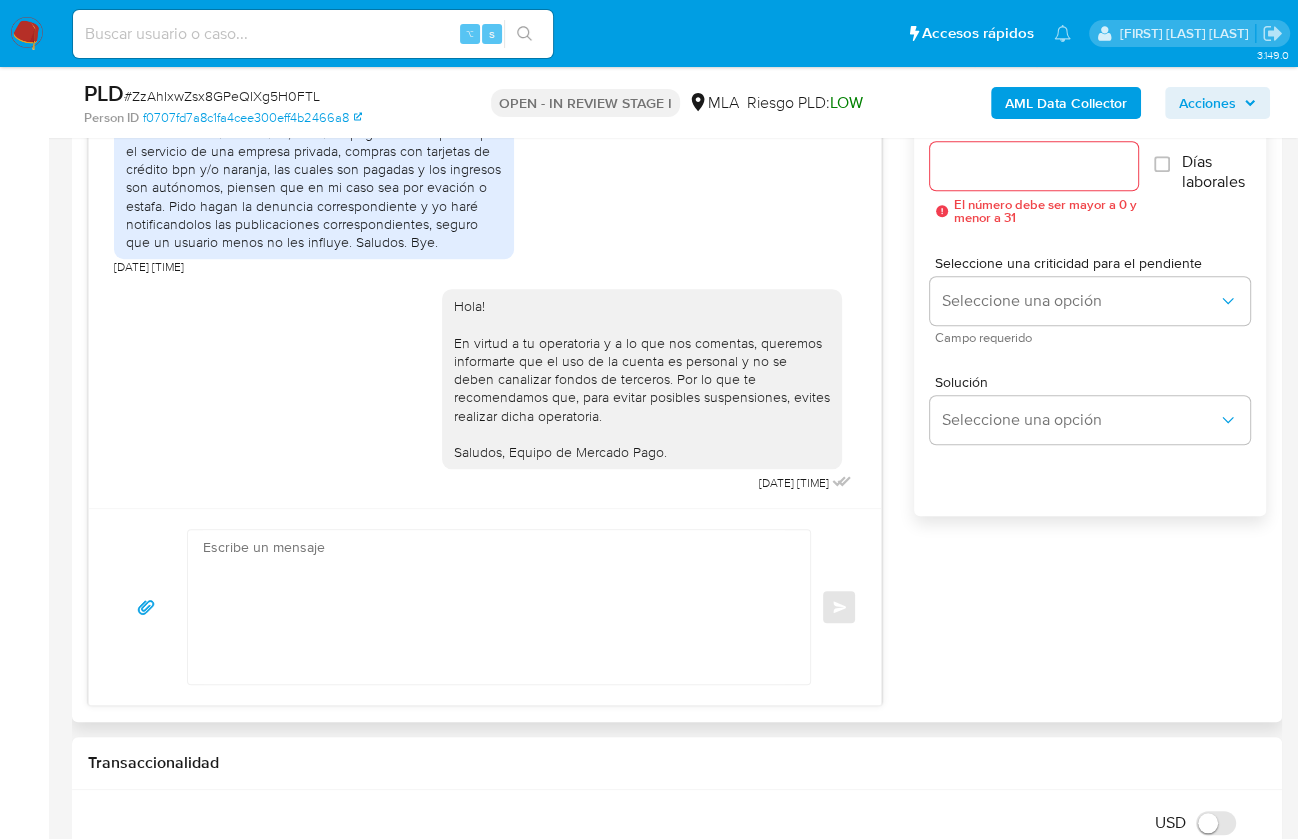 scroll, scrollTop: 2245, scrollLeft: 0, axis: vertical 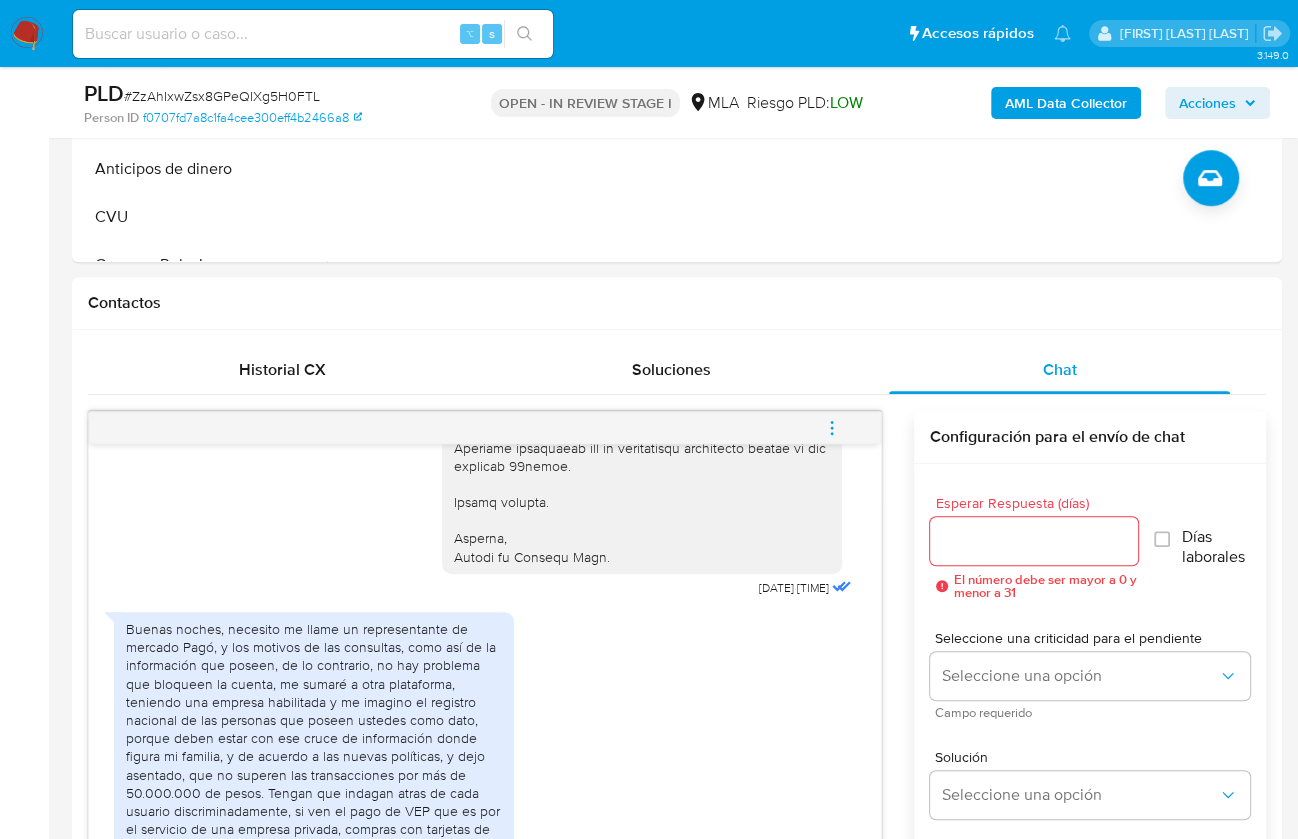 click at bounding box center (832, 428) 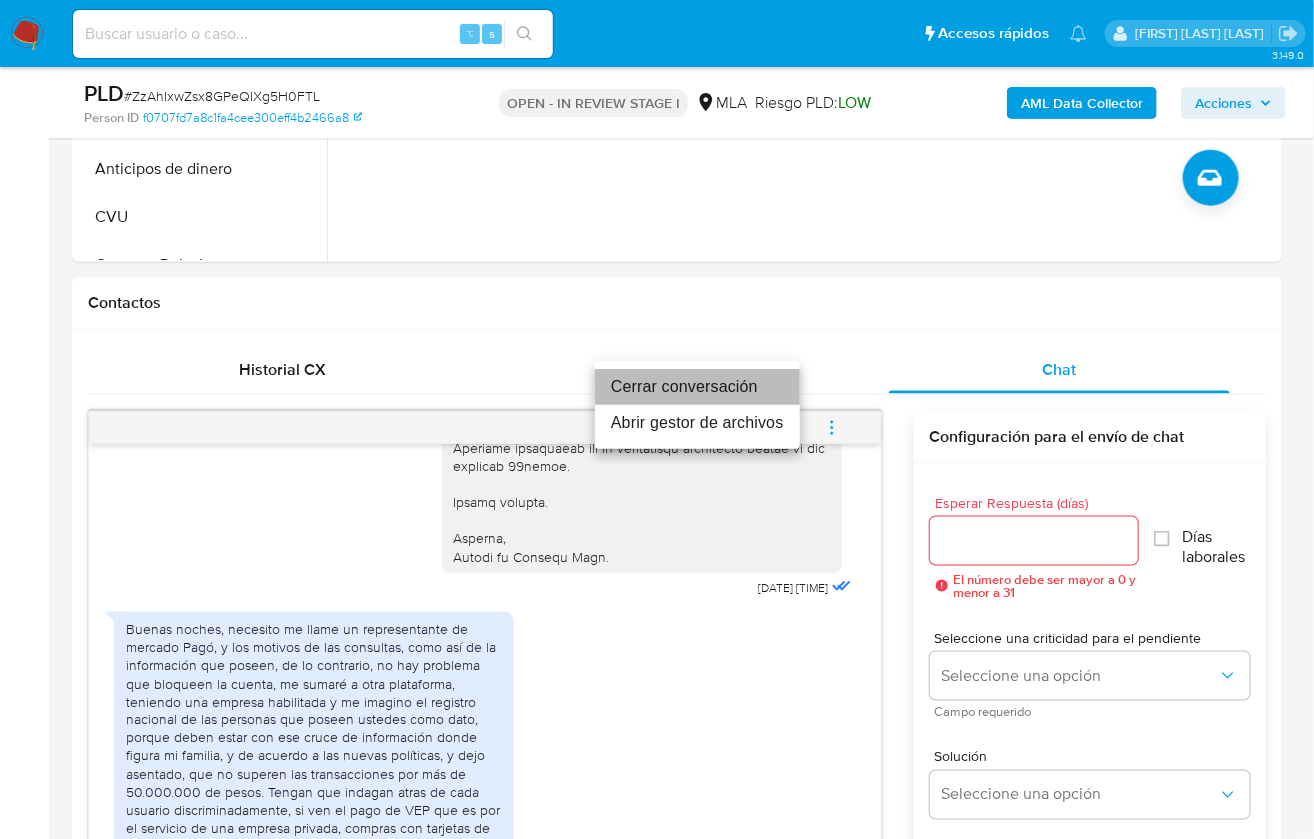 click on "Cerrar conversación" at bounding box center (697, 387) 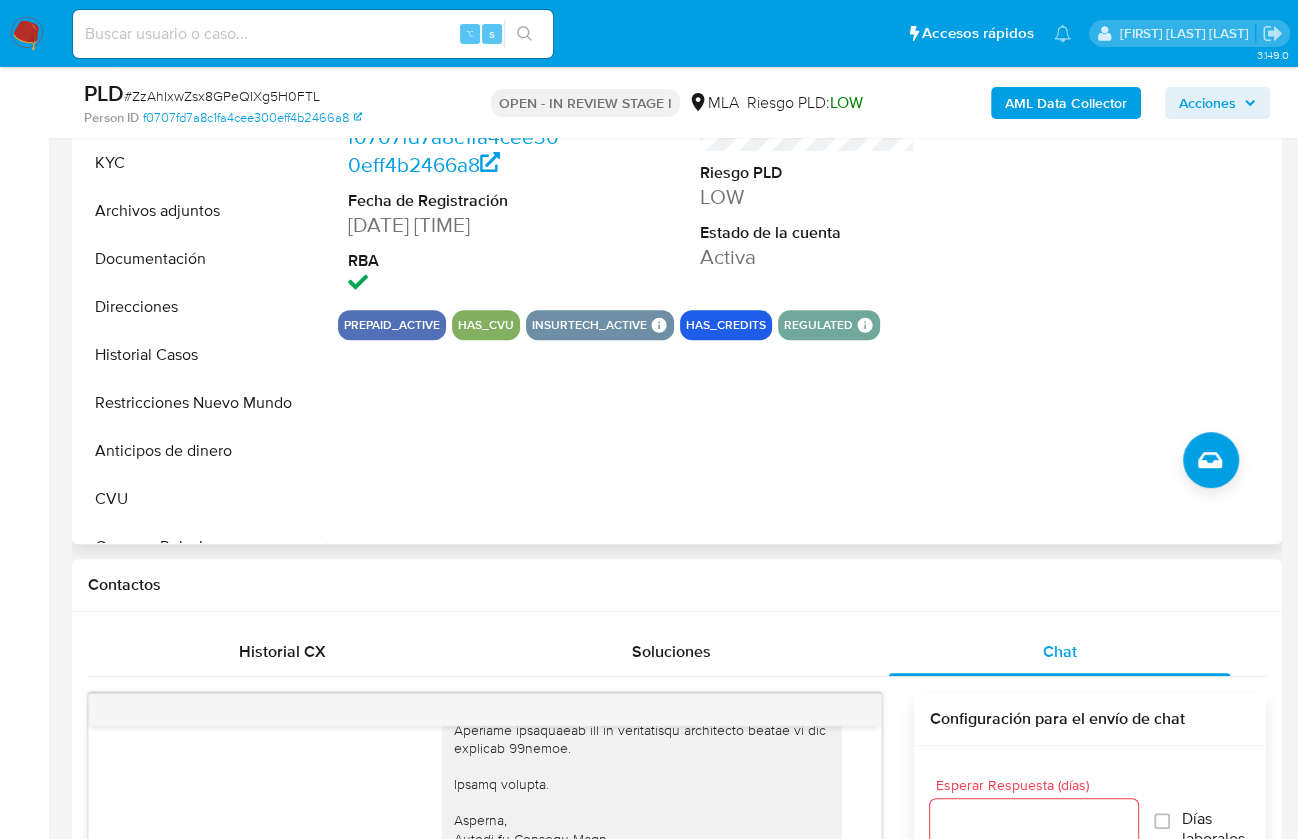 scroll, scrollTop: 435, scrollLeft: 0, axis: vertical 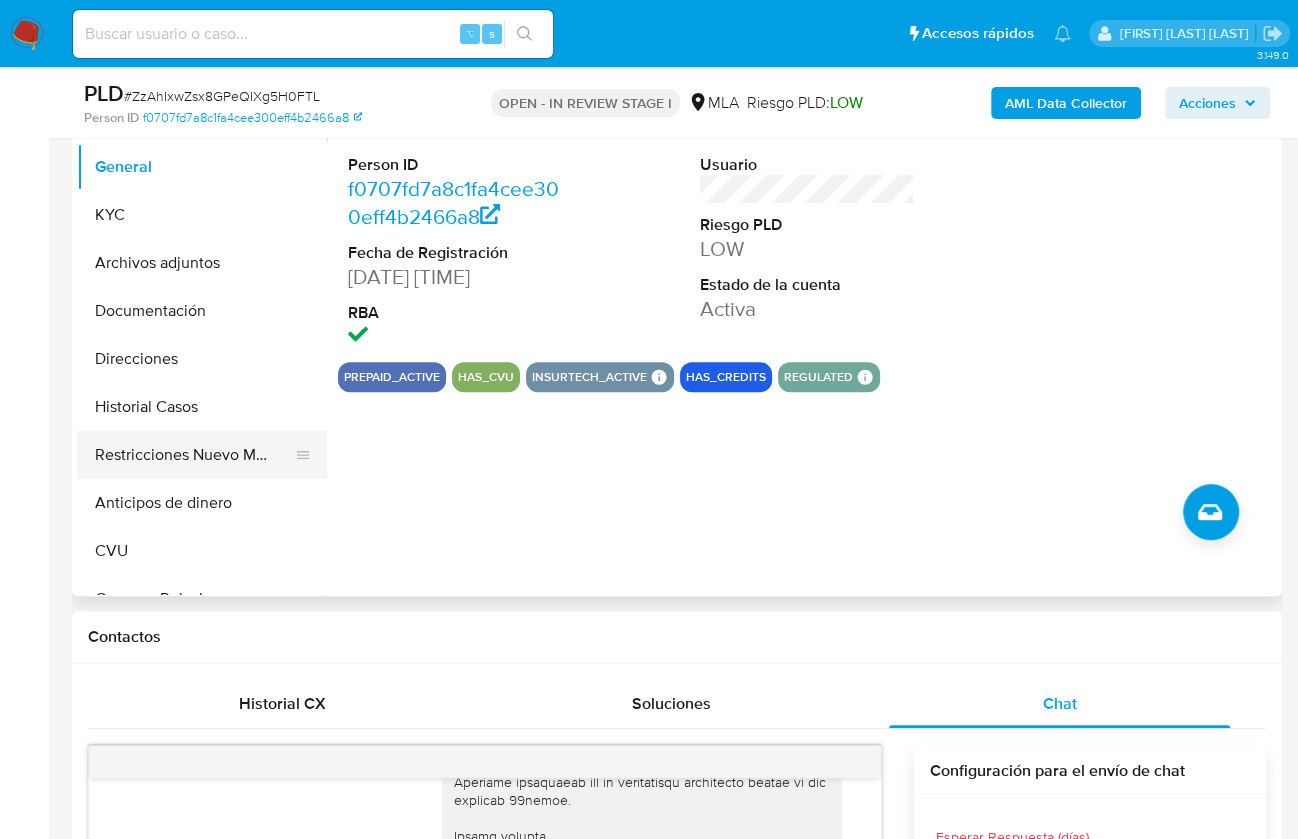 click on "Restricciones Nuevo Mundo" at bounding box center [194, 455] 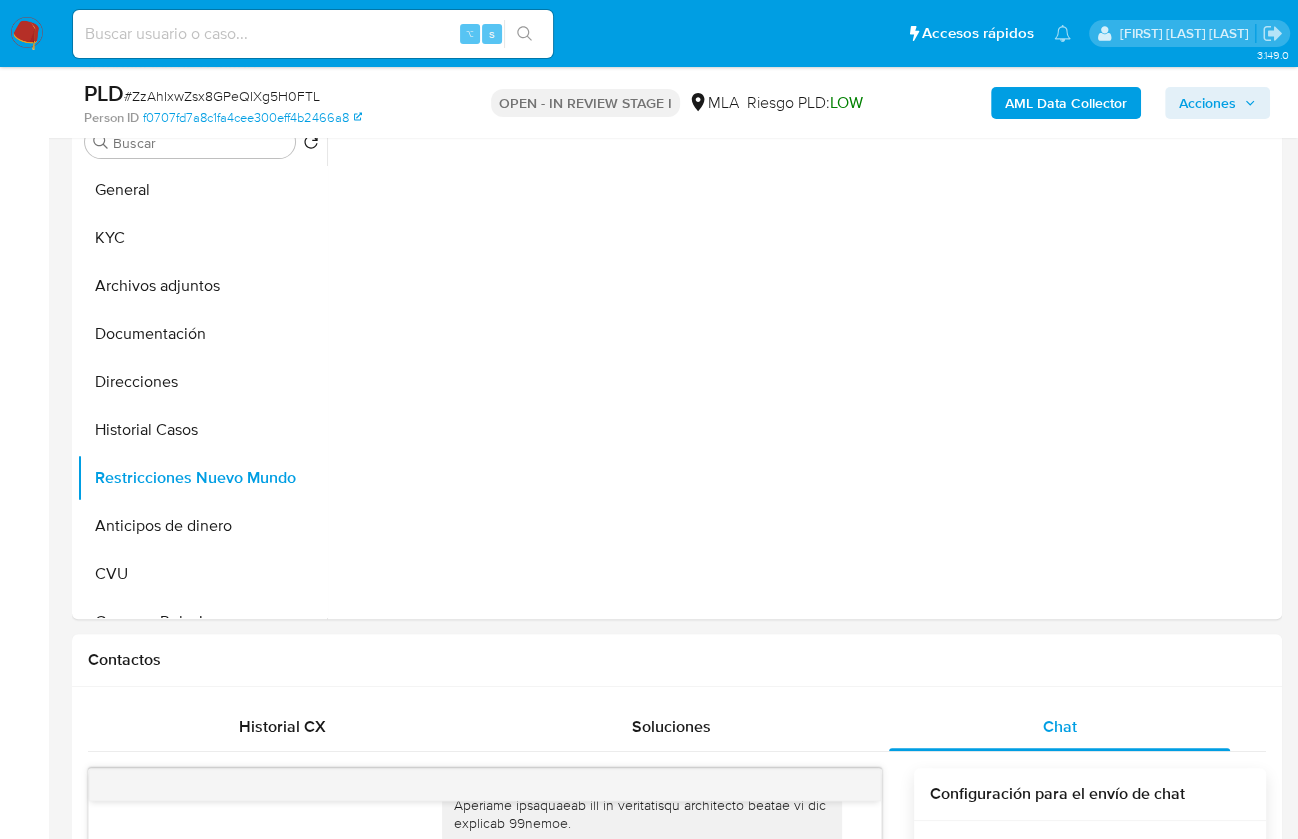 scroll, scrollTop: 403, scrollLeft: 0, axis: vertical 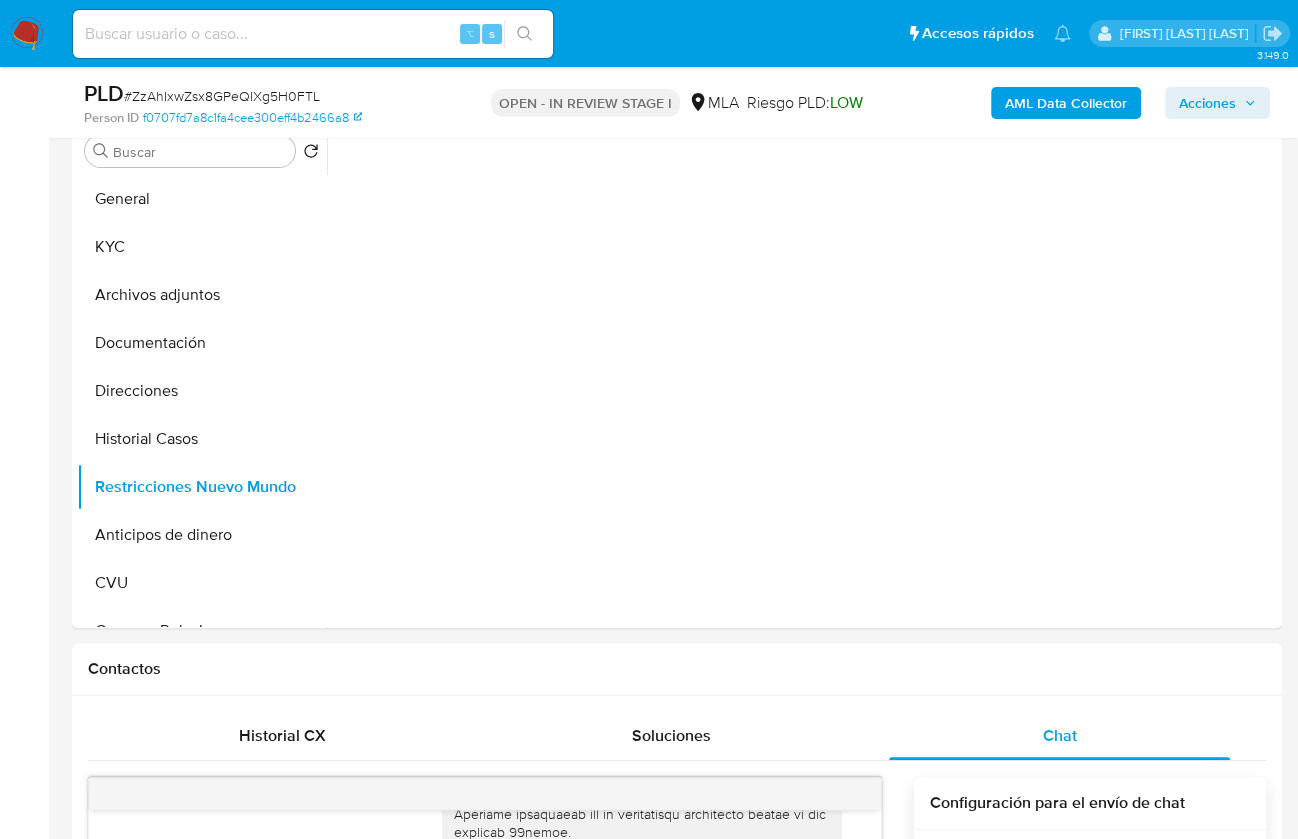 click on "AML Data Collector" at bounding box center [1066, 103] 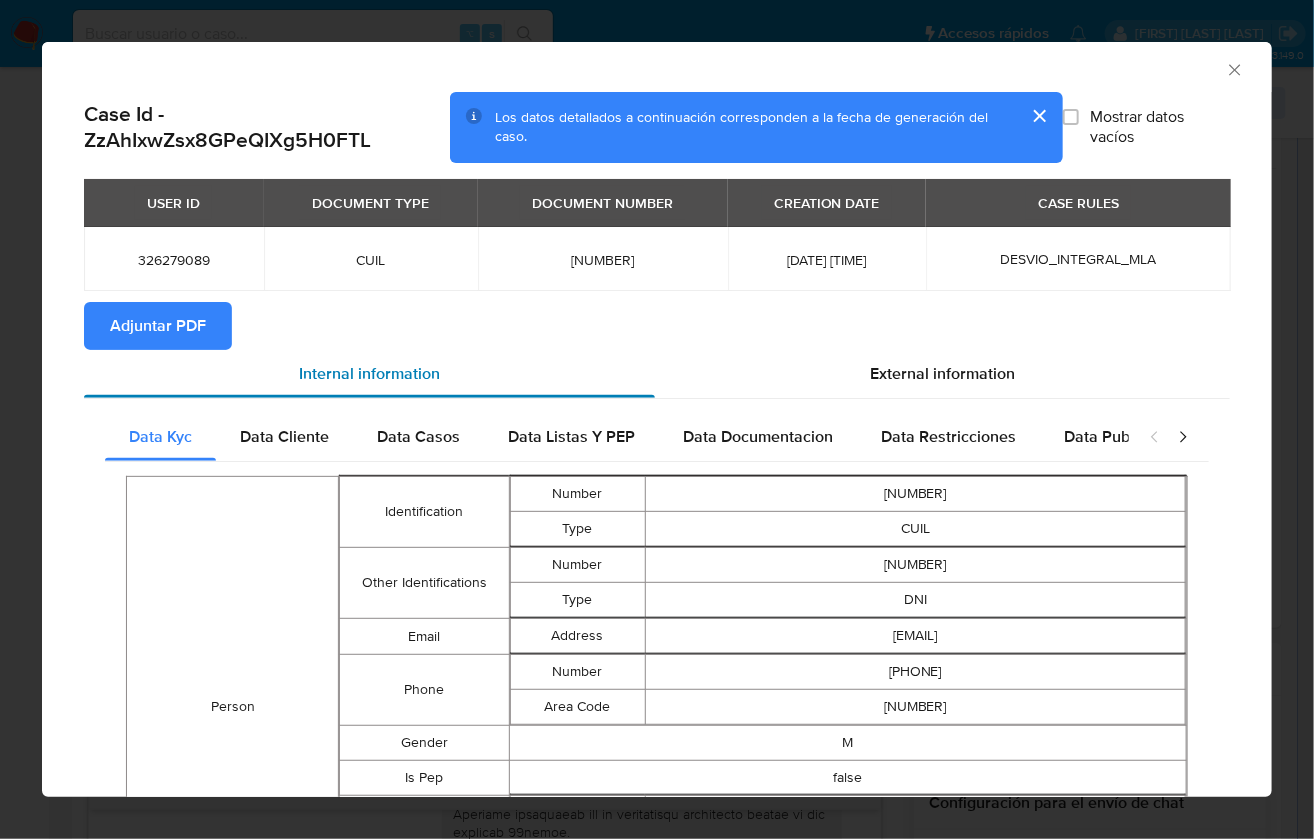 click on "Internal information" at bounding box center (369, 374) 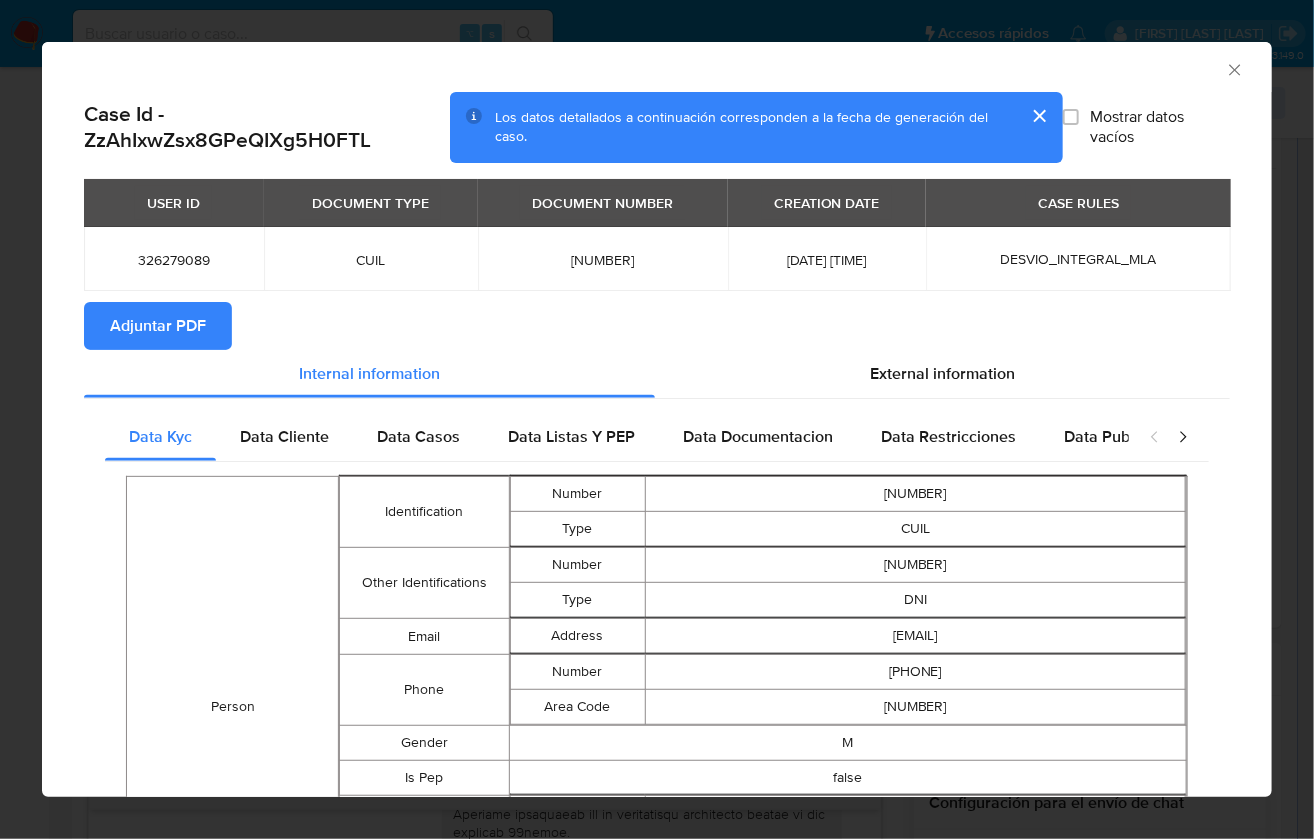 click on "Adjuntar PDF" at bounding box center (158, 326) 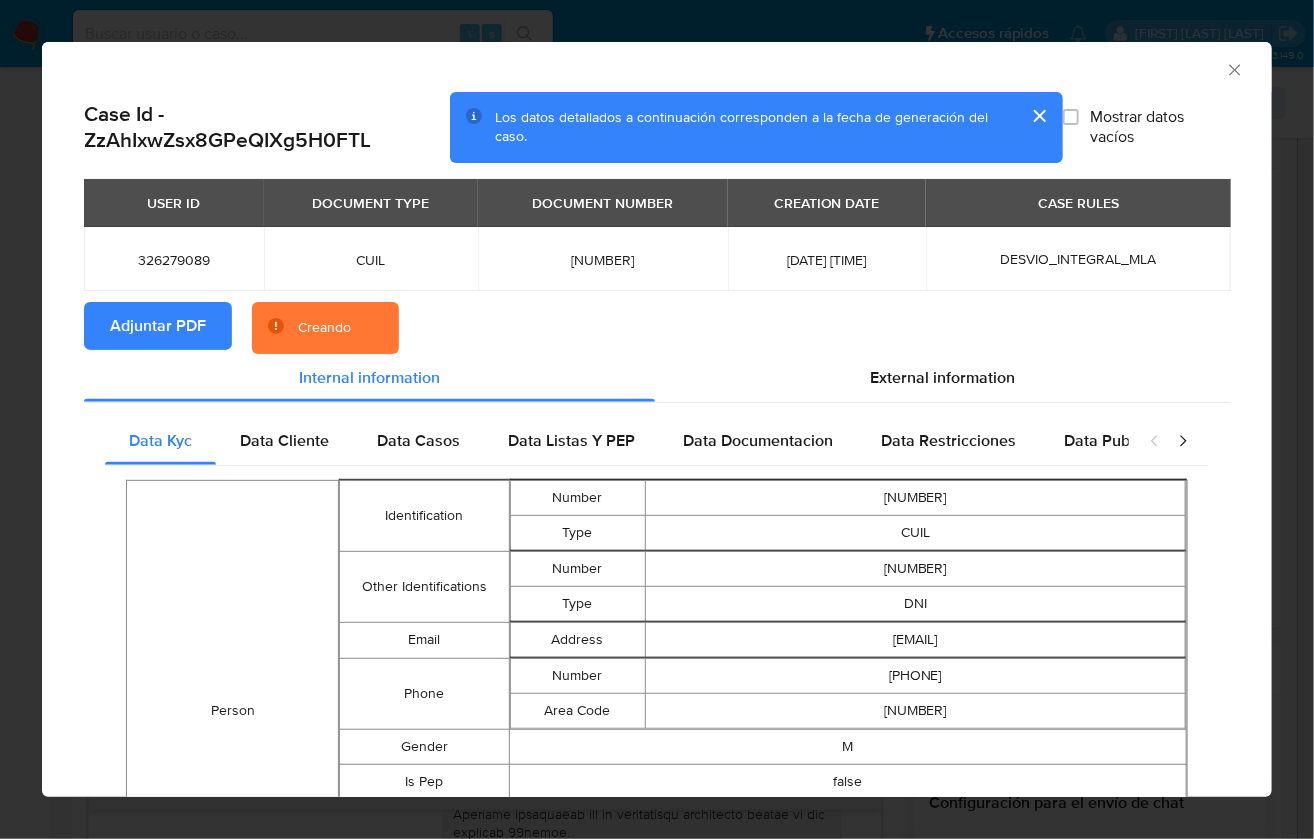click on "Adjuntar PDF     Creando" at bounding box center [657, 328] 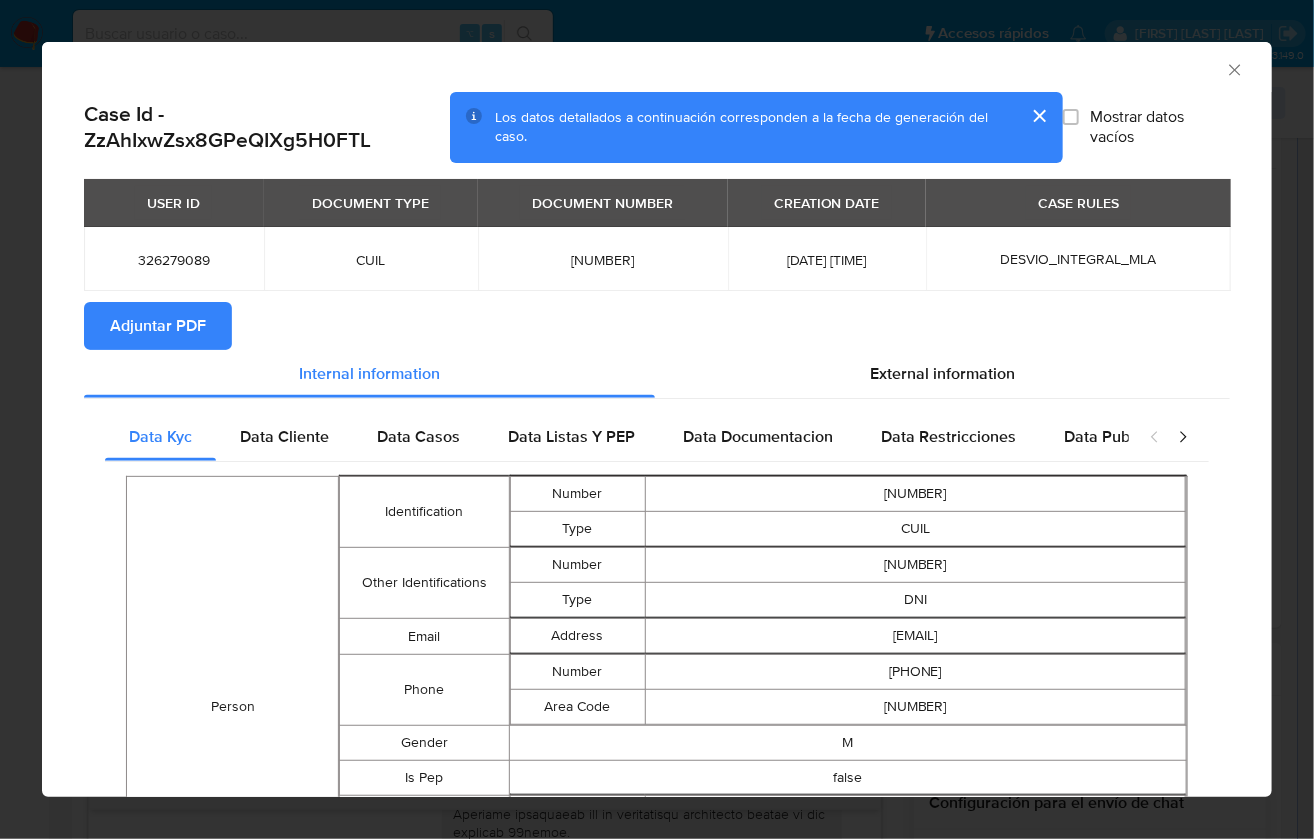 click 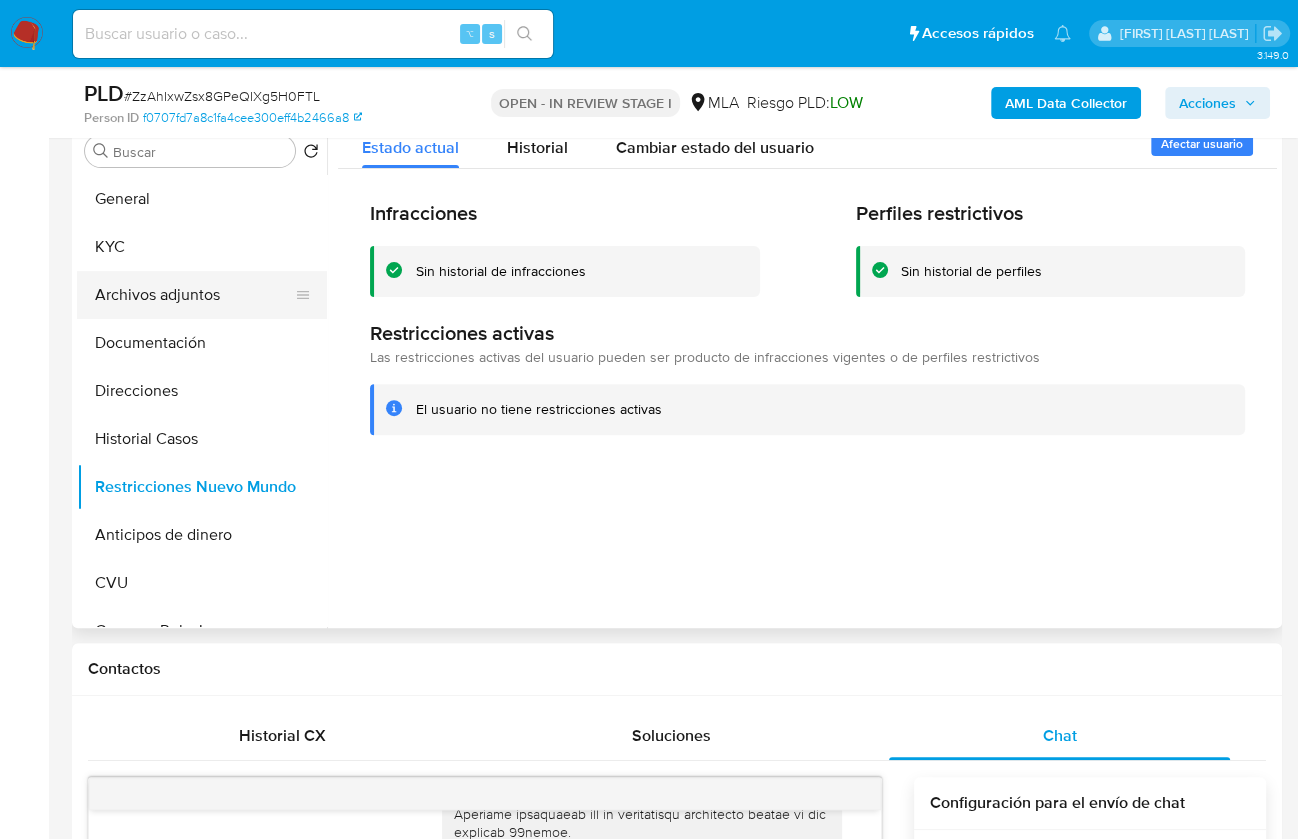 click on "Archivos adjuntos" at bounding box center (194, 295) 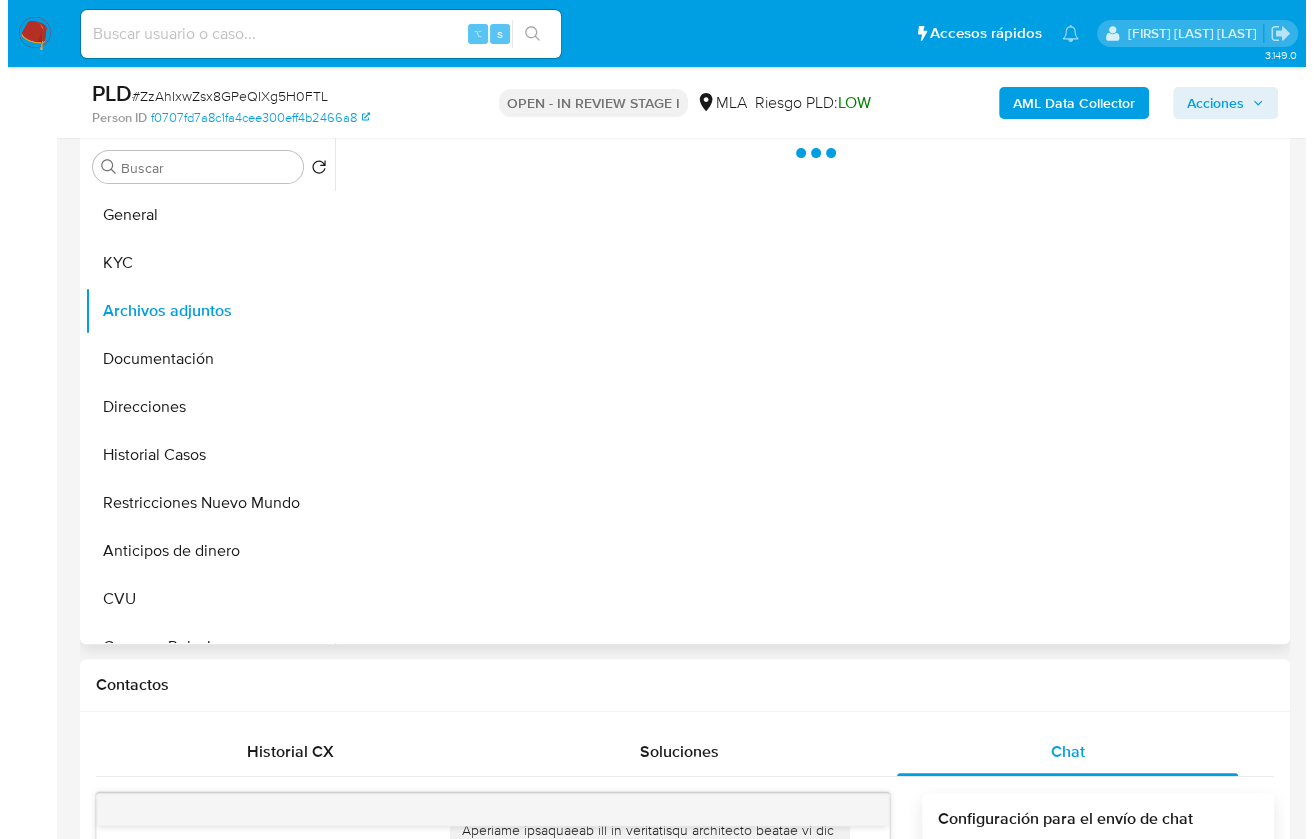 scroll, scrollTop: 240, scrollLeft: 0, axis: vertical 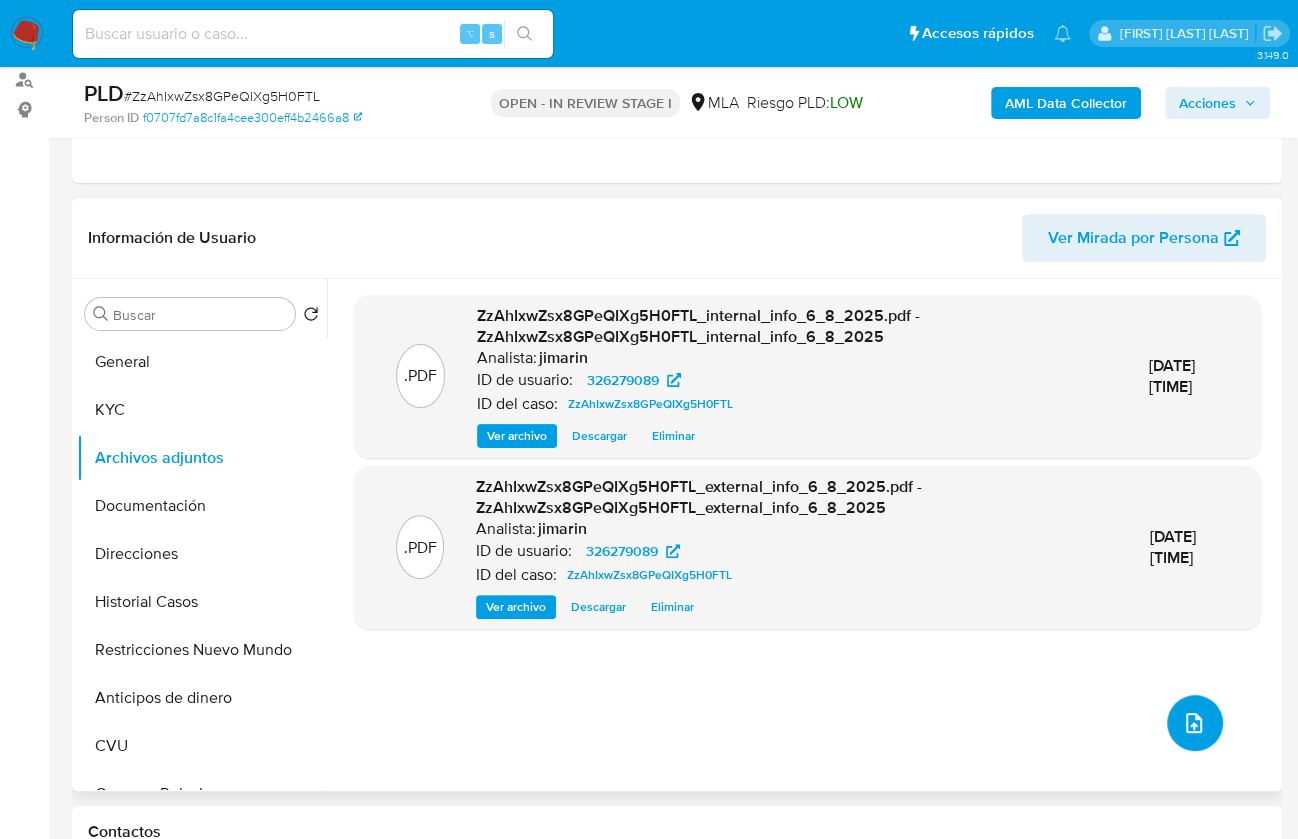click at bounding box center [1195, 723] 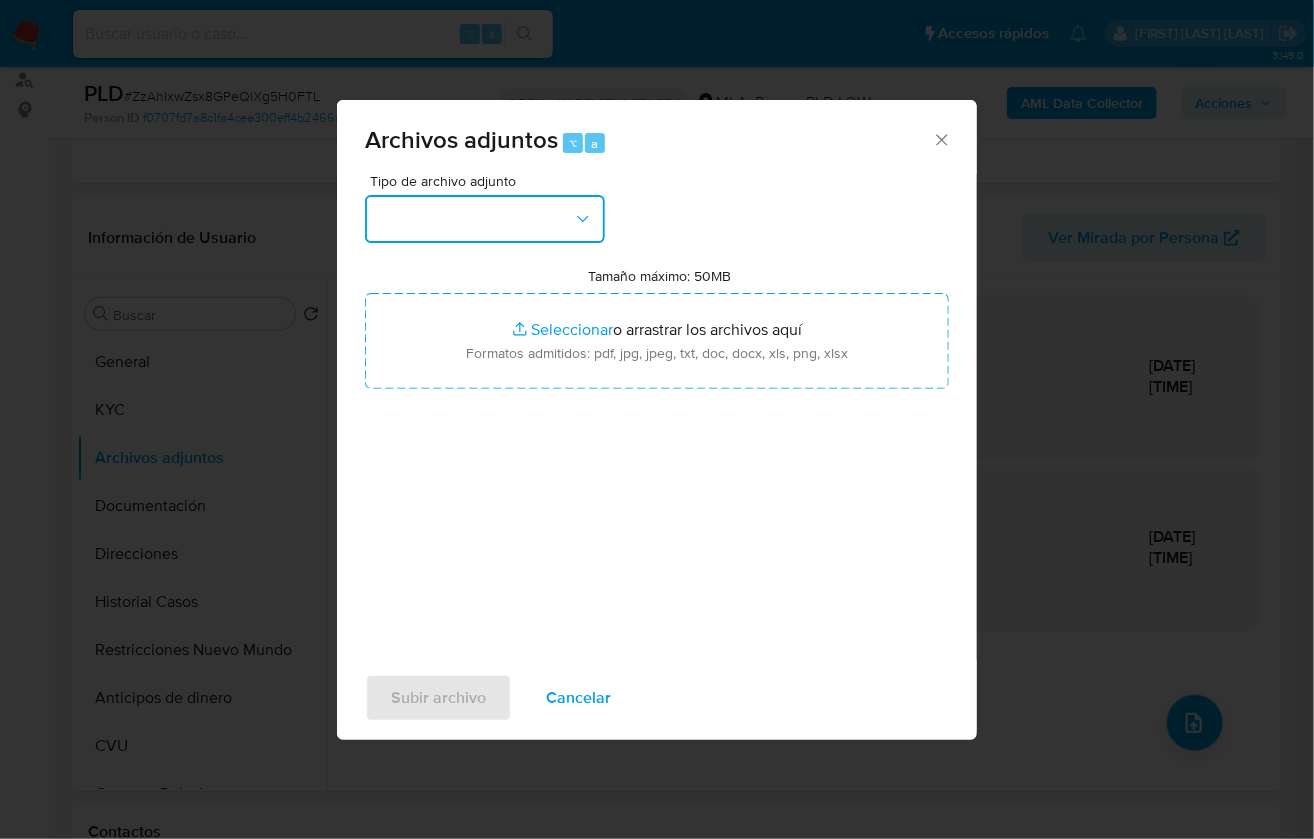 click at bounding box center [485, 219] 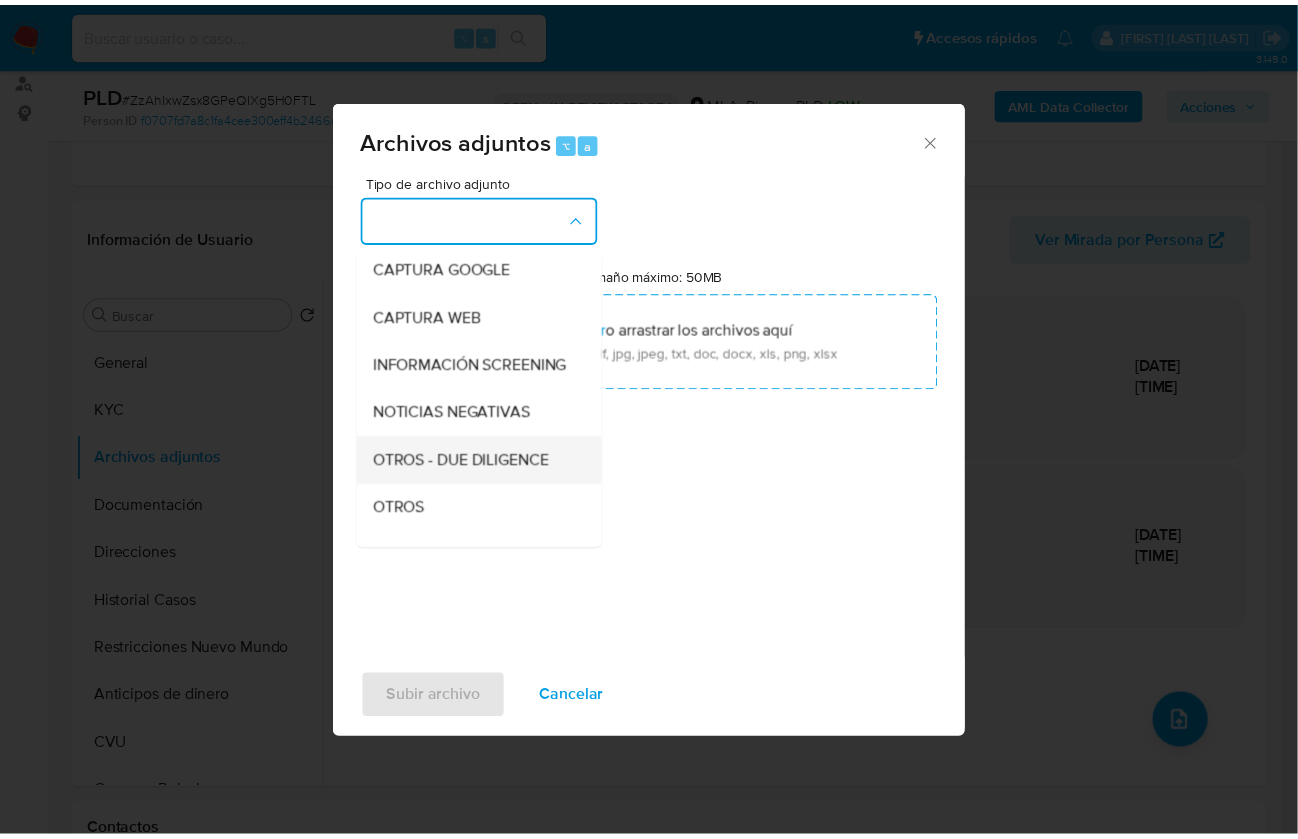 scroll, scrollTop: 200, scrollLeft: 0, axis: vertical 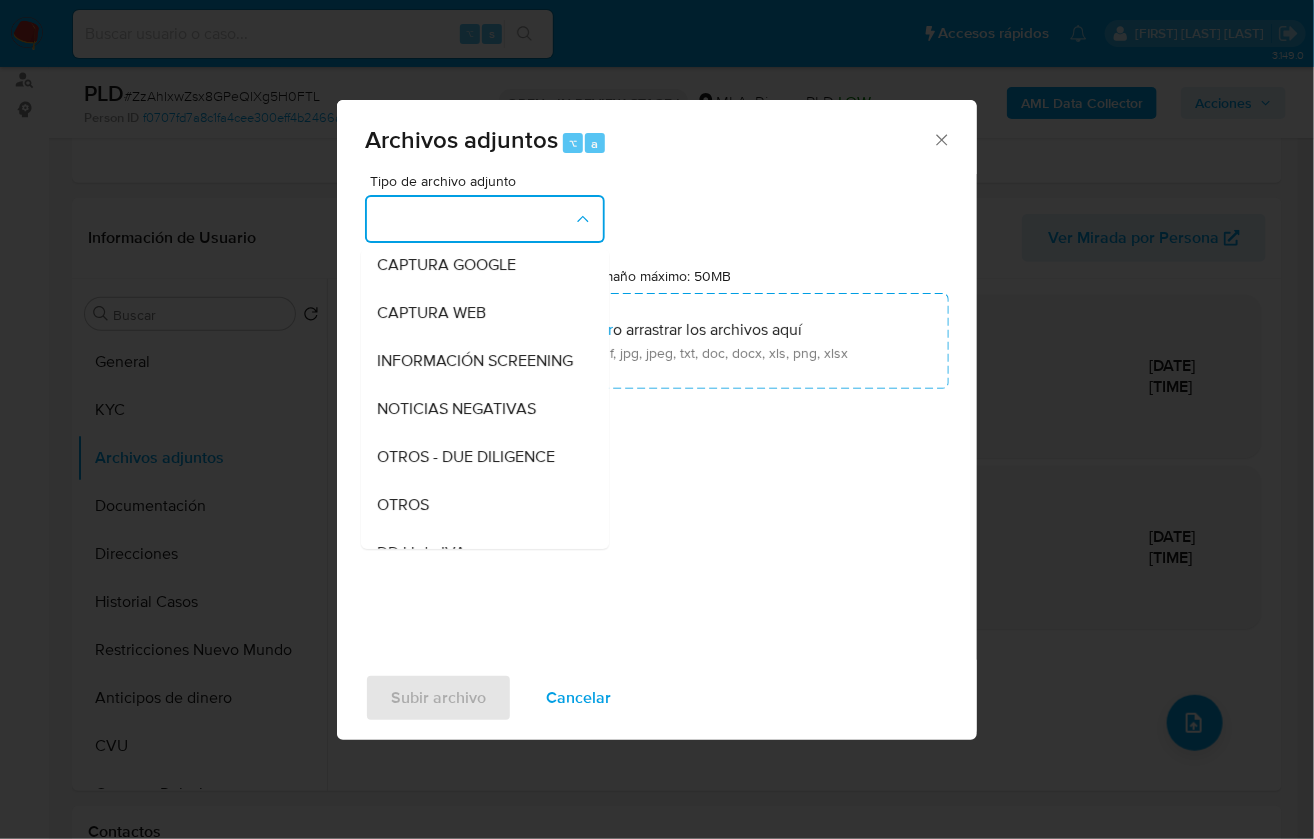 click on "OTROS" at bounding box center (479, 505) 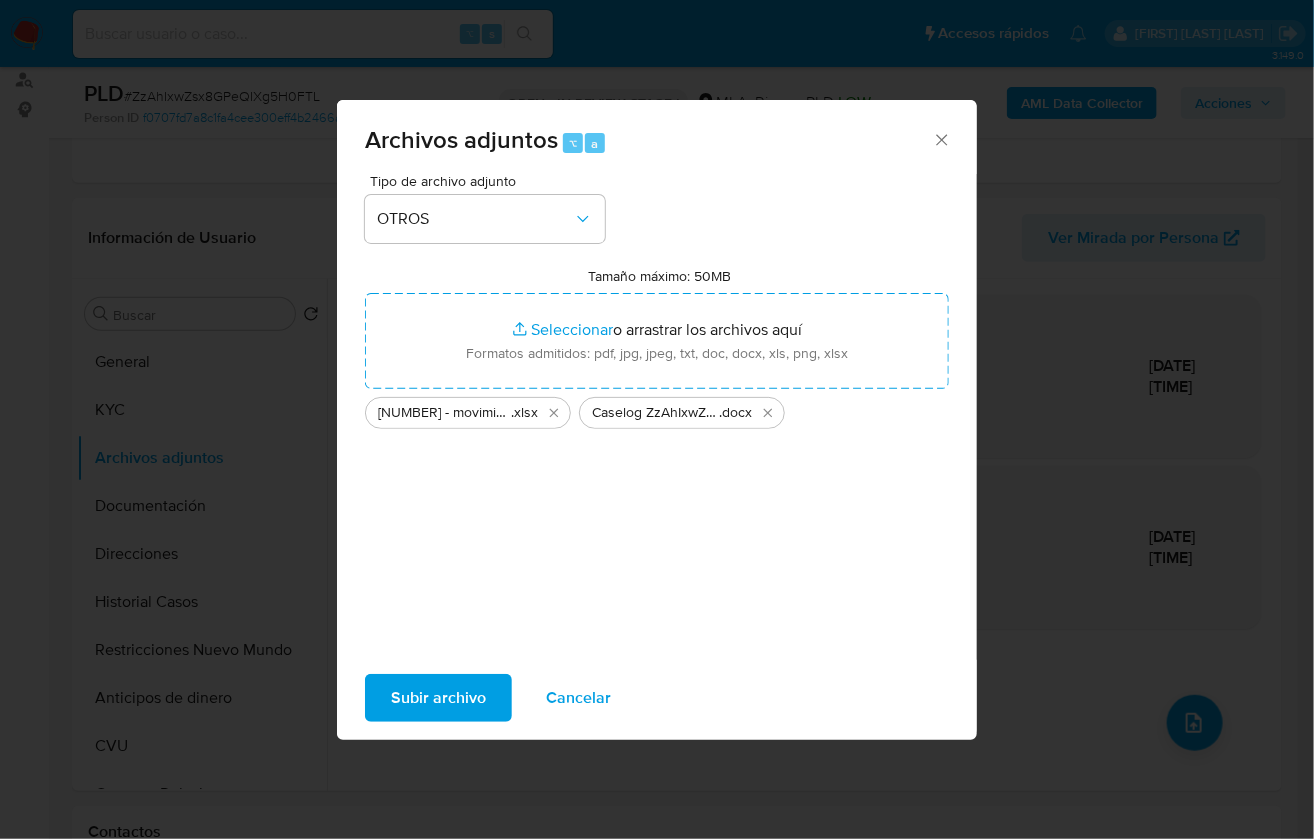 click on "Subir archivo" at bounding box center [438, 698] 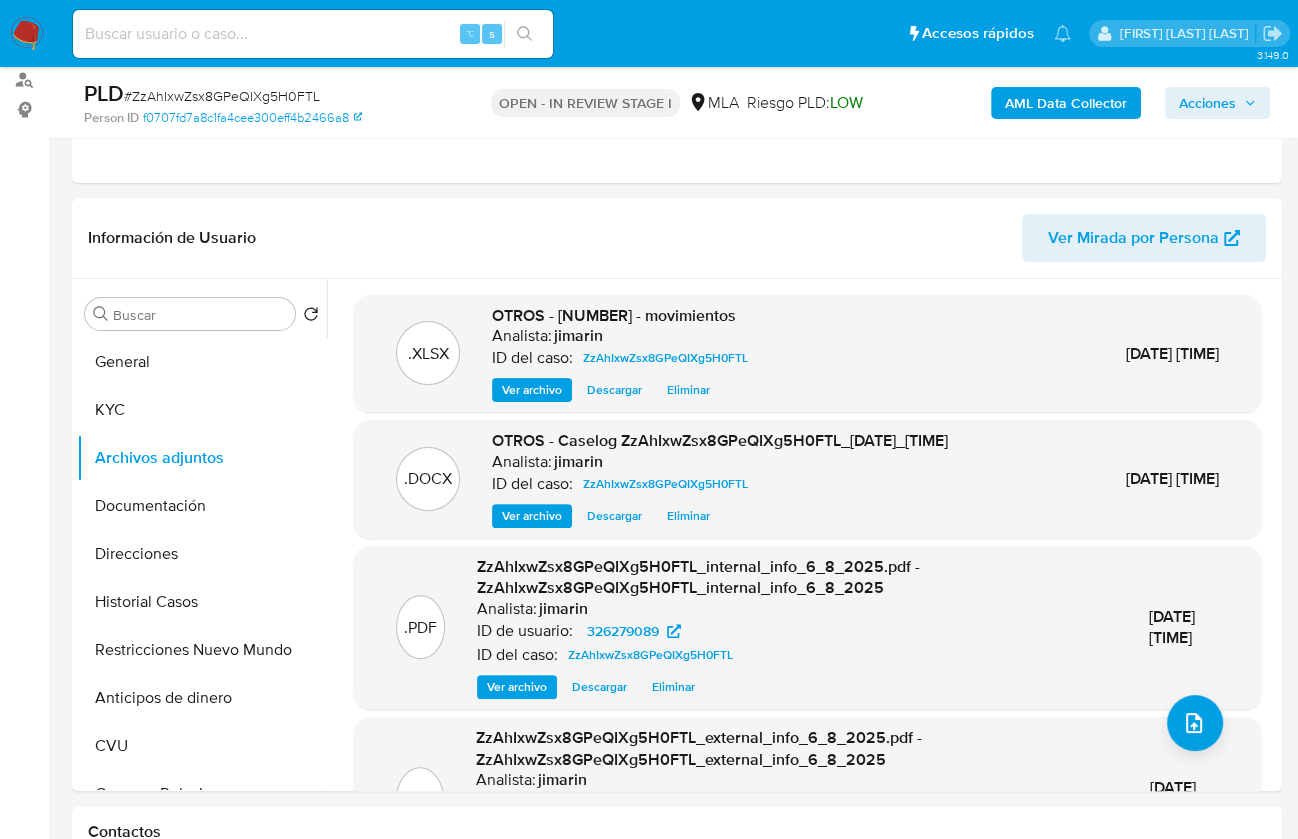 click on "Acciones" at bounding box center (1207, 103) 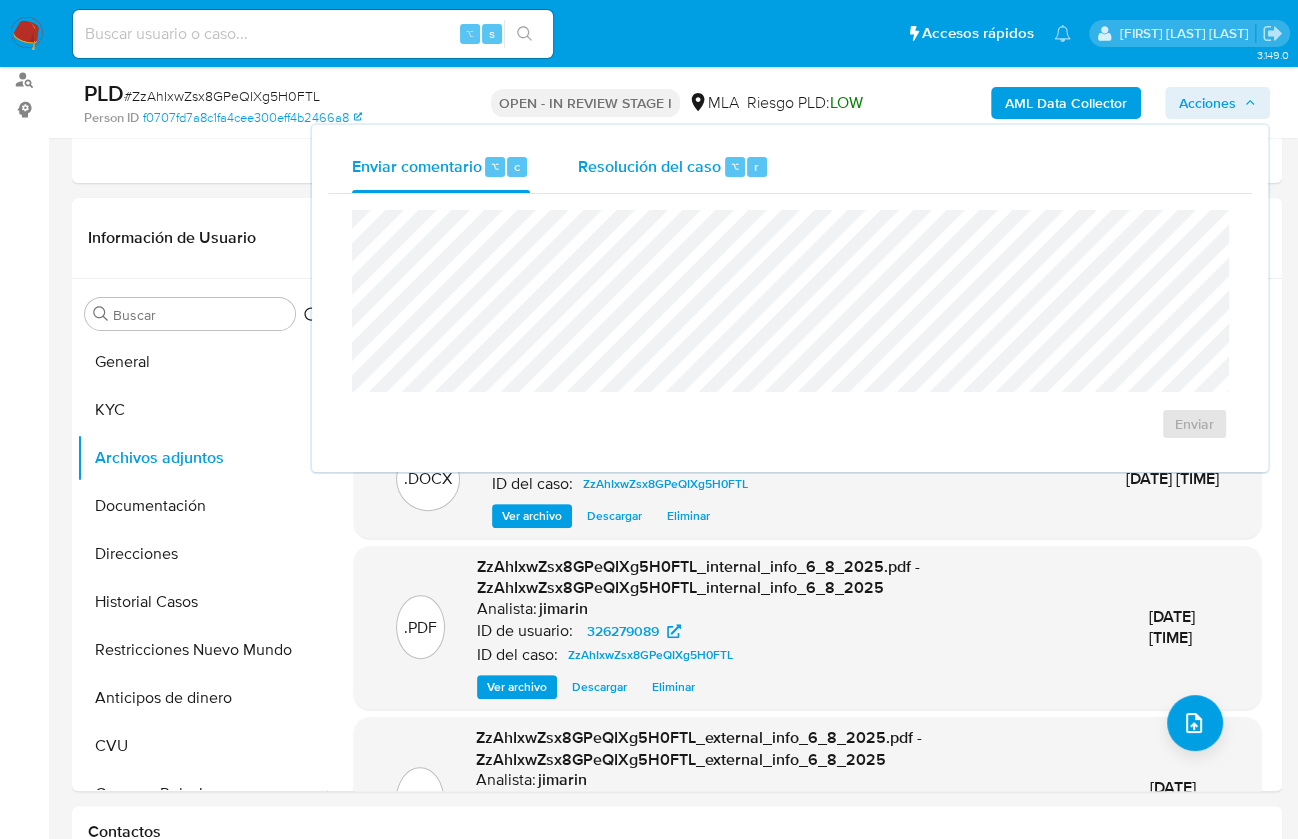 click on "Resolución del caso" at bounding box center (649, 165) 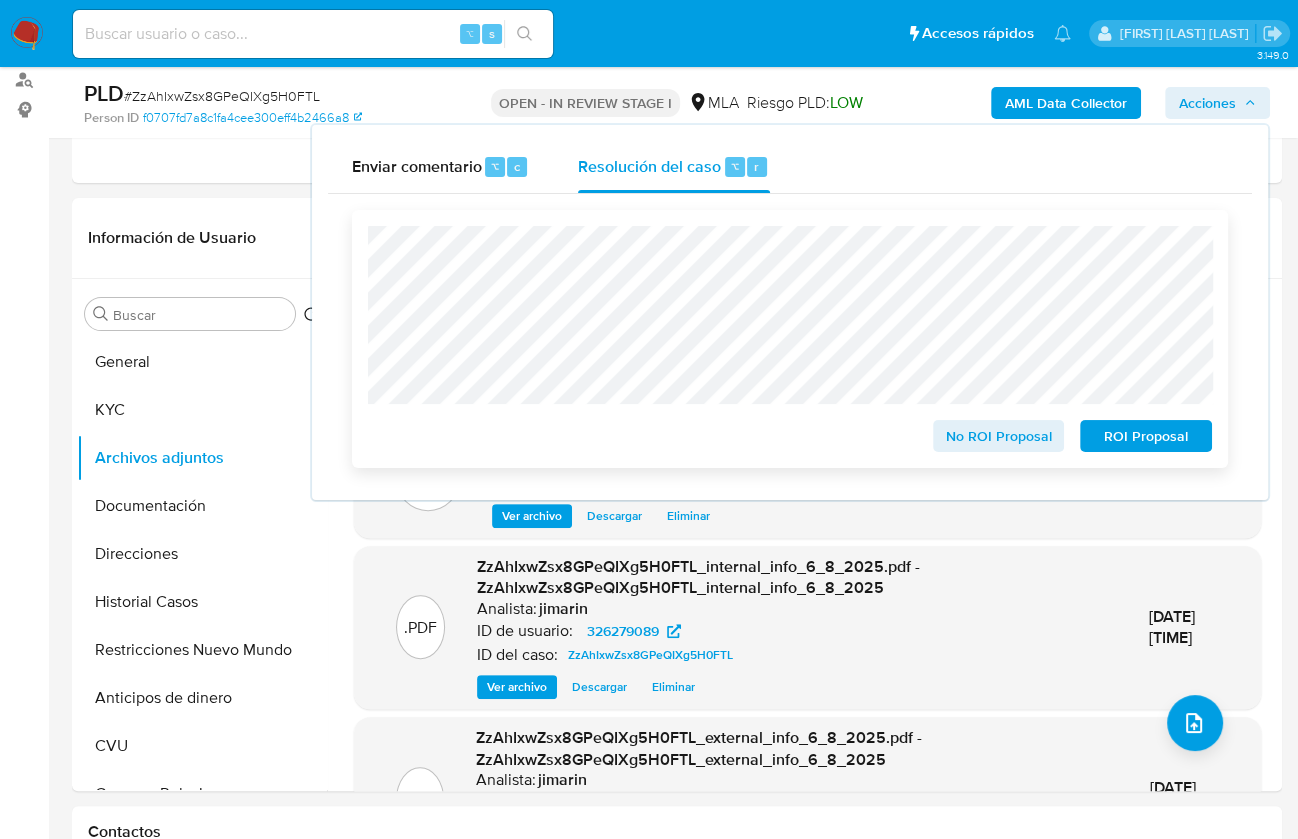 click on "No ROI Proposal" at bounding box center (999, 436) 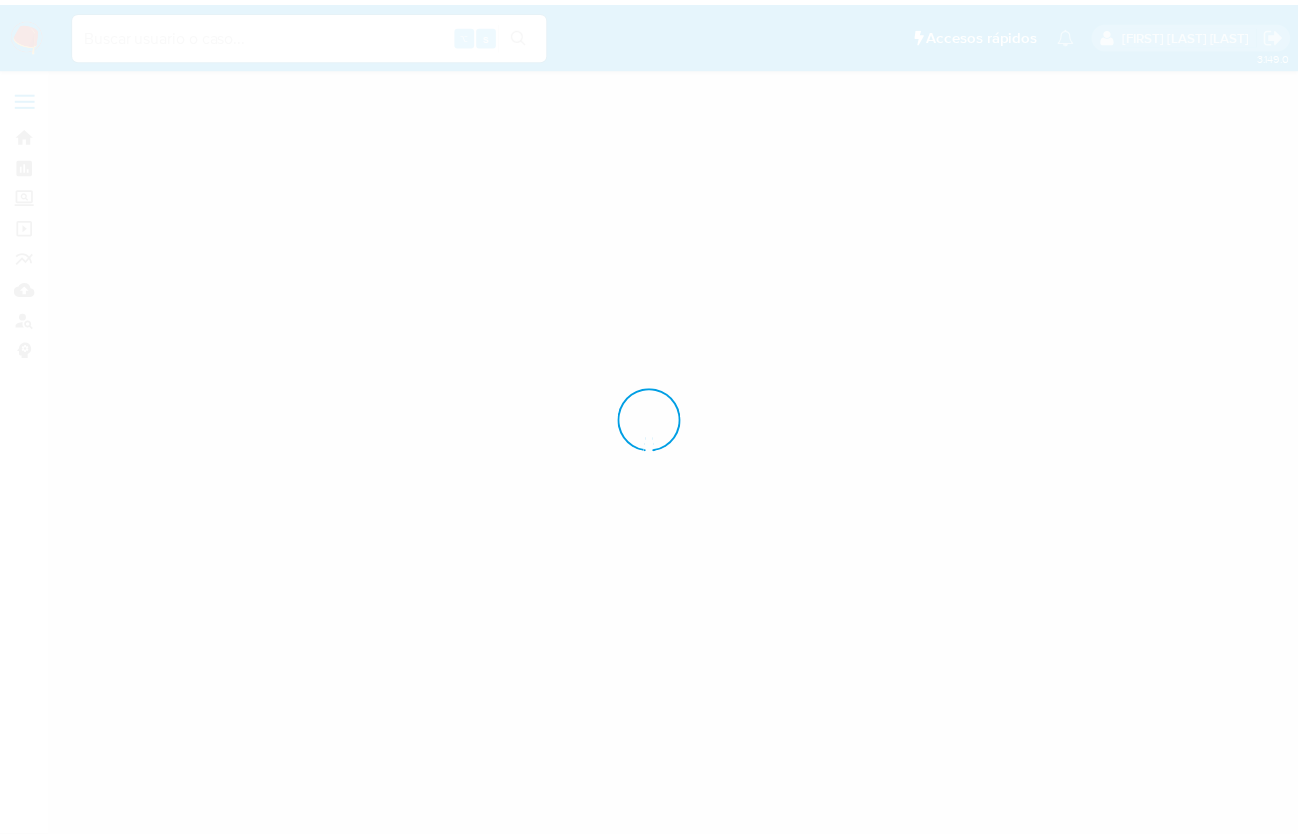 scroll, scrollTop: 0, scrollLeft: 0, axis: both 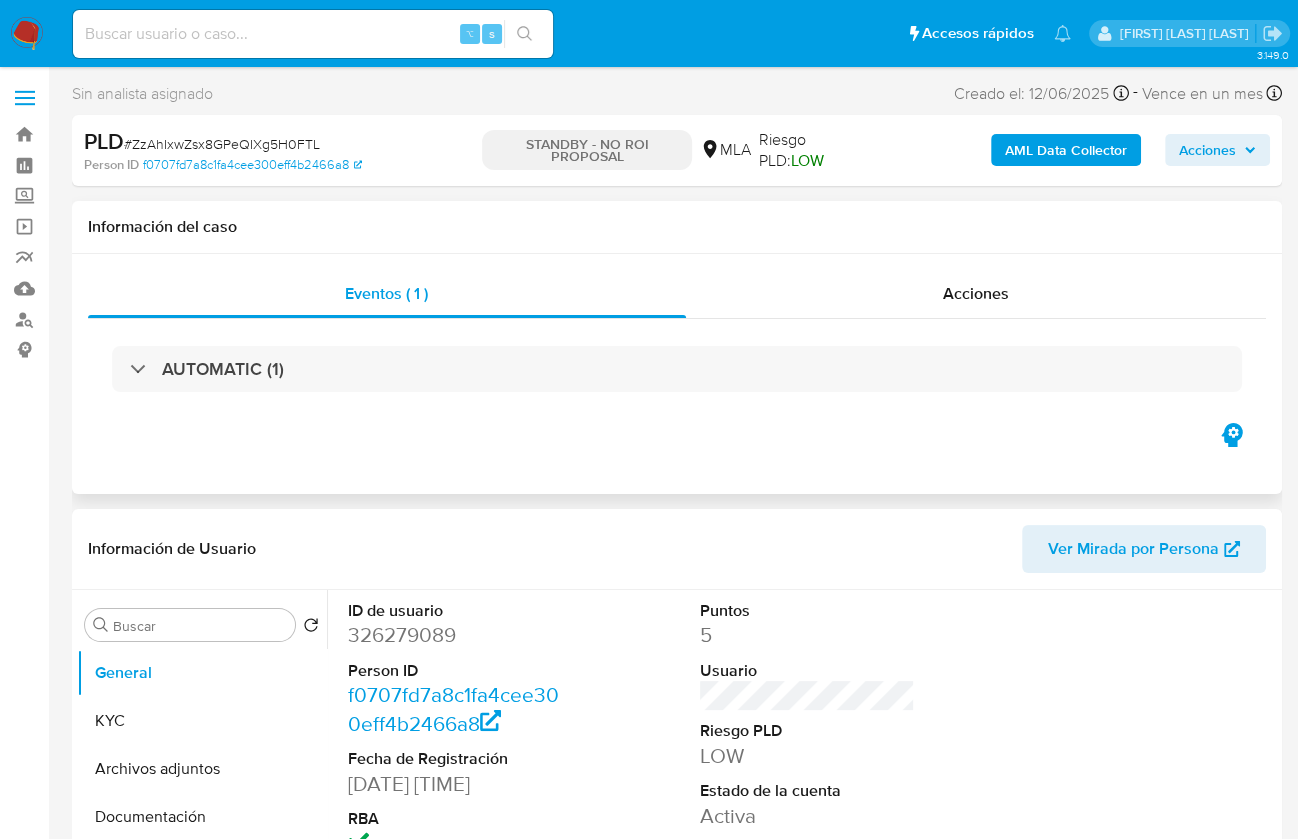select on "10" 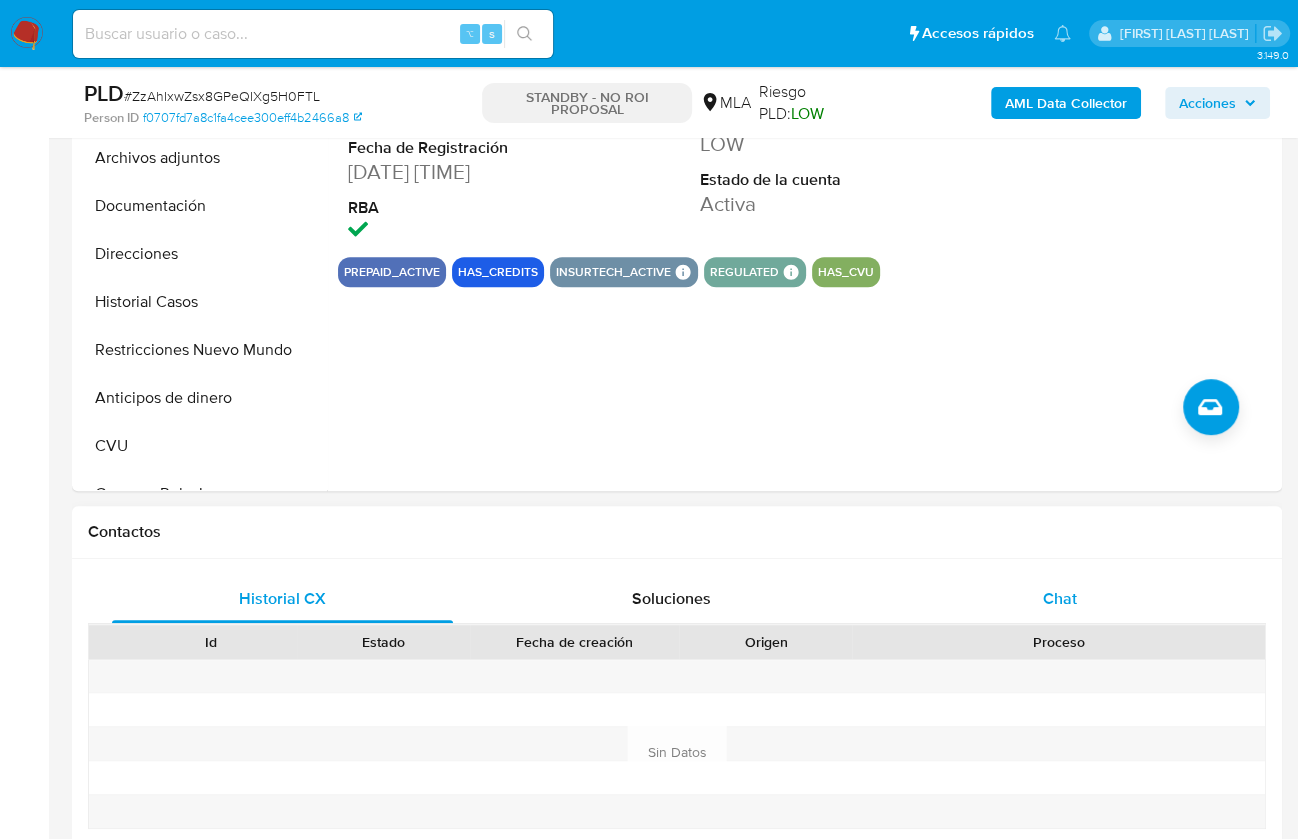 click on "Chat" at bounding box center [1059, 599] 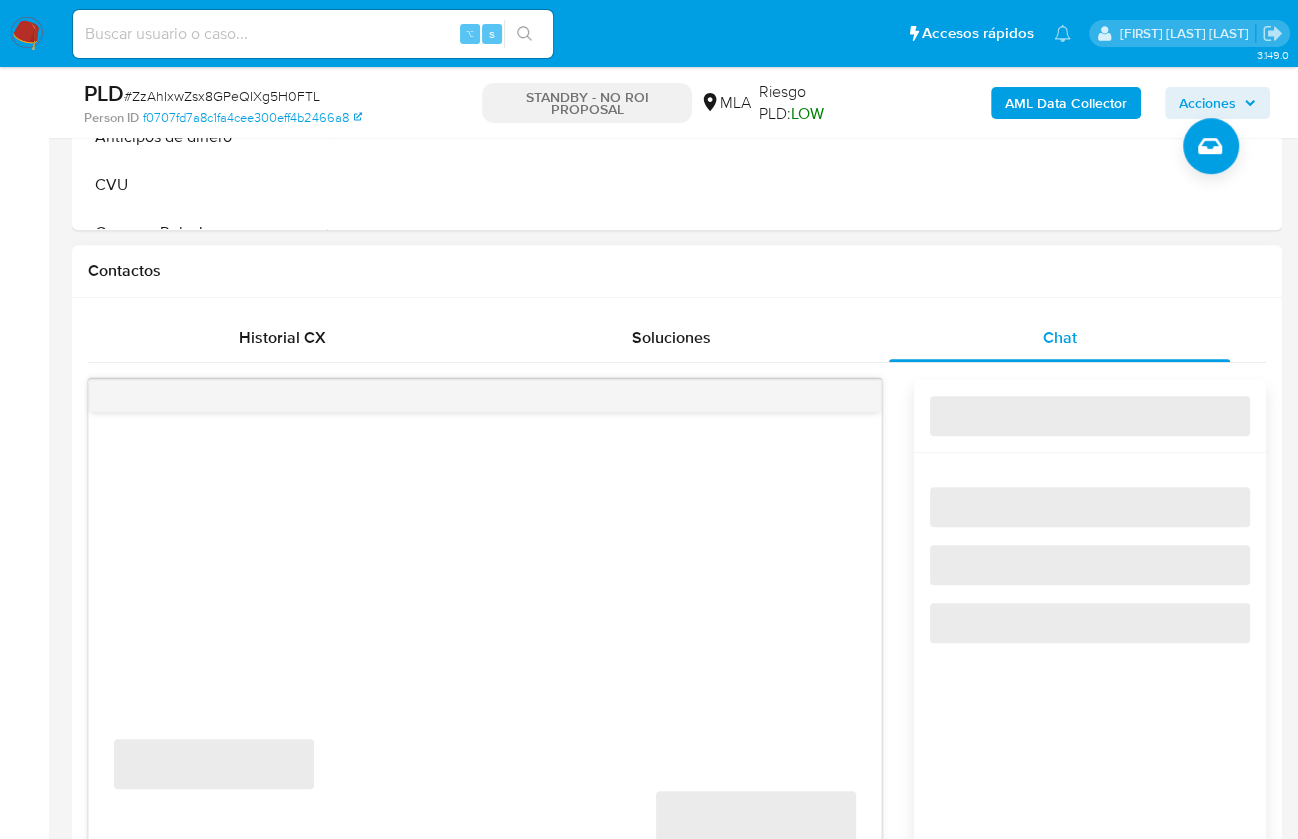 scroll, scrollTop: 924, scrollLeft: 0, axis: vertical 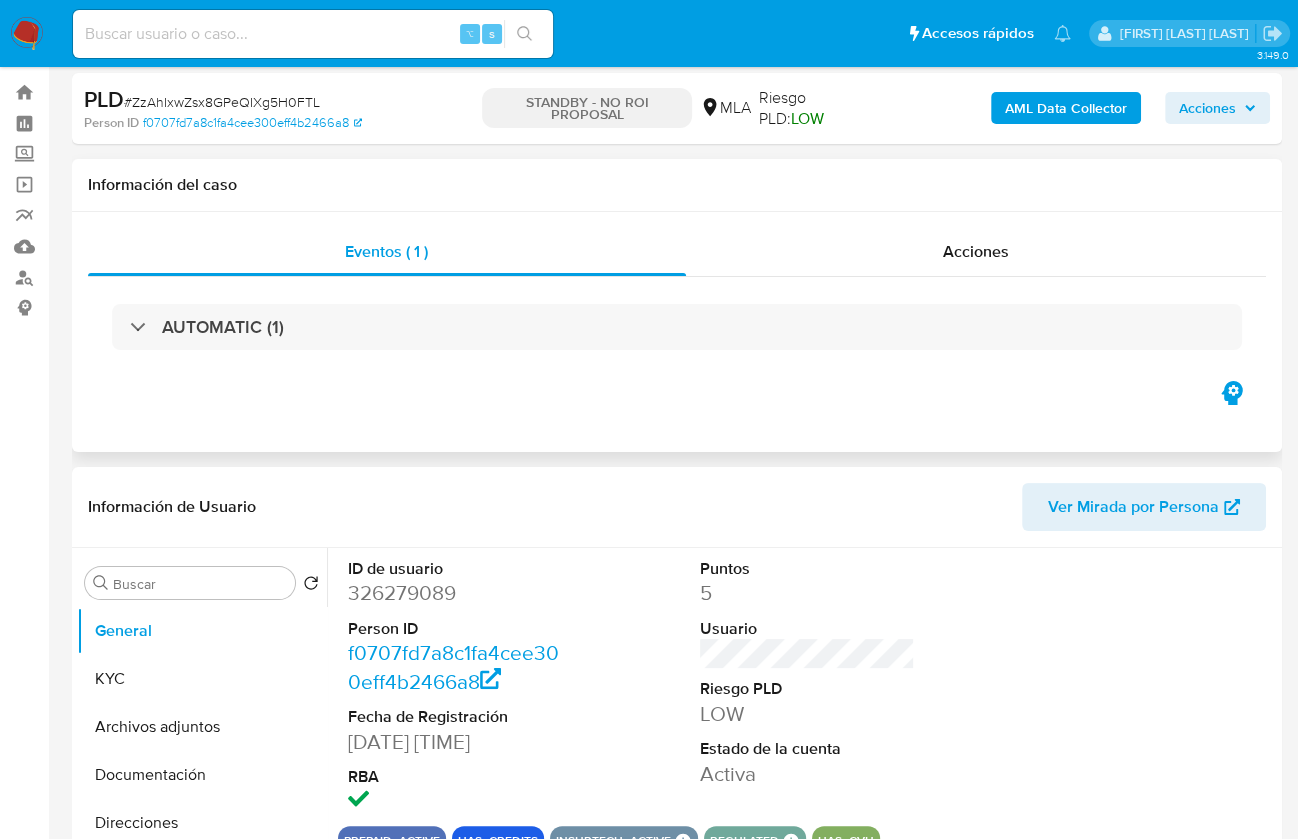 click on "Información del caso" at bounding box center (677, 185) 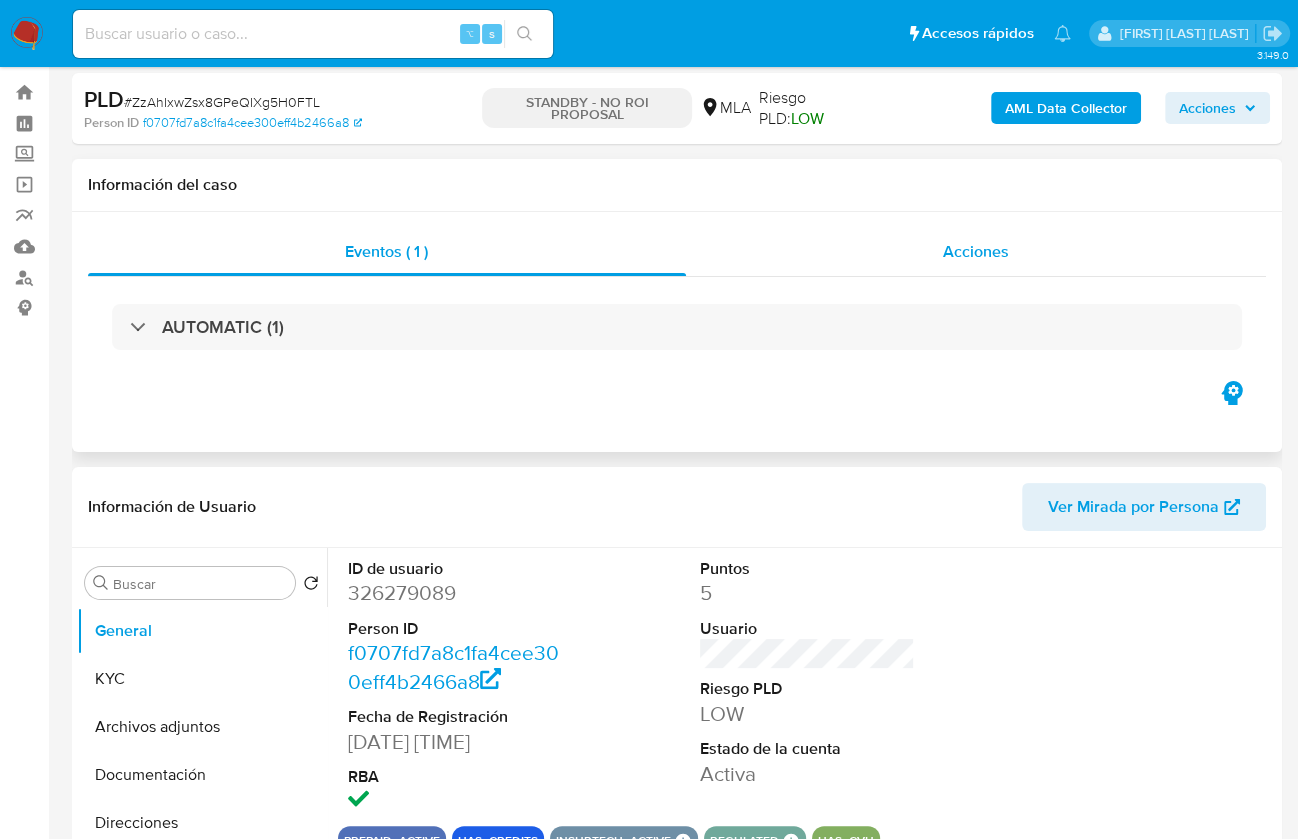 click on "Acciones" at bounding box center (976, 251) 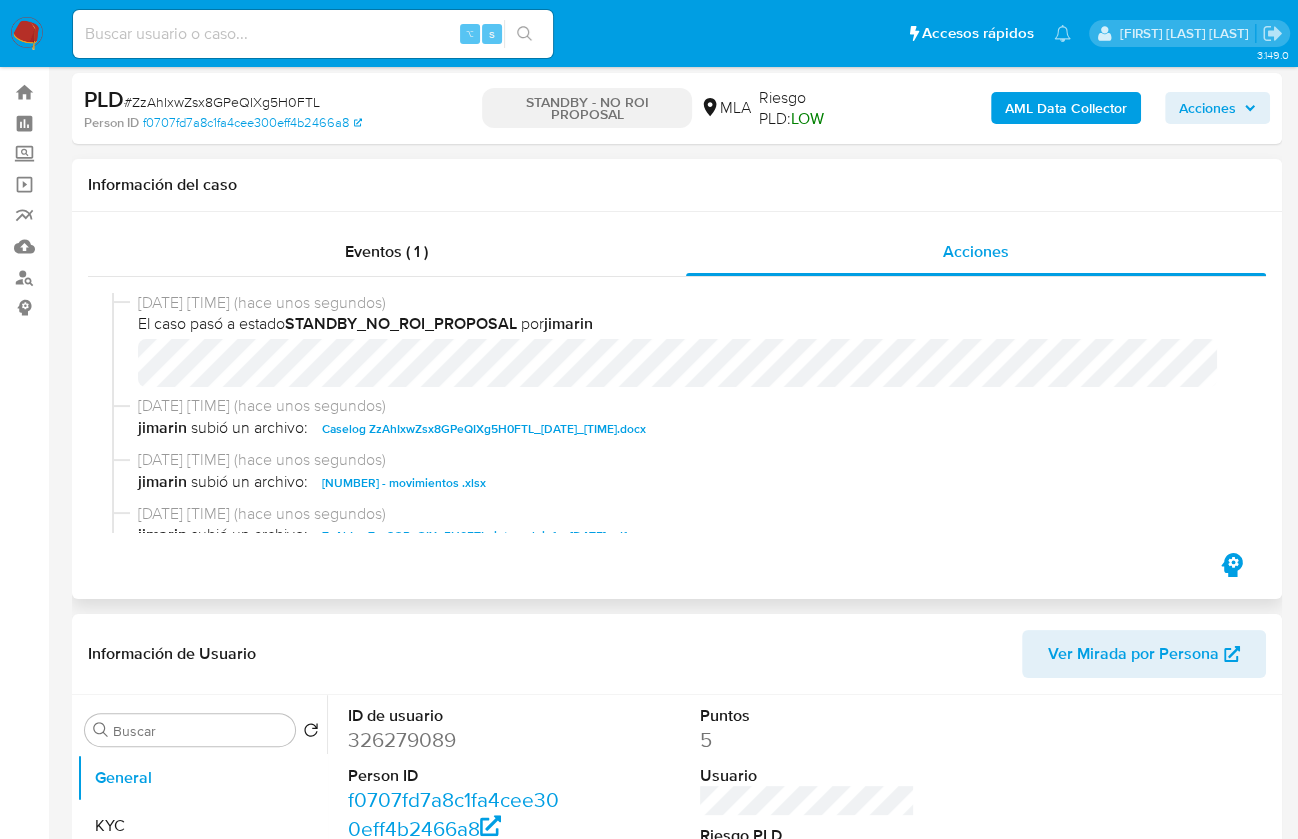 scroll, scrollTop: 0, scrollLeft: 0, axis: both 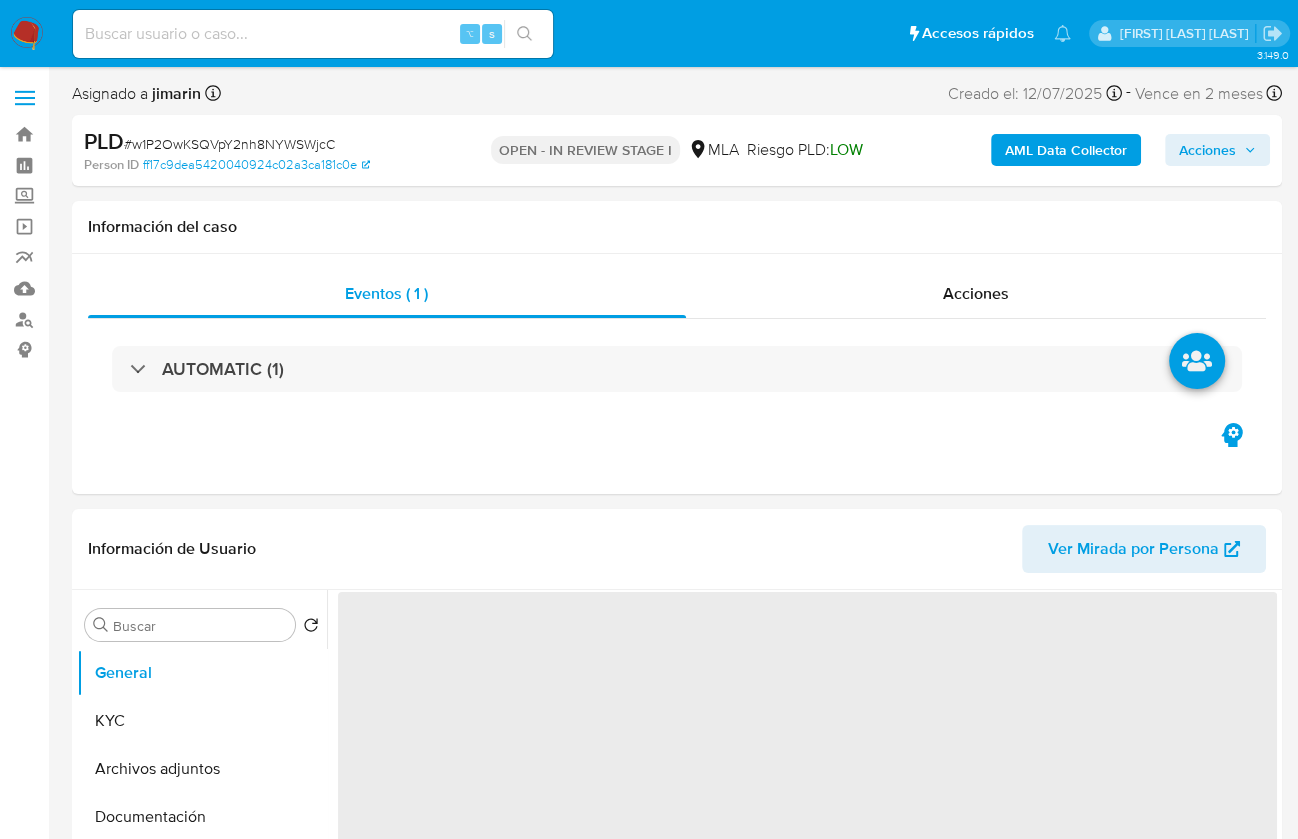 click on "# [ALPHANUMERIC]" at bounding box center (229, 144) 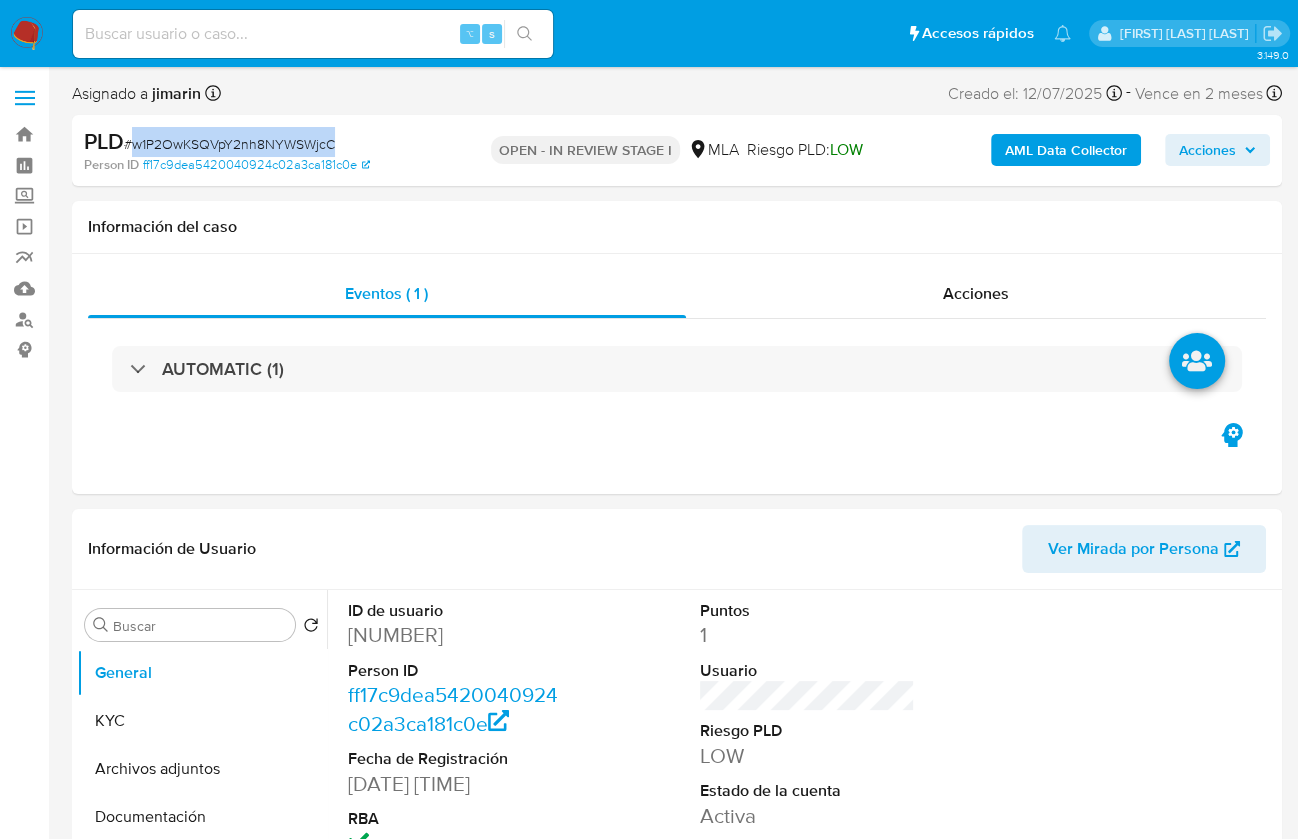 copy on "w1P2OwKSQVpY2nh8NYWSWjcC" 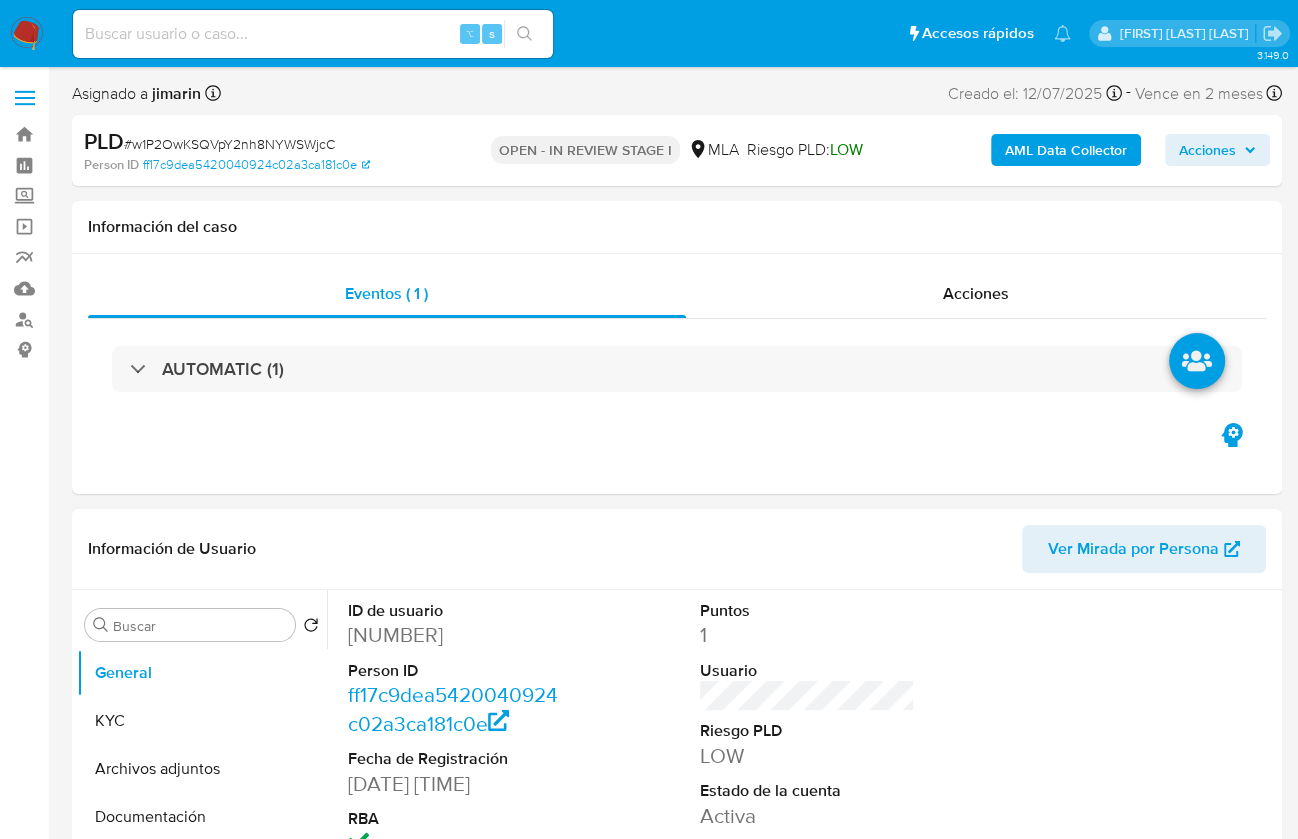 click on "ID de usuario [NUMBER] Person ID [HASH] Fecha de Registración [DATE] [TIME] RBA" at bounding box center [455, 729] 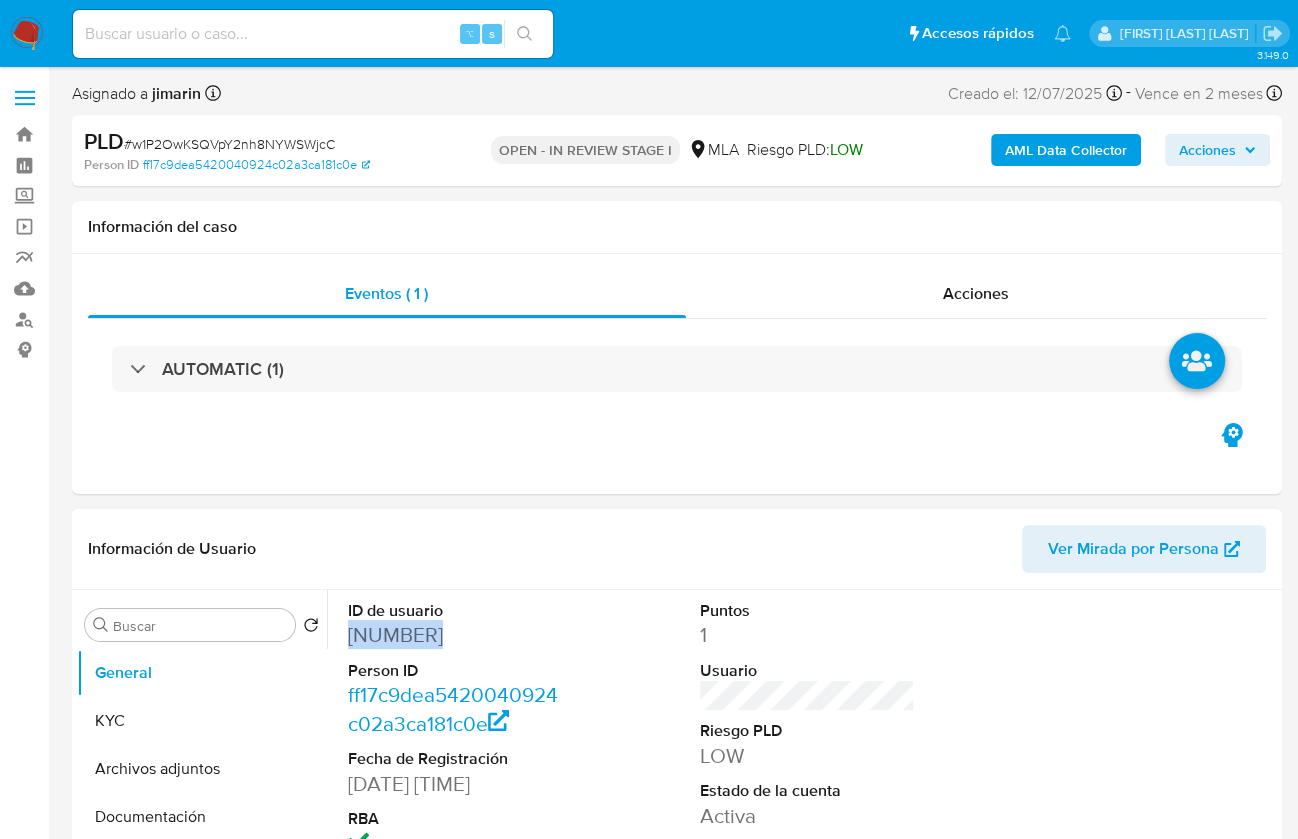 click on "ID de usuario [NUMBER] Person ID [HASH] Fecha de Registración [DATE] [TIME] RBA" at bounding box center (455, 729) 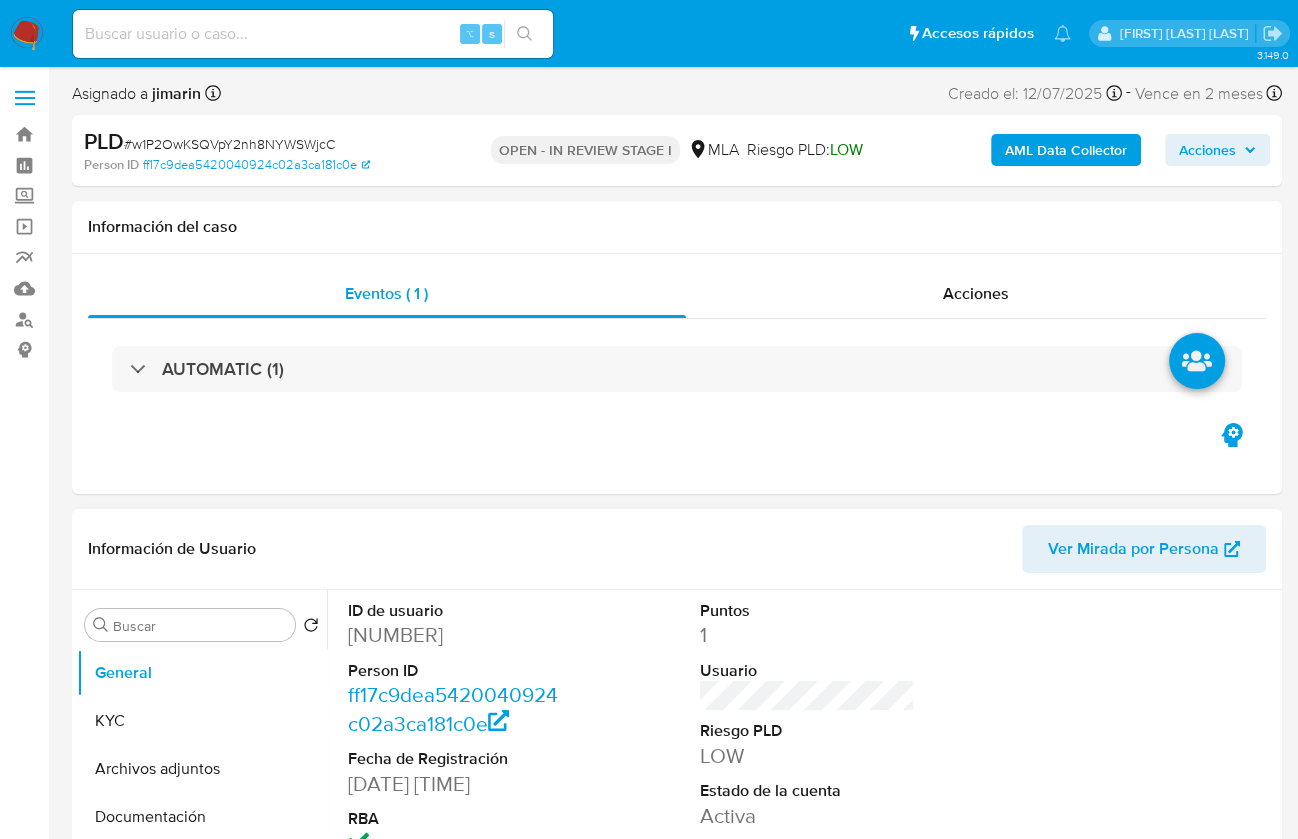 click on "[NUMBER]" at bounding box center [455, 635] 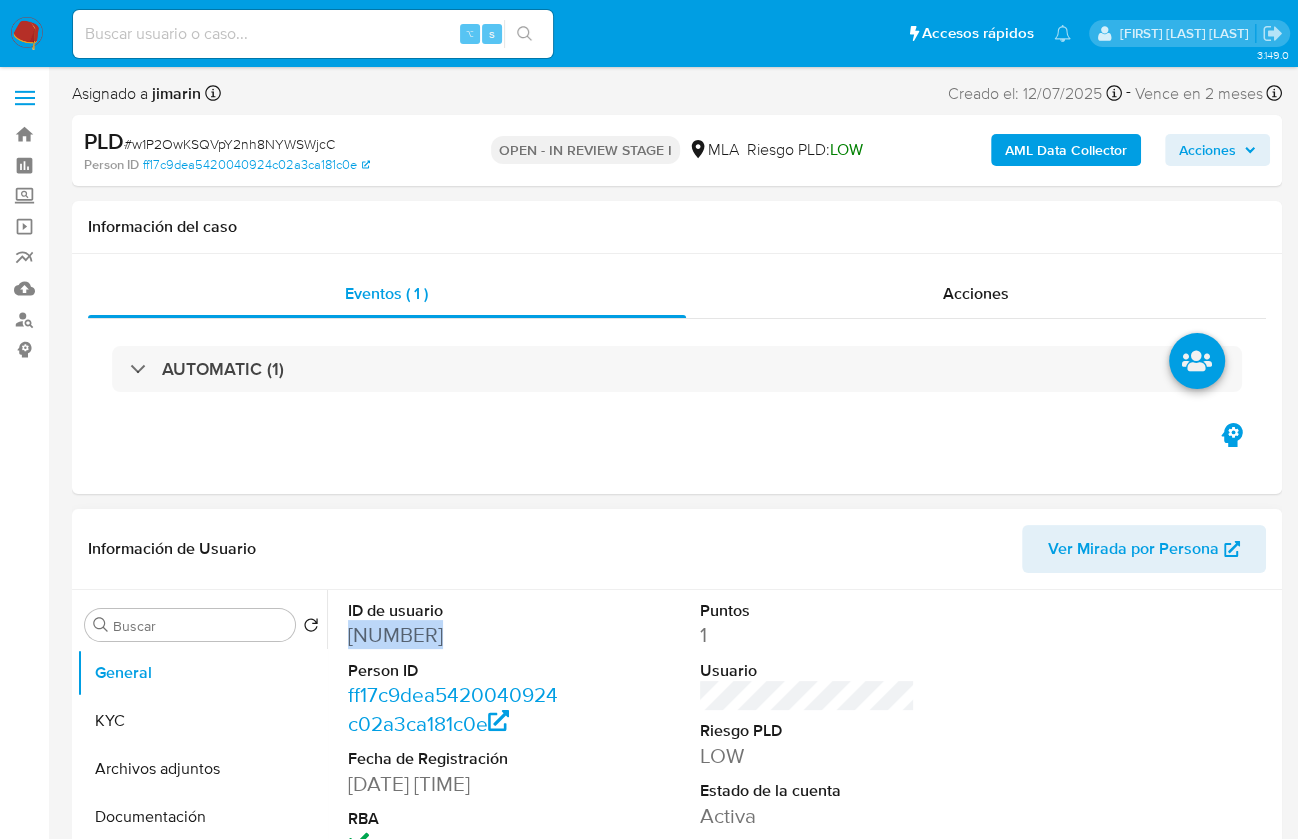 click on "[NUMBER]" at bounding box center [455, 635] 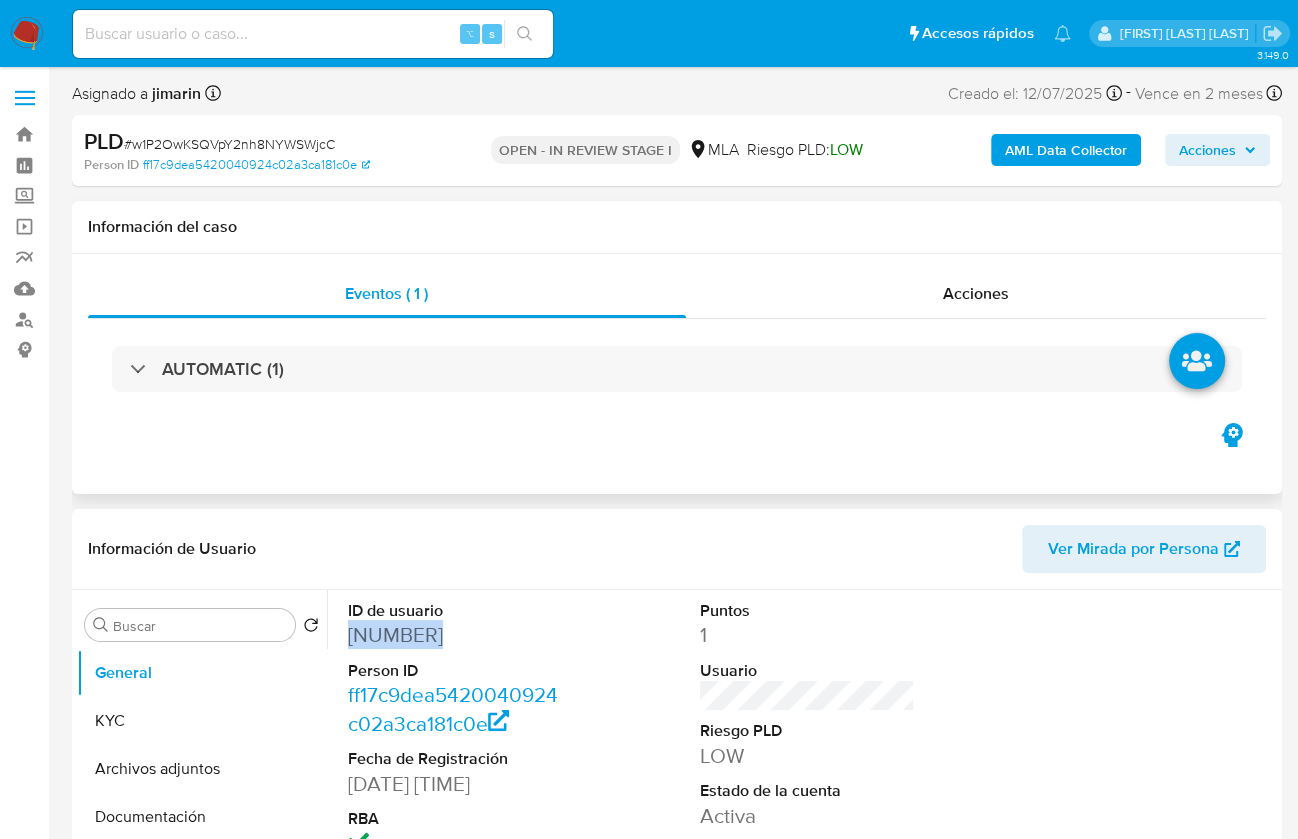 copy on "[NUMBER]" 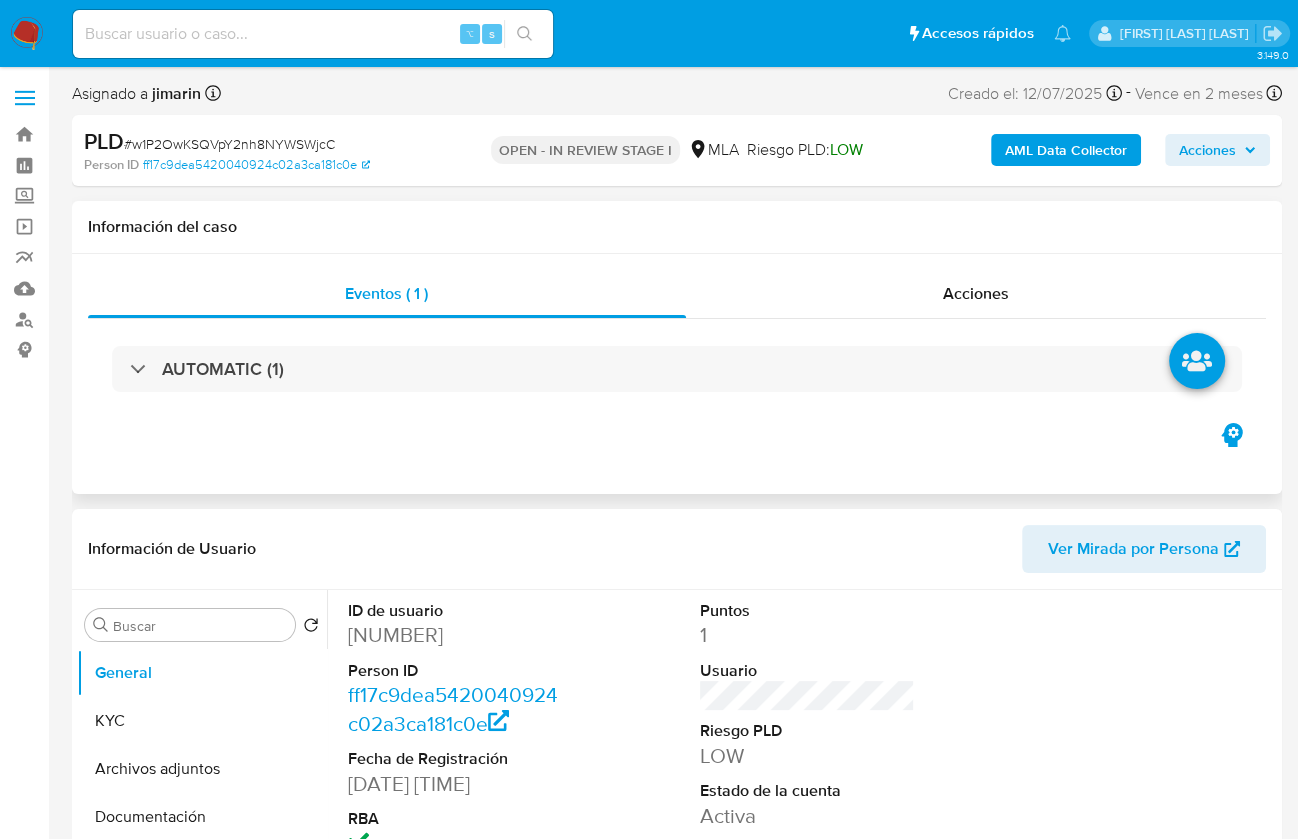 click on "Eventos ( 1 ) Acciones AUTOMATIC (1)" at bounding box center (677, 374) 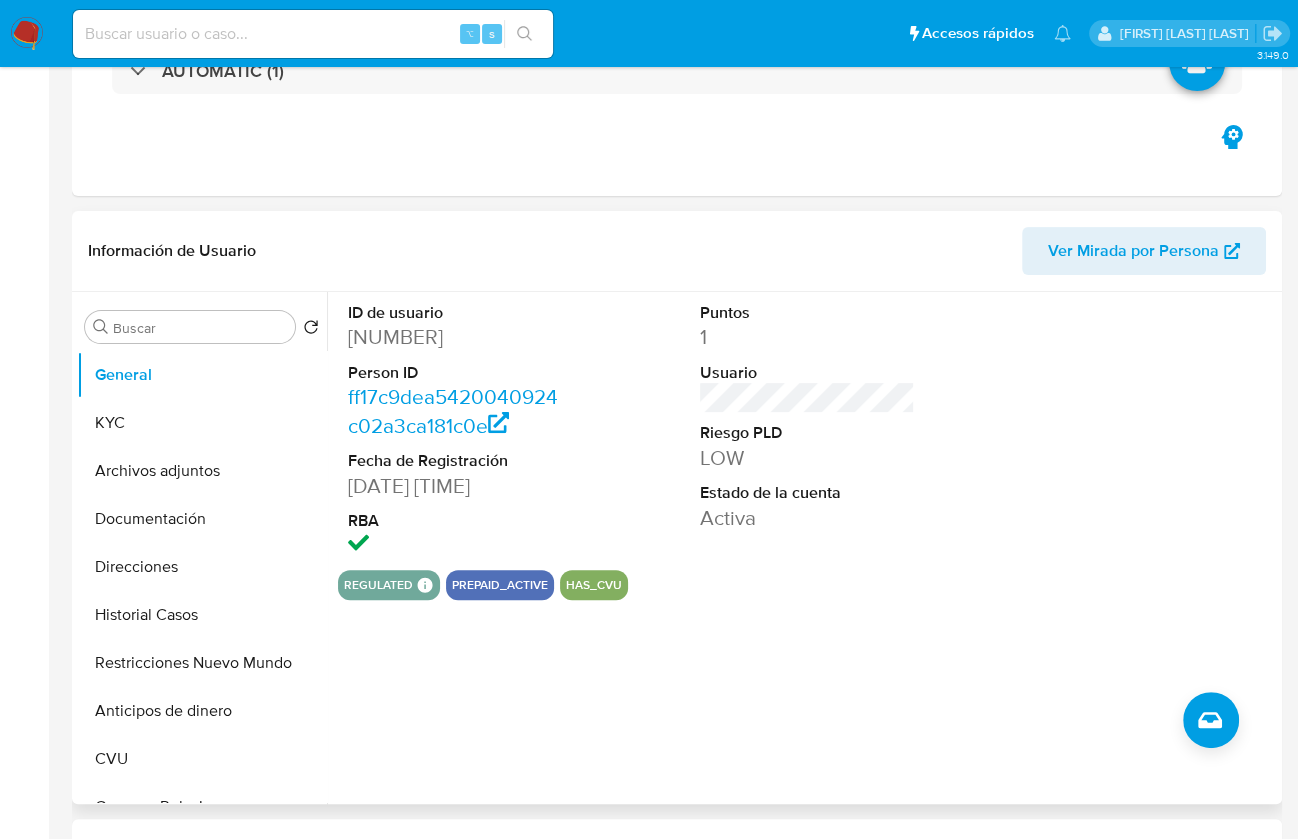 scroll, scrollTop: 305, scrollLeft: 0, axis: vertical 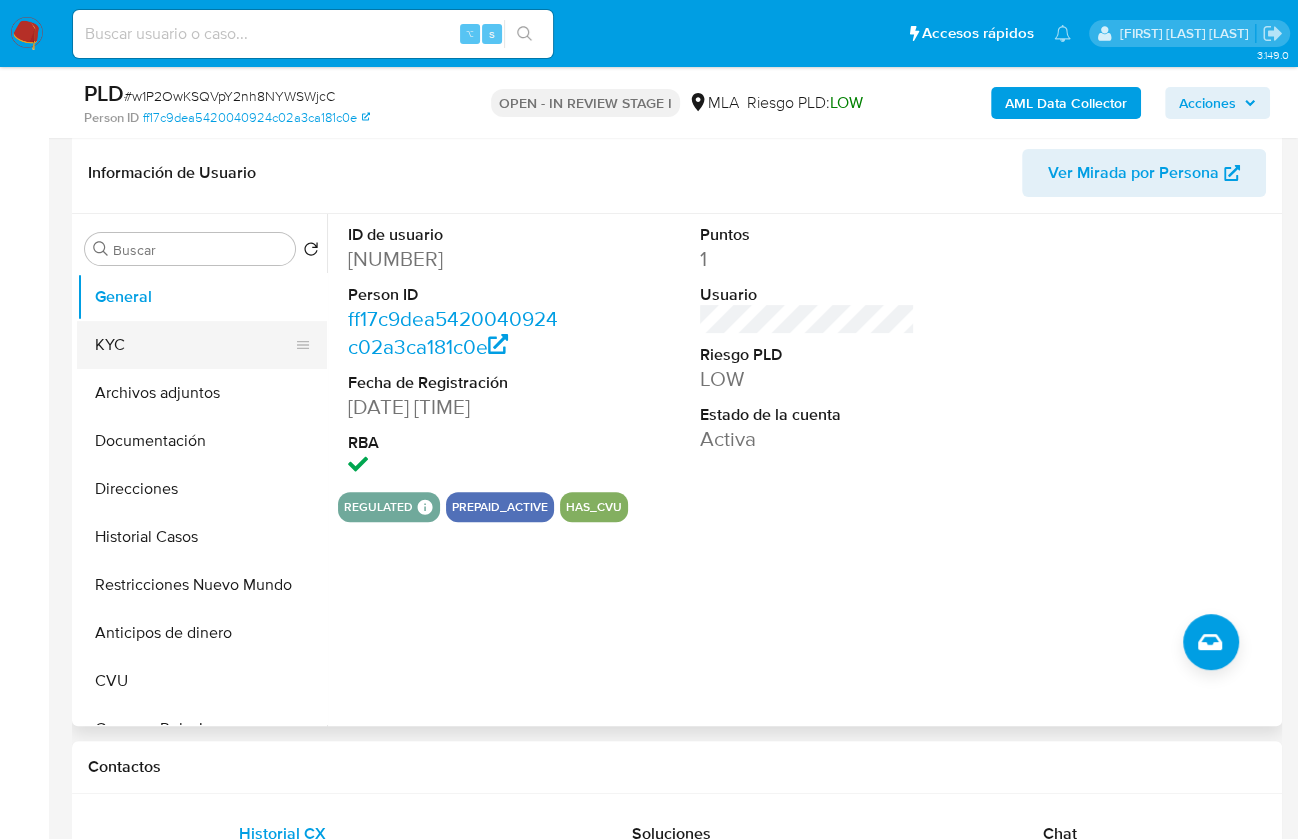 click on "KYC" at bounding box center [194, 345] 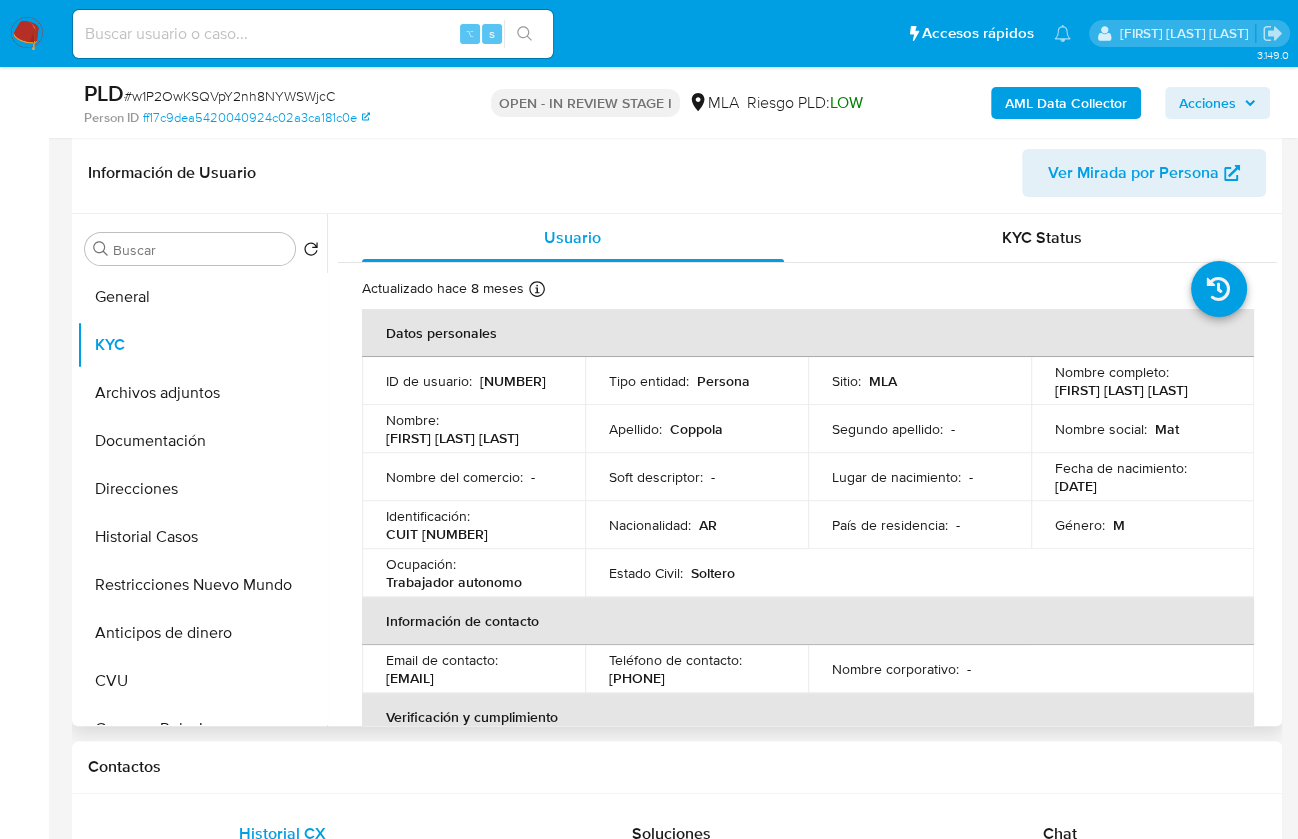 click on "Ocupación :    Trabajador autonomo" at bounding box center (473, 573) 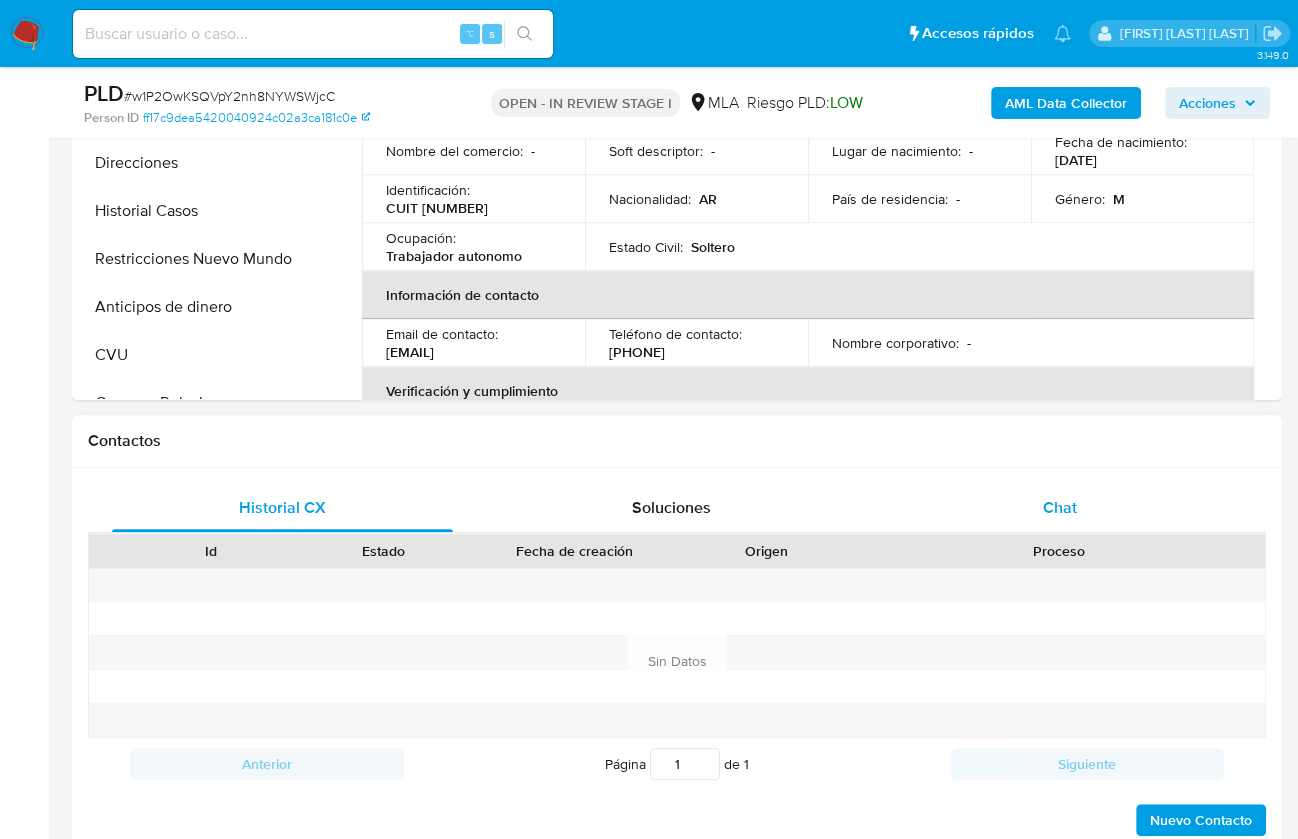 click on "Chat" at bounding box center [1060, 507] 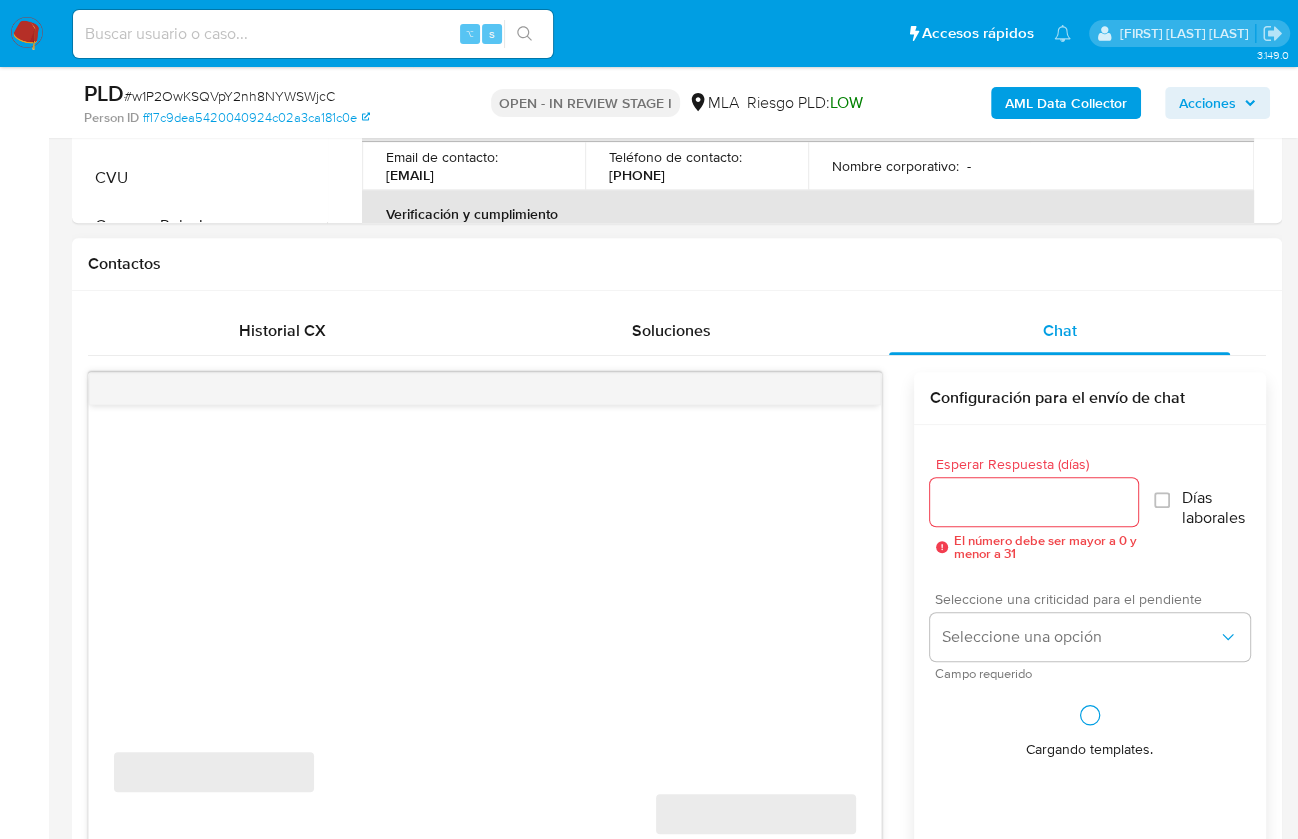 scroll, scrollTop: 809, scrollLeft: 0, axis: vertical 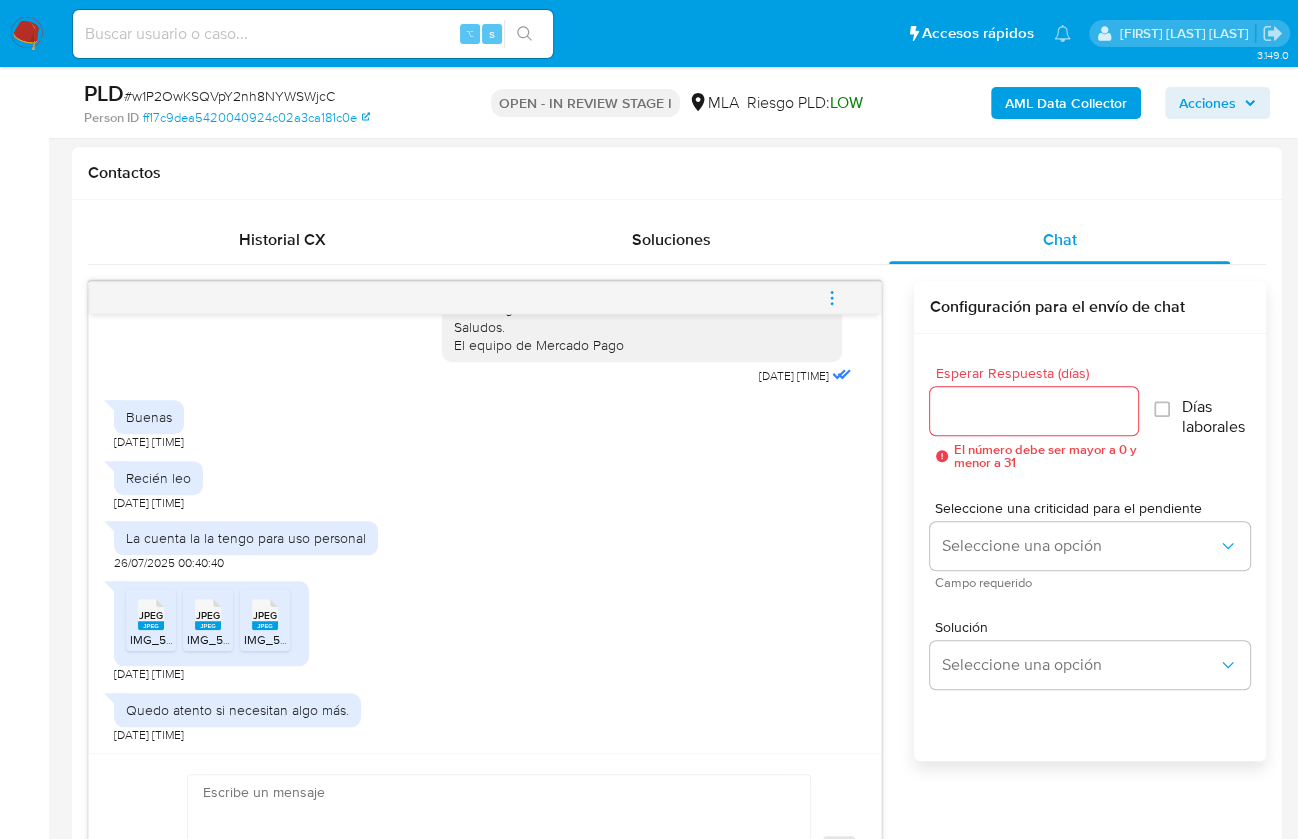 click 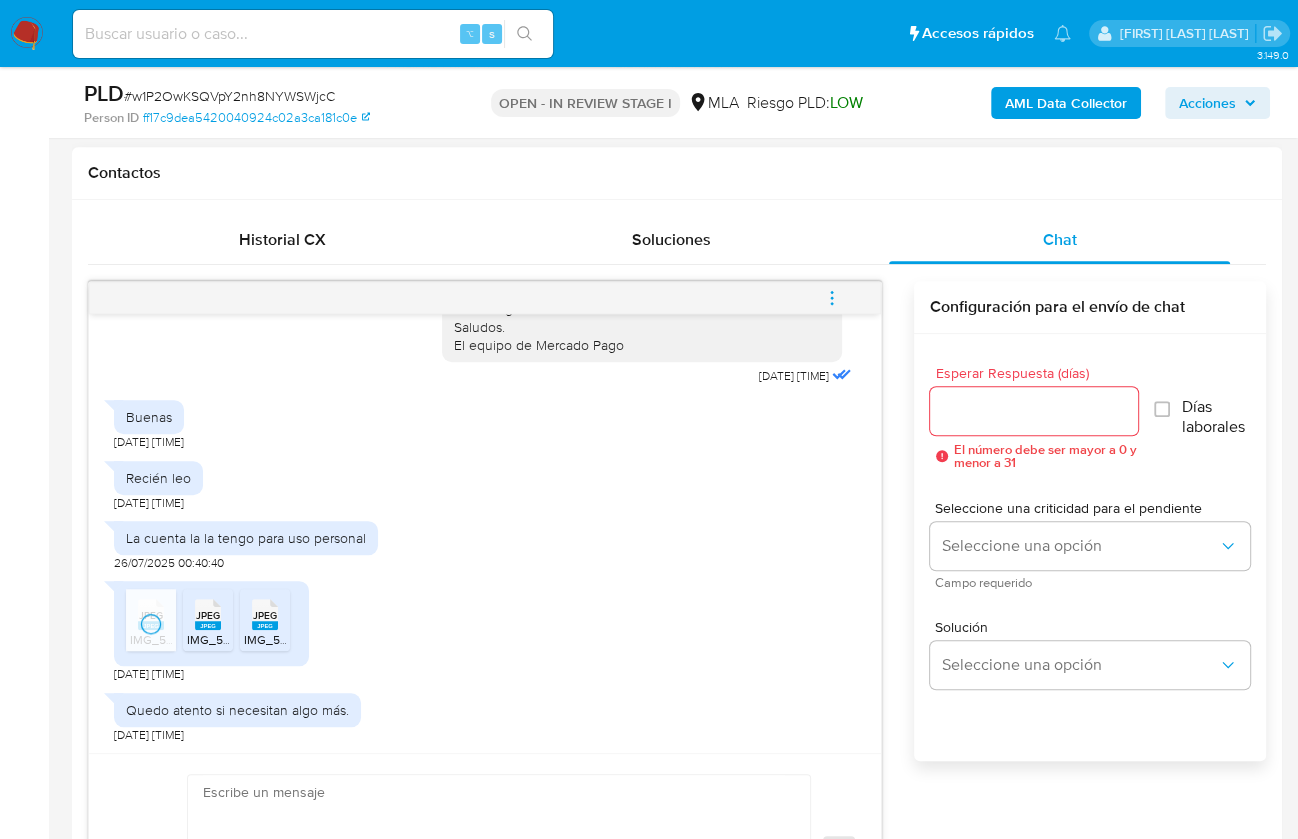 click on "JPEG" at bounding box center [208, 615] 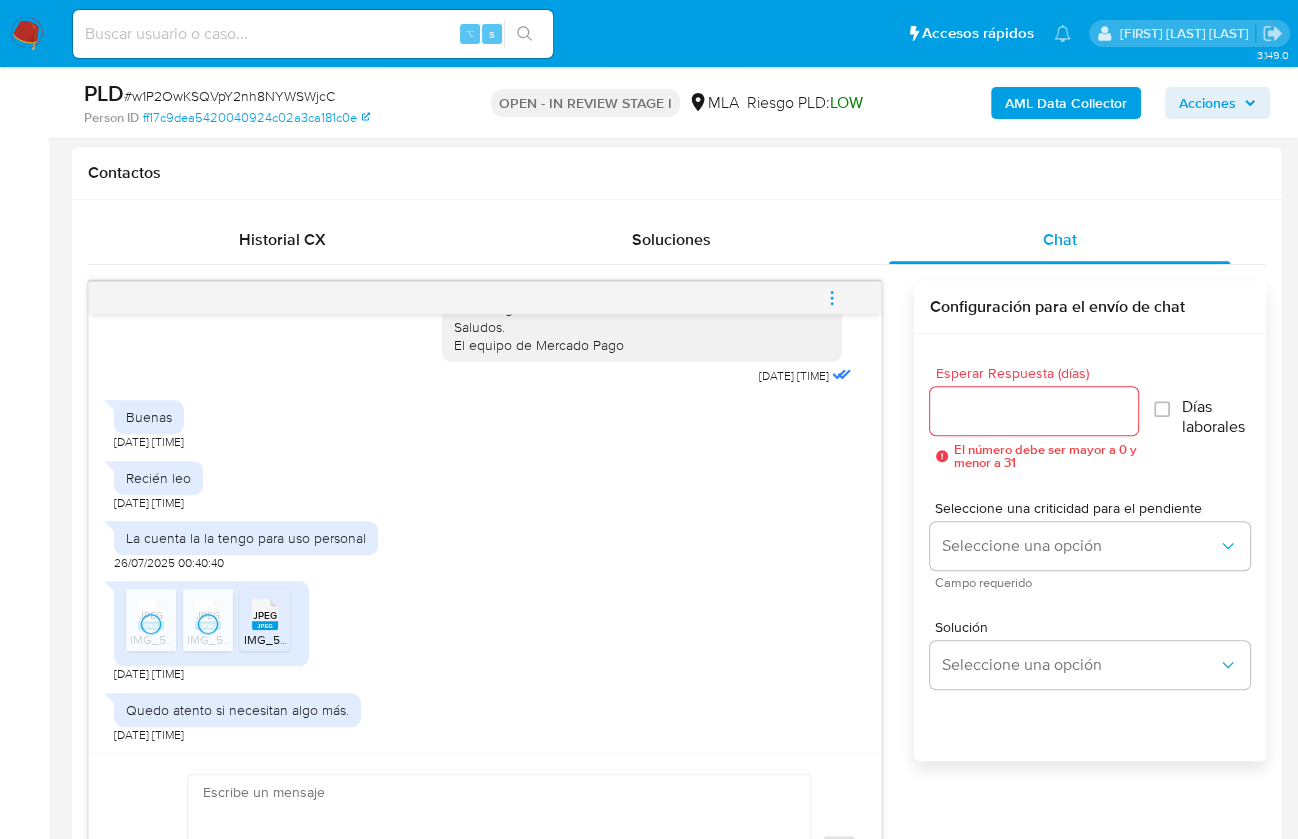 click on "JPEG" at bounding box center (265, 615) 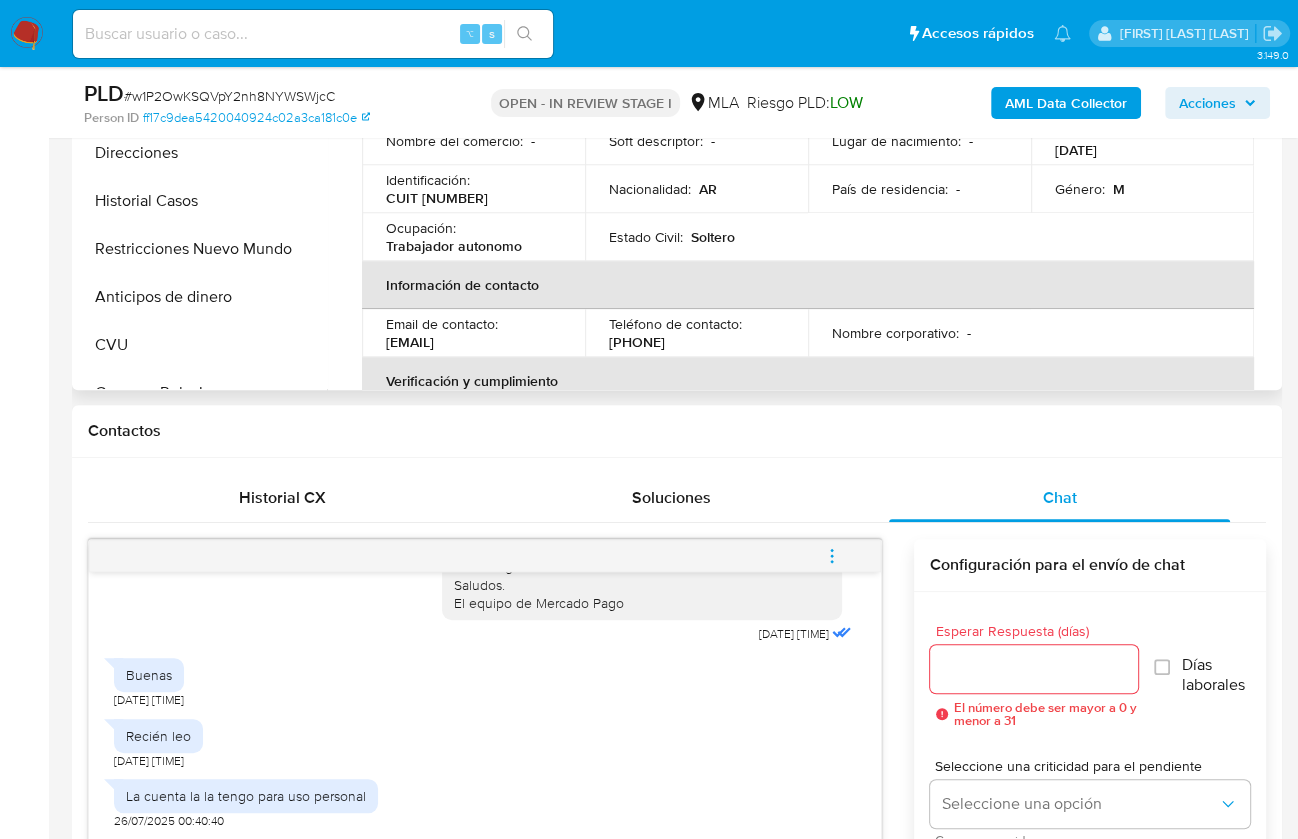 scroll, scrollTop: 514, scrollLeft: 0, axis: vertical 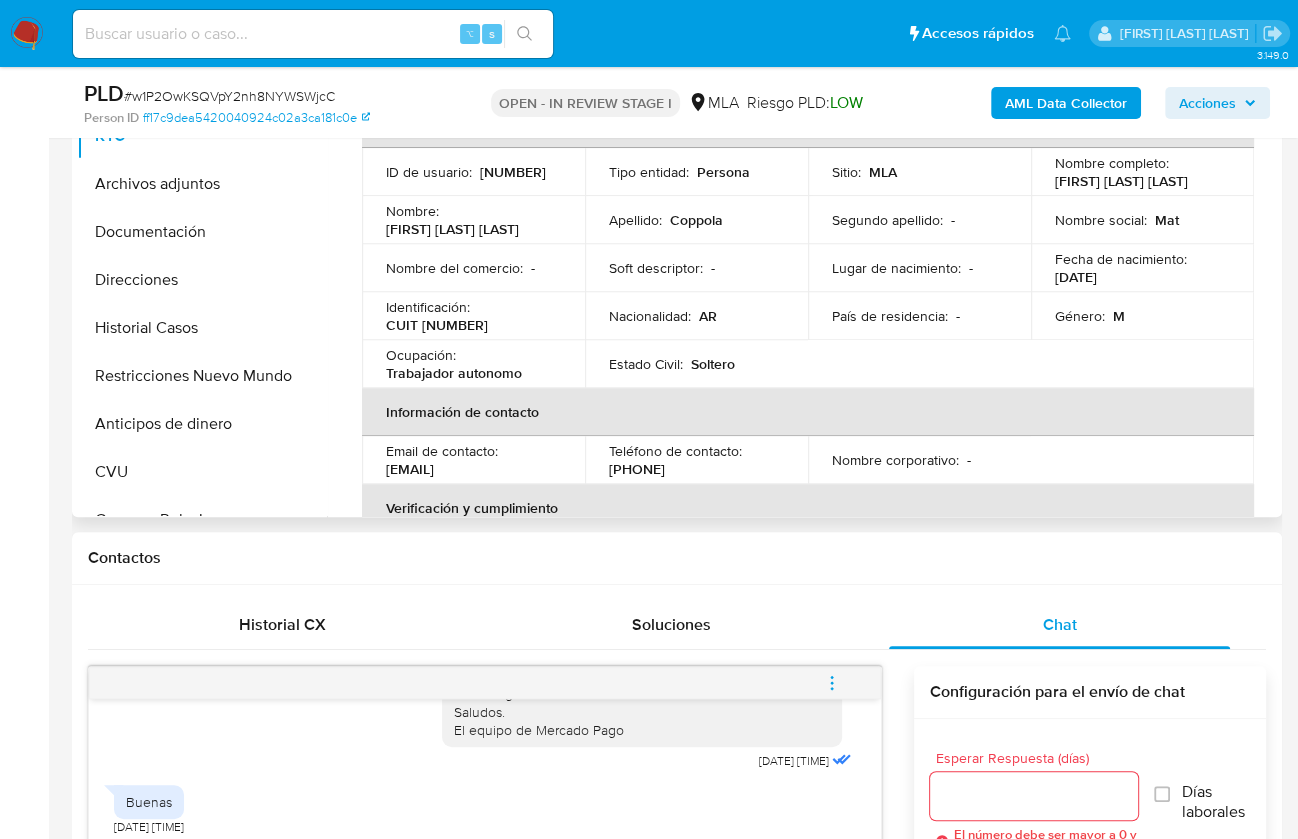 click on "CUIT [NUMBER]" at bounding box center [437, 325] 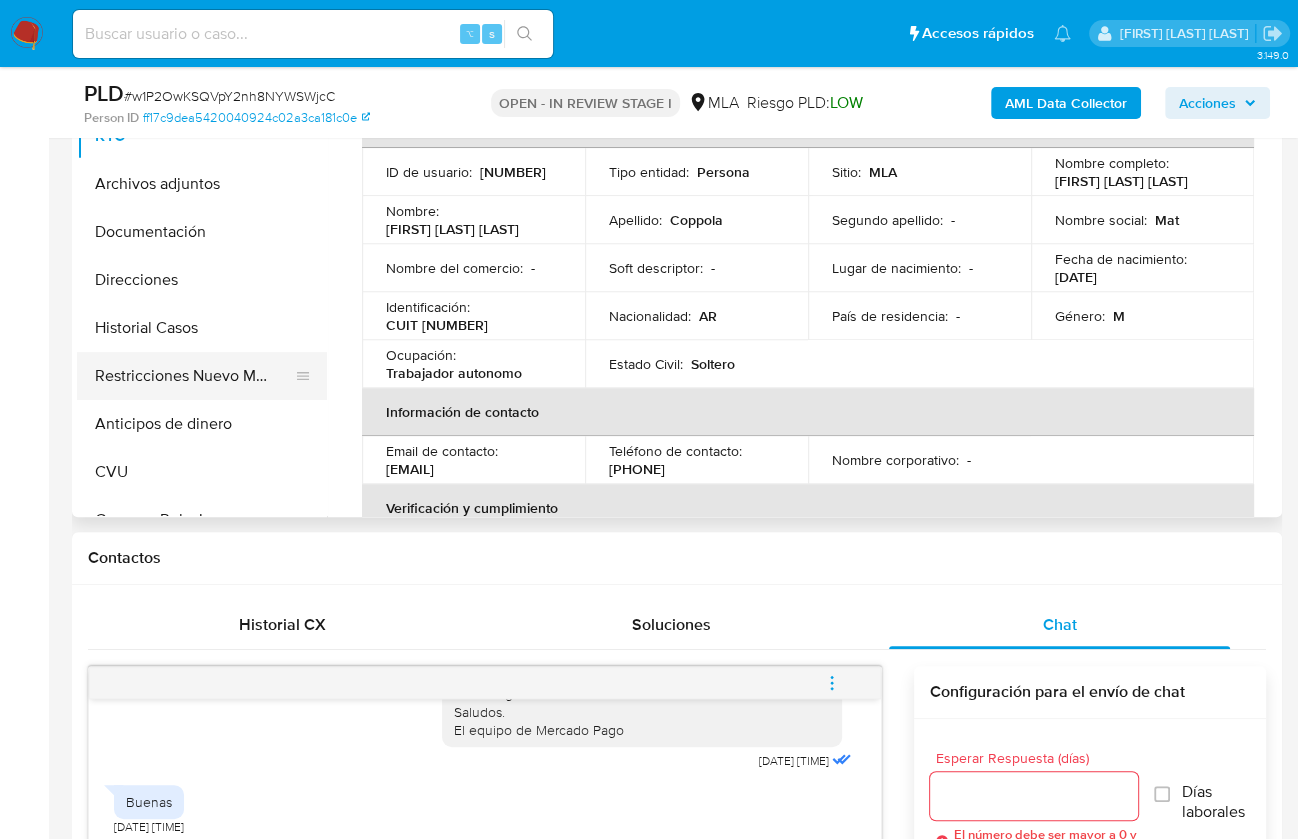 copy on "[NUMBER]" 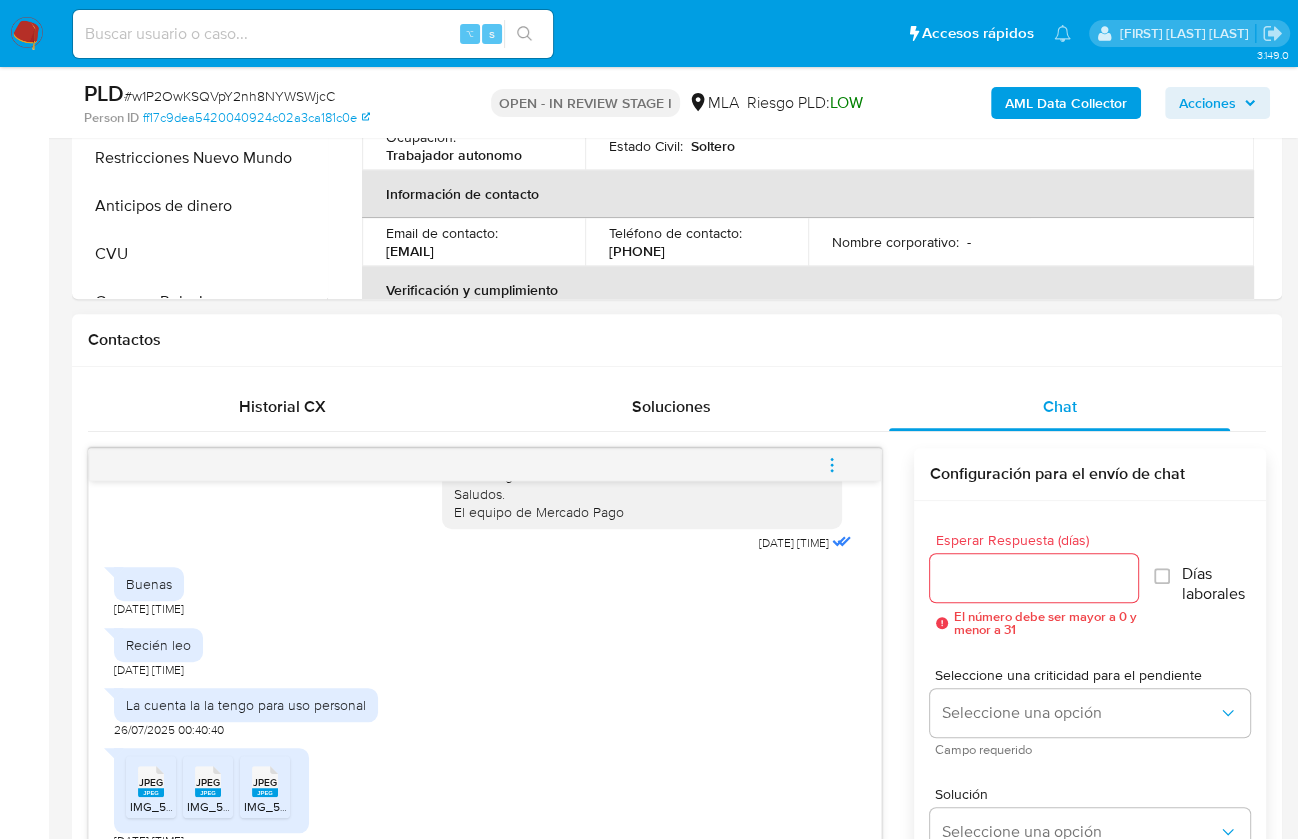 scroll, scrollTop: 727, scrollLeft: 0, axis: vertical 